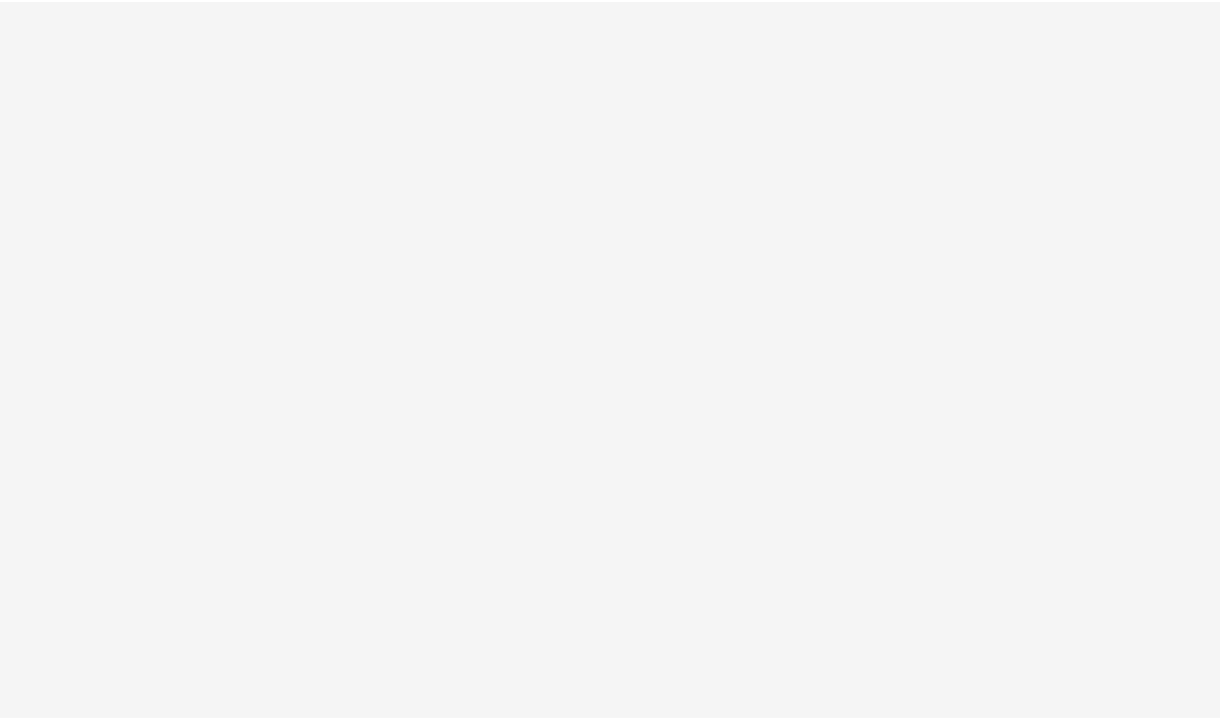 scroll, scrollTop: 0, scrollLeft: 0, axis: both 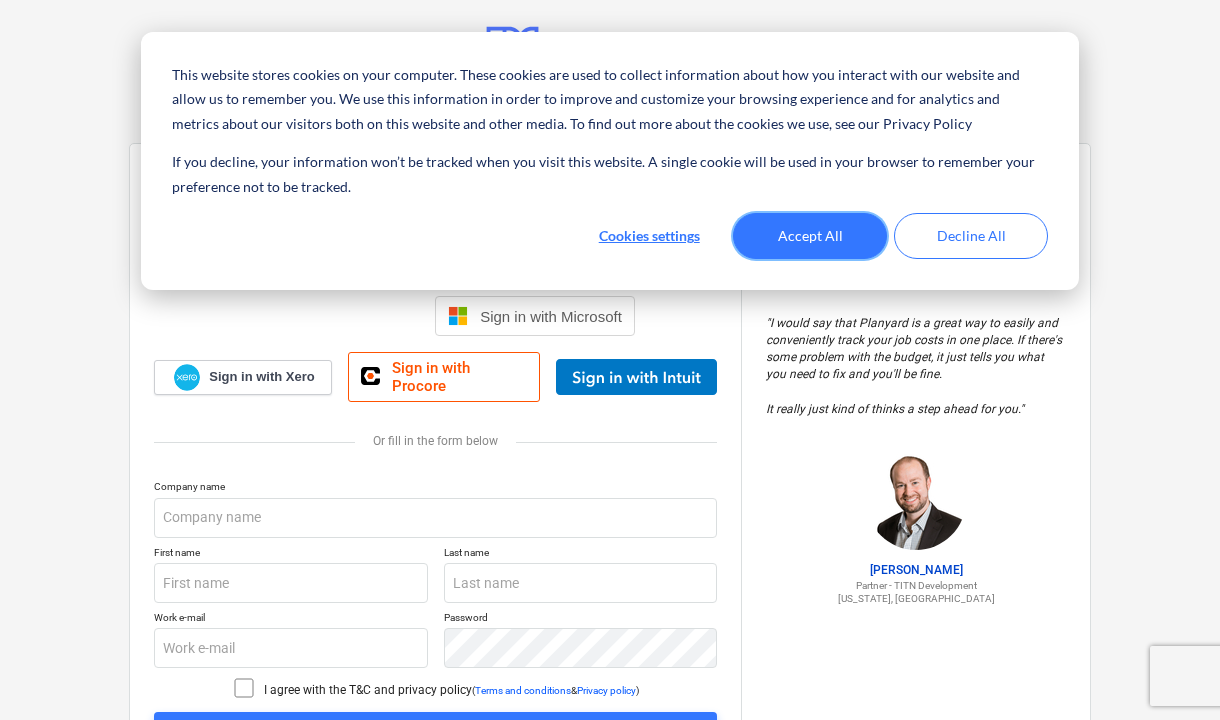 click on "Accept All" at bounding box center (810, 236) 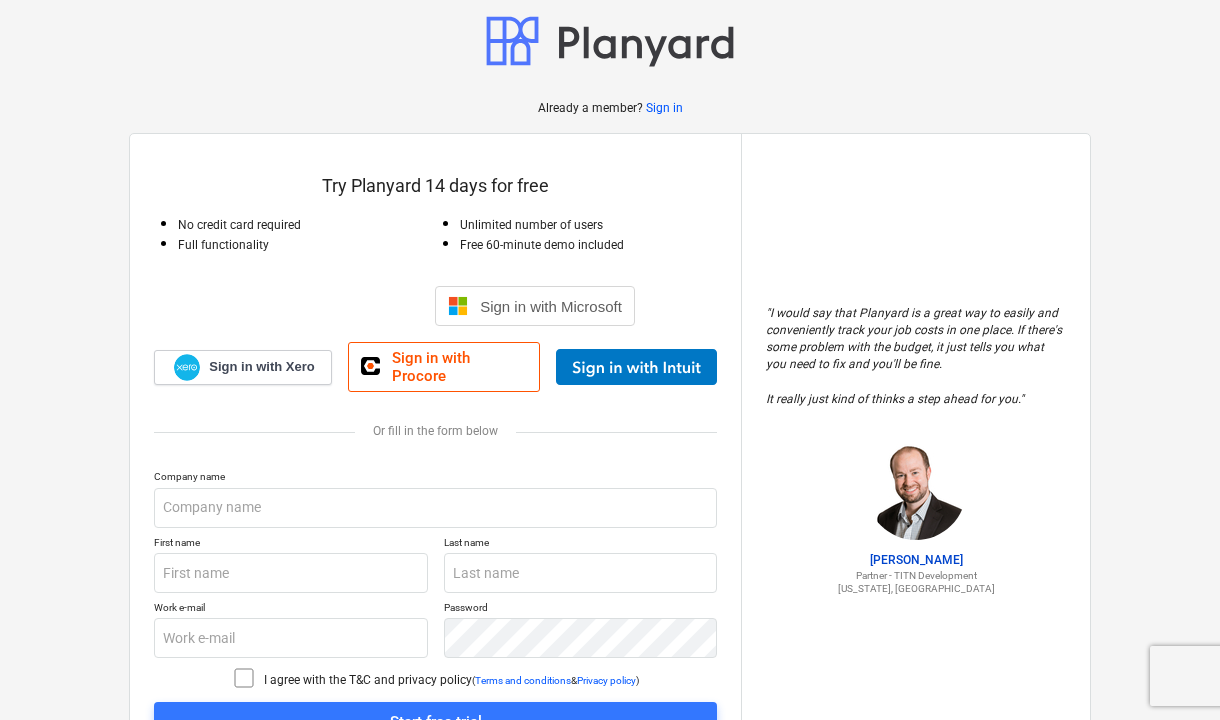 scroll, scrollTop: 0, scrollLeft: 0, axis: both 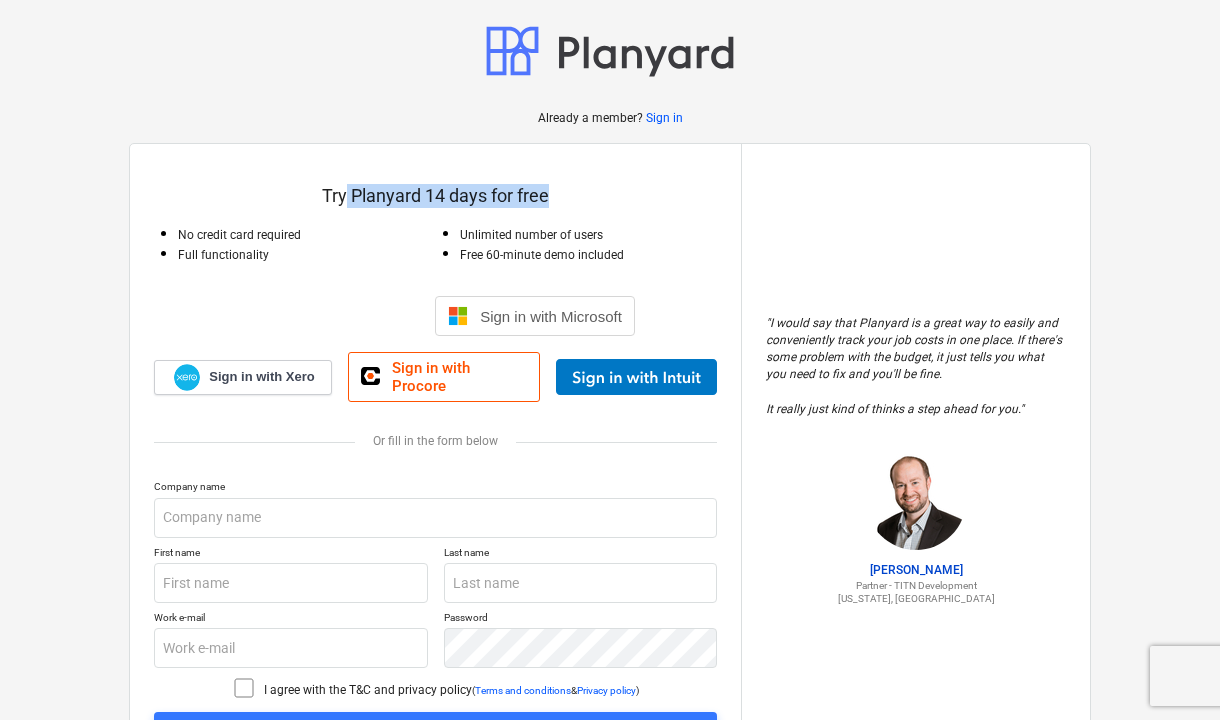 drag, startPoint x: 342, startPoint y: 197, endPoint x: 567, endPoint y: 208, distance: 225.26872 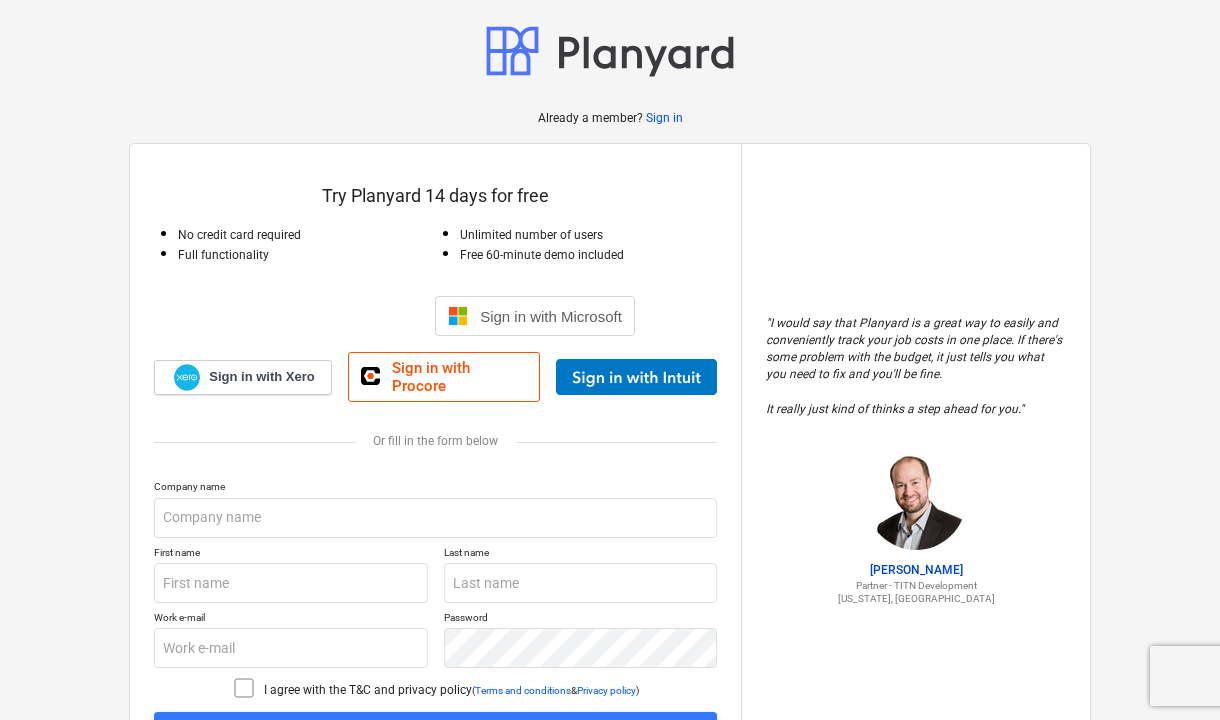 click at bounding box center (435, 176) 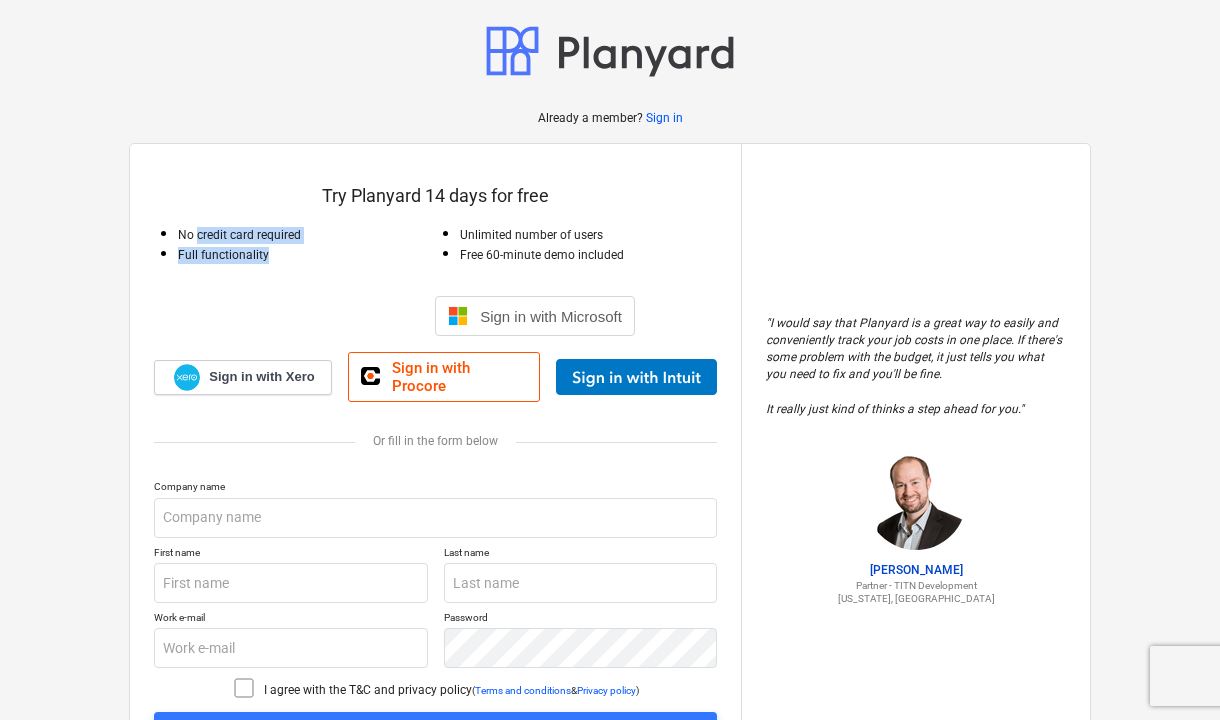 drag, startPoint x: 210, startPoint y: 235, endPoint x: 269, endPoint y: 257, distance: 62.968246 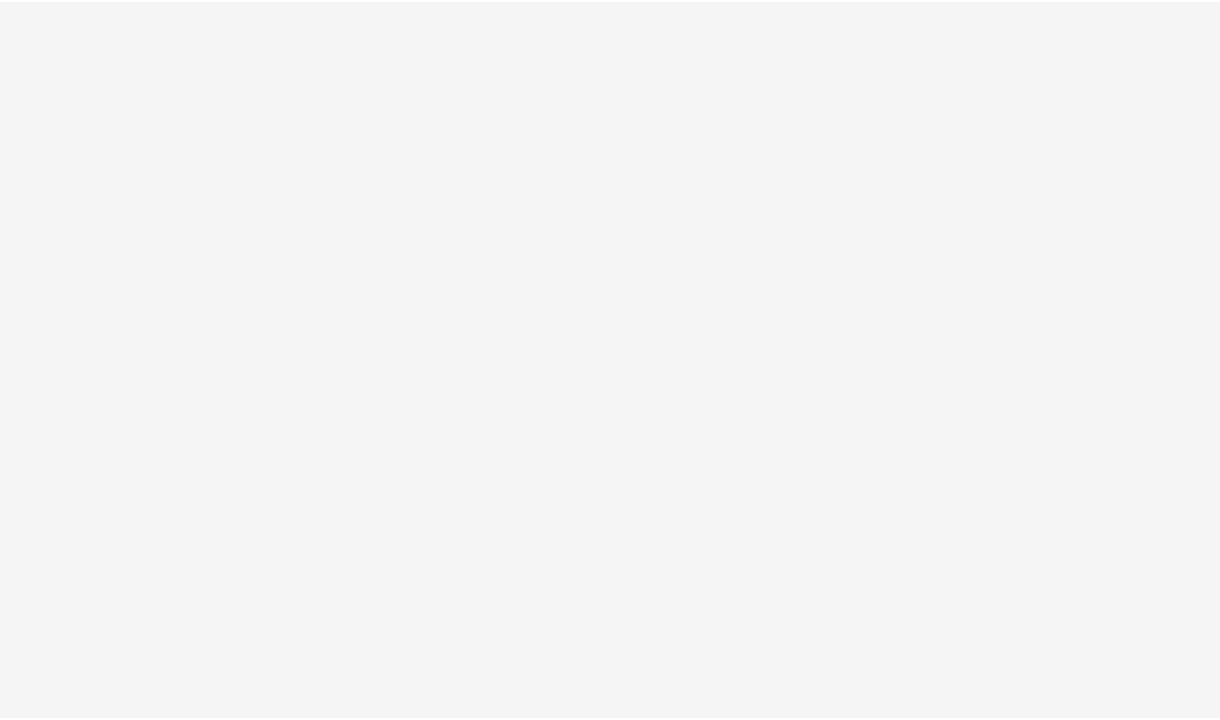 scroll, scrollTop: 0, scrollLeft: 0, axis: both 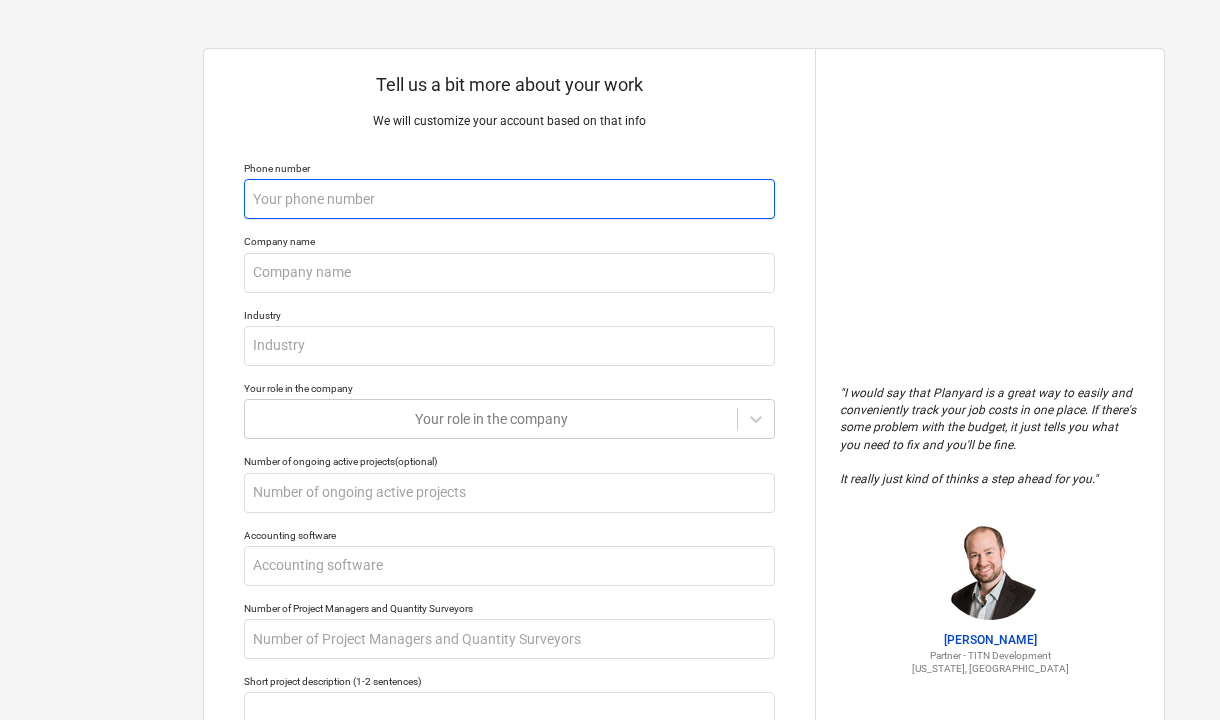 click at bounding box center [509, 199] 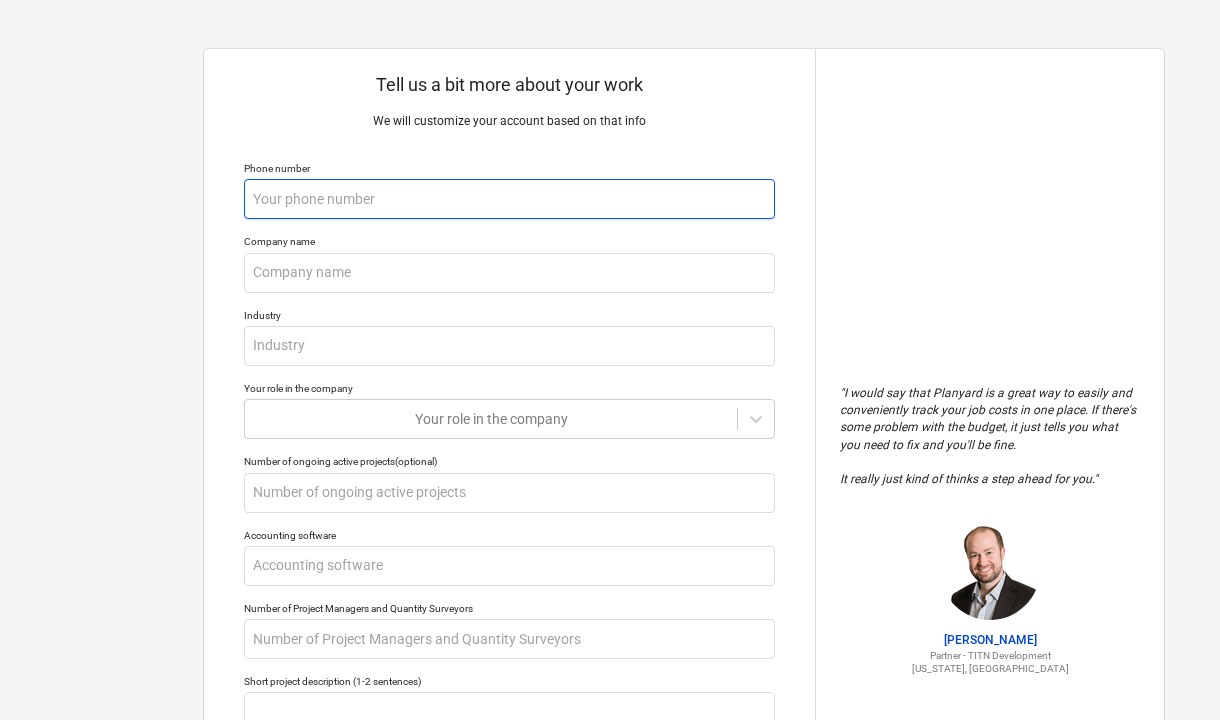 type on "x" 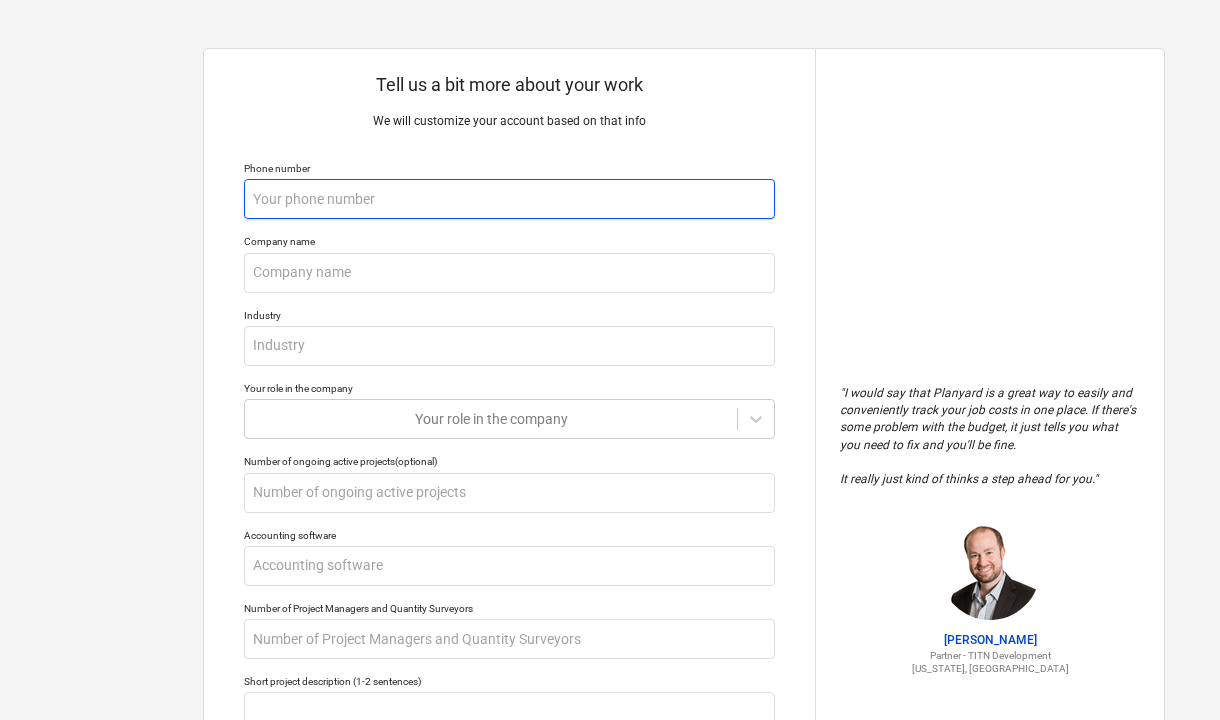 type on "9" 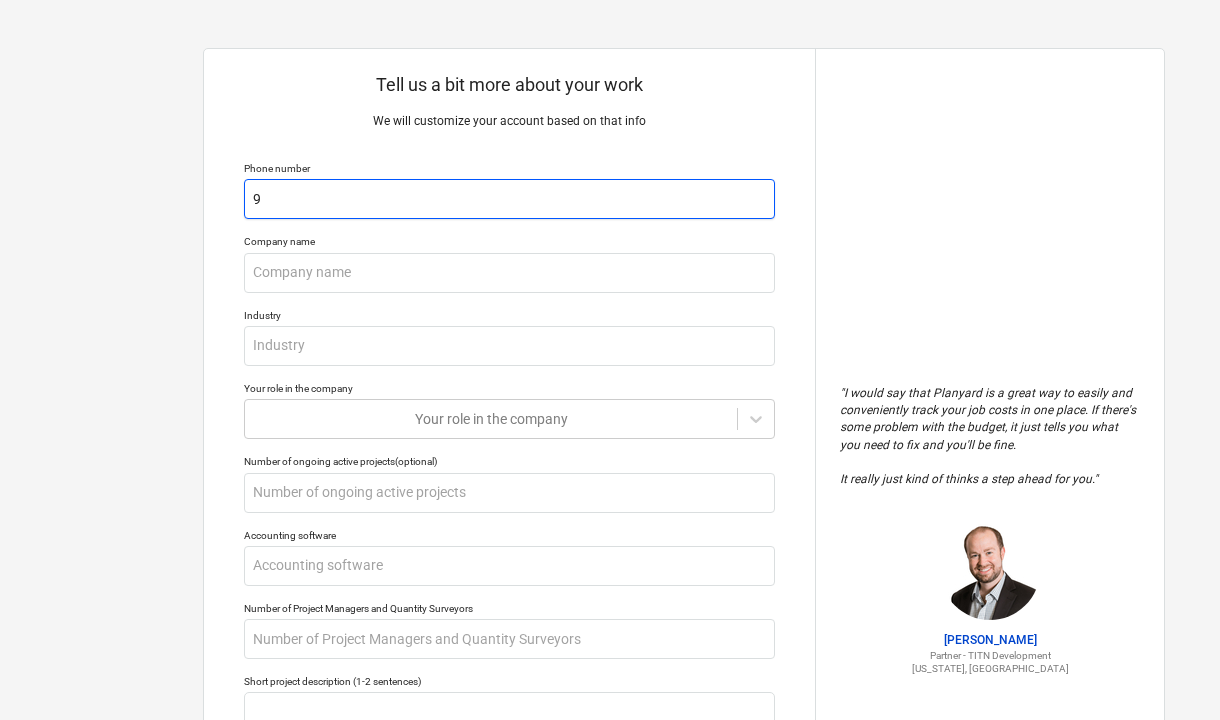 type on "x" 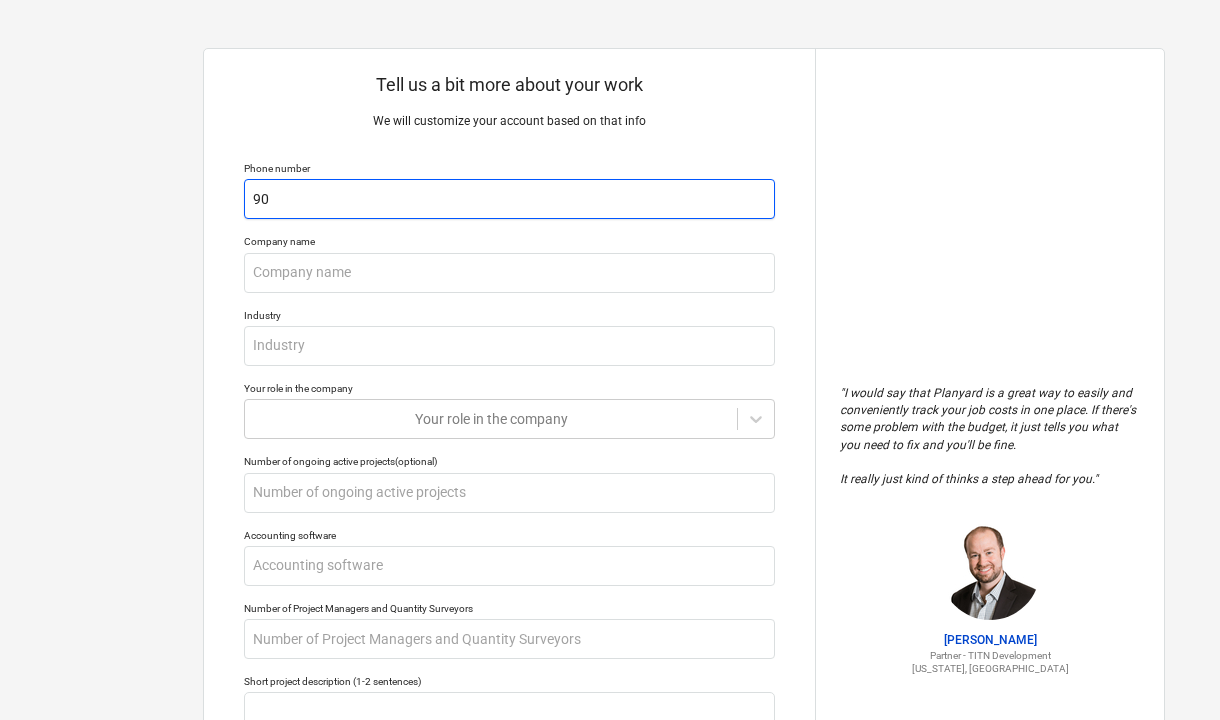 type on "x" 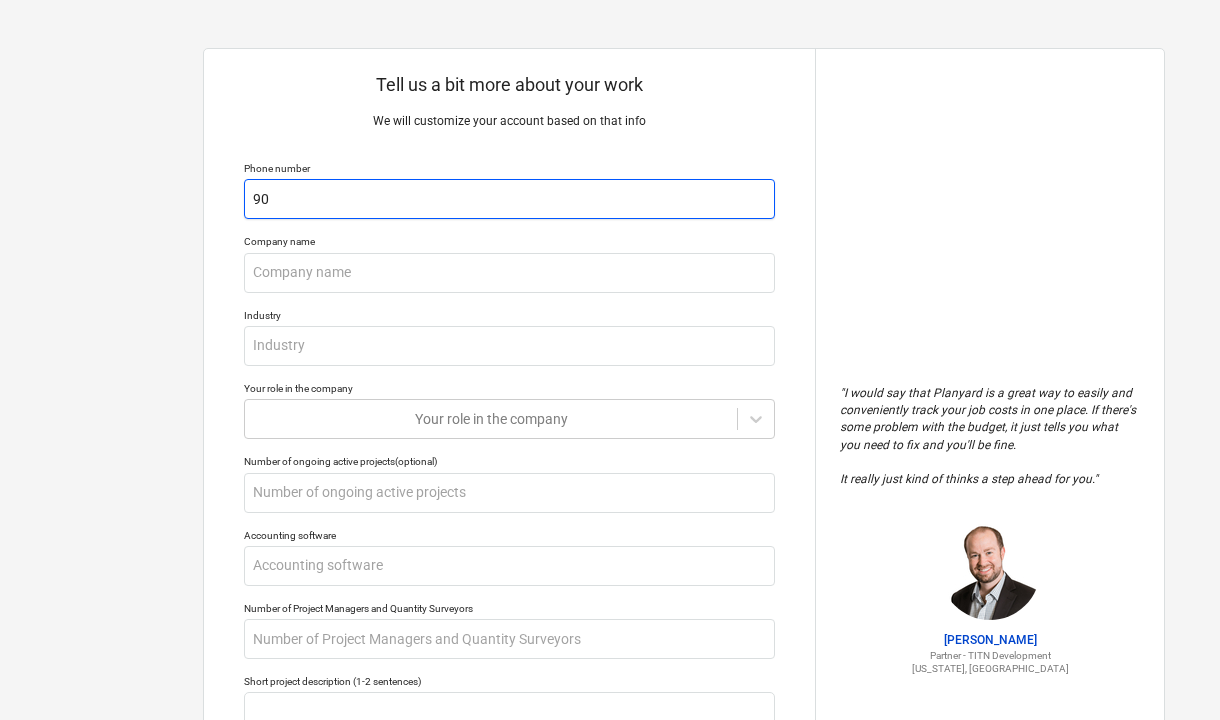 type on "901" 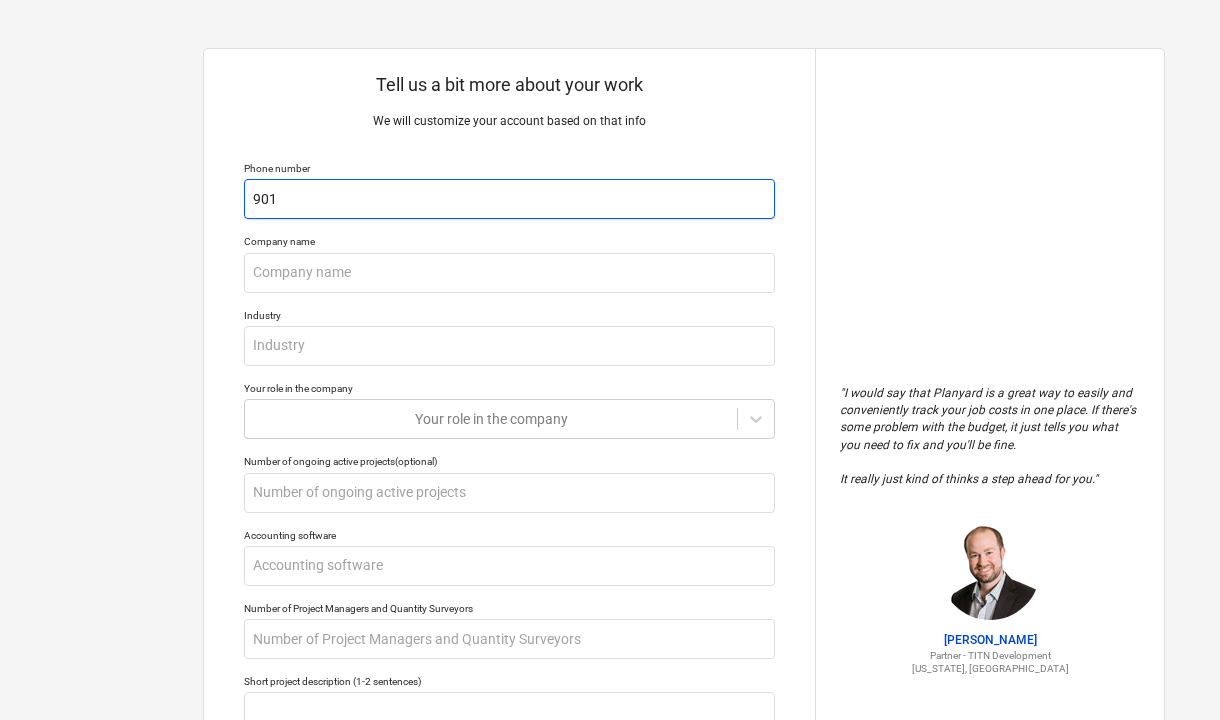 type on "x" 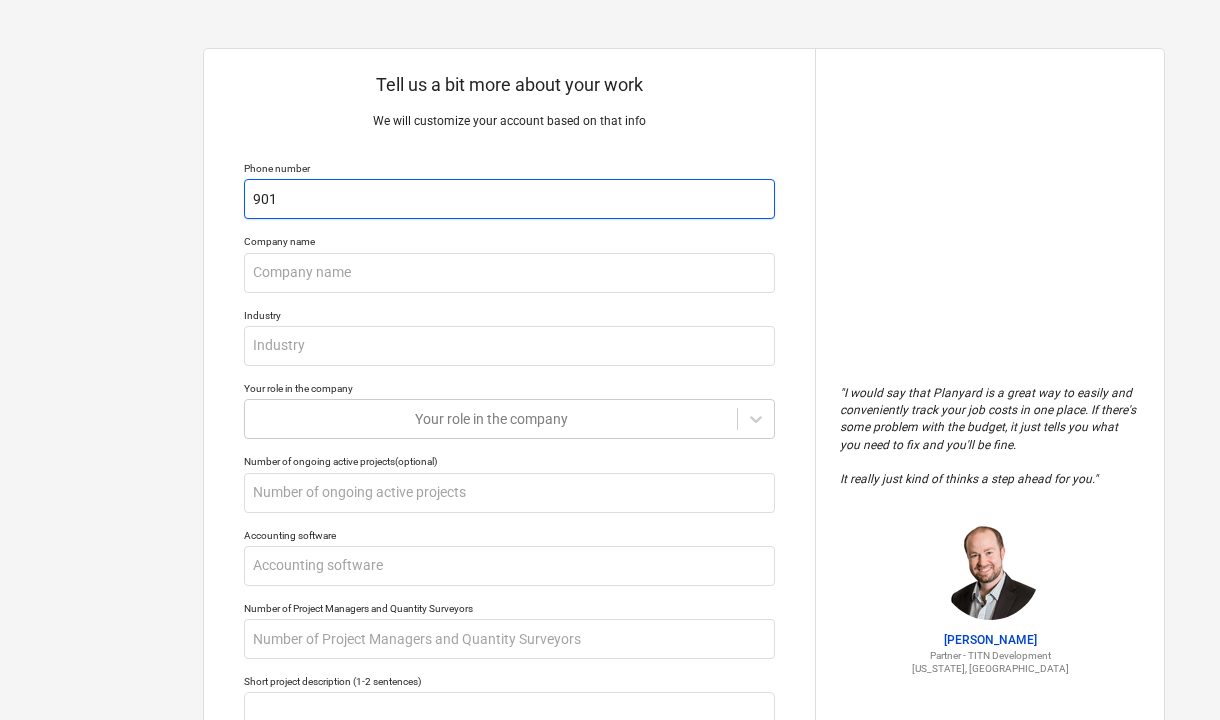 type on "9012" 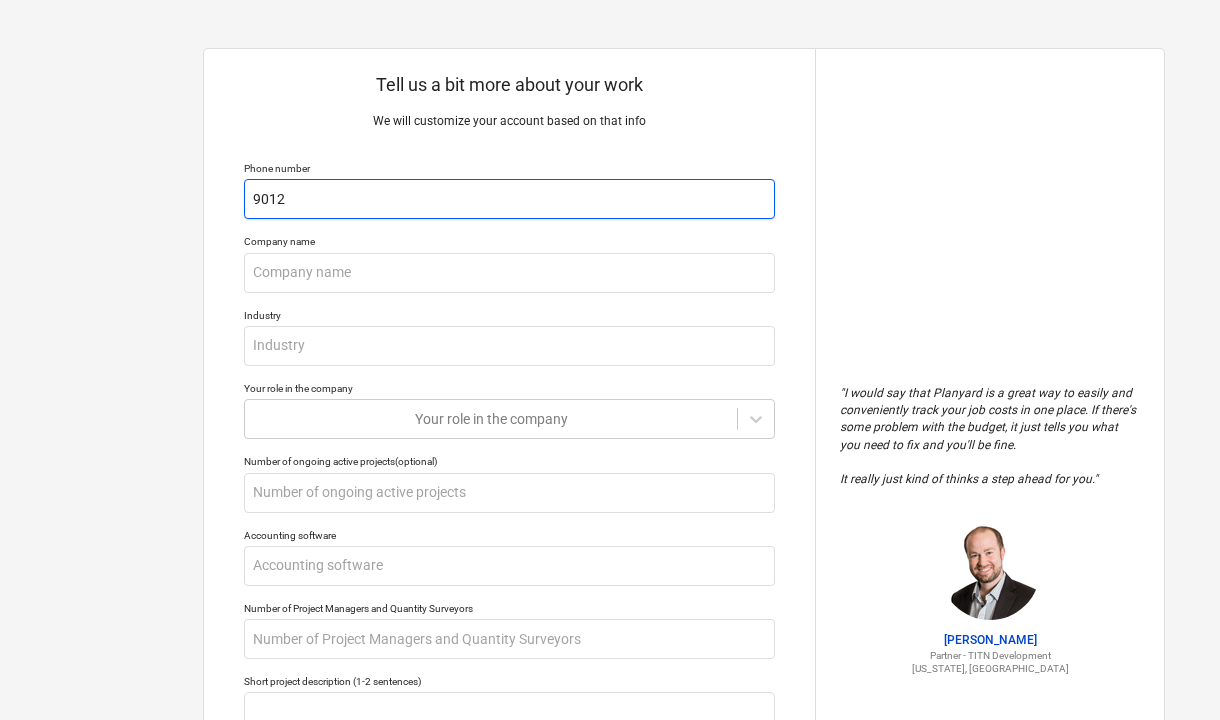 type on "x" 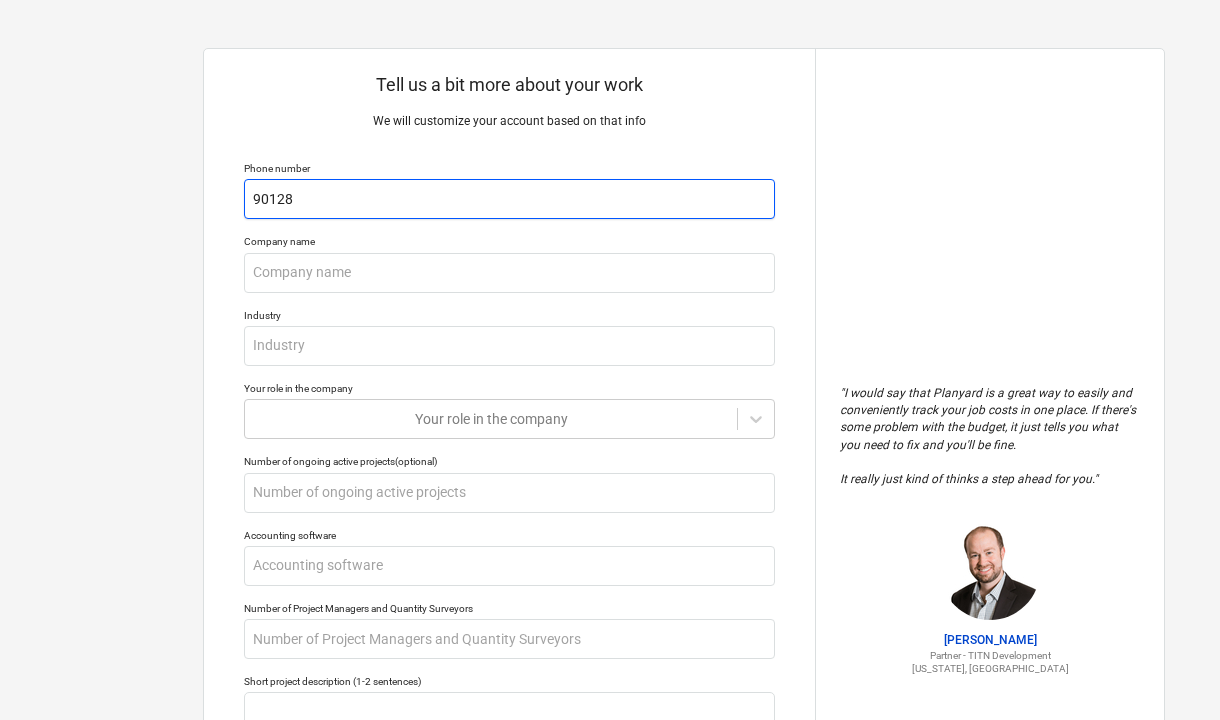 type on "x" 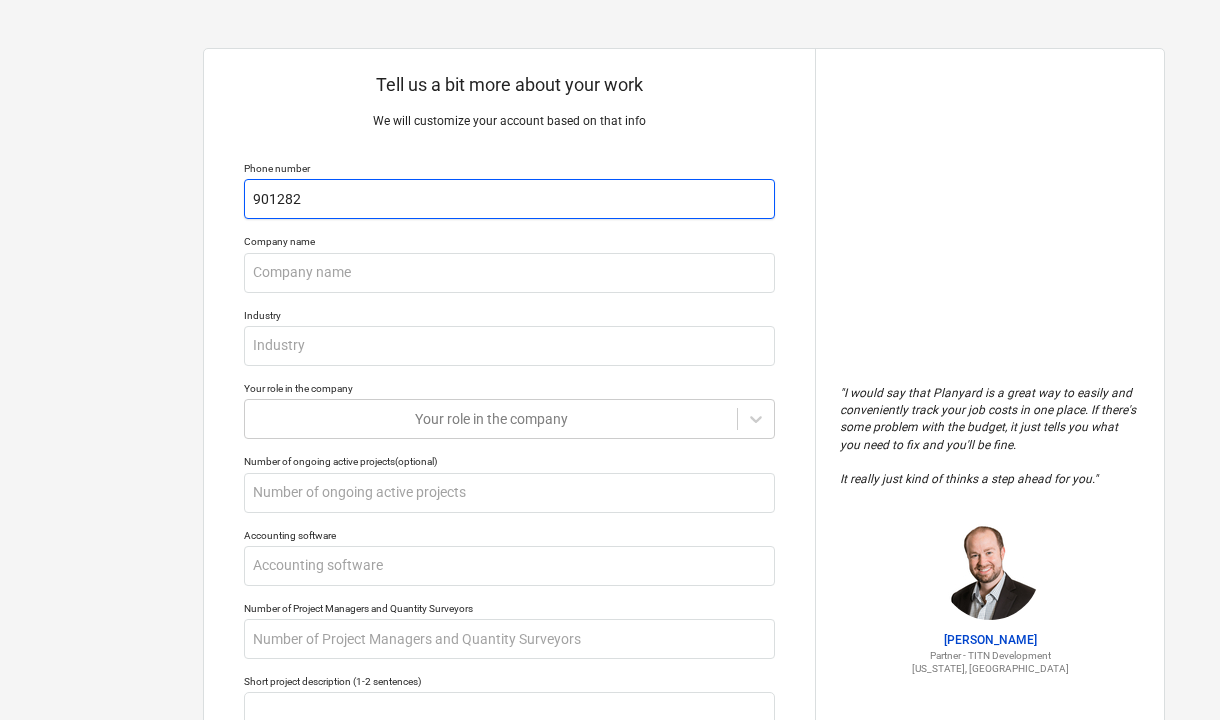 type on "x" 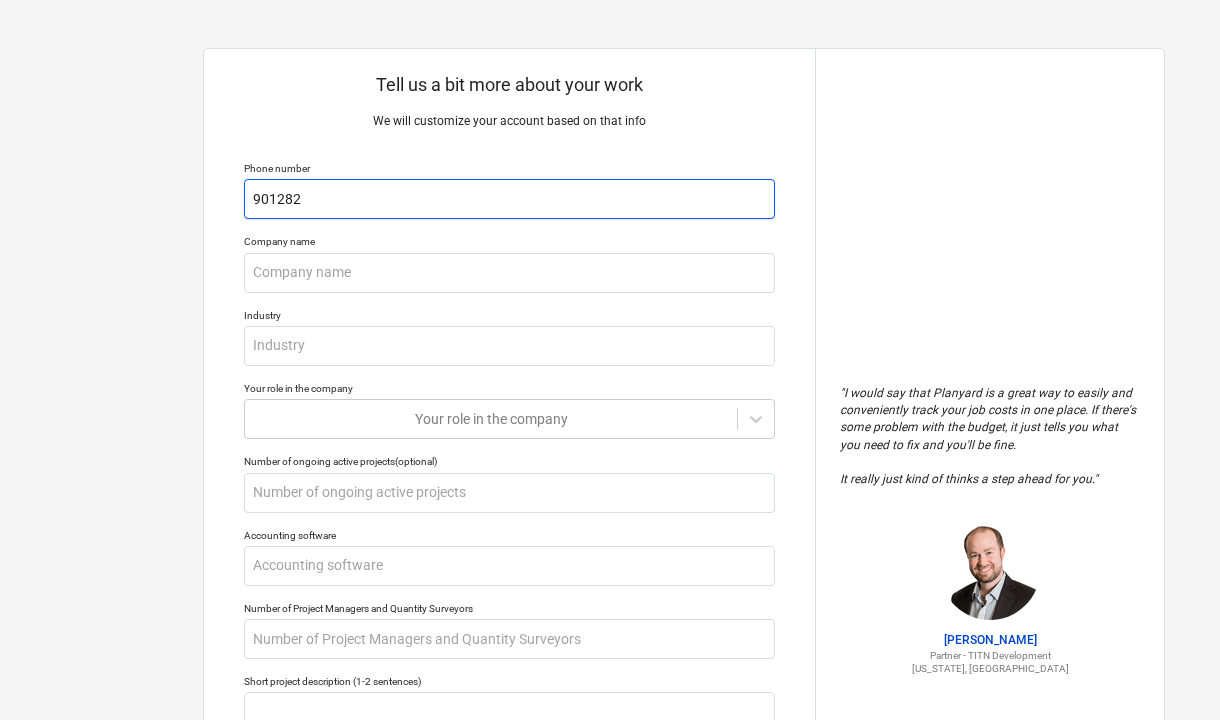 type on "9012829" 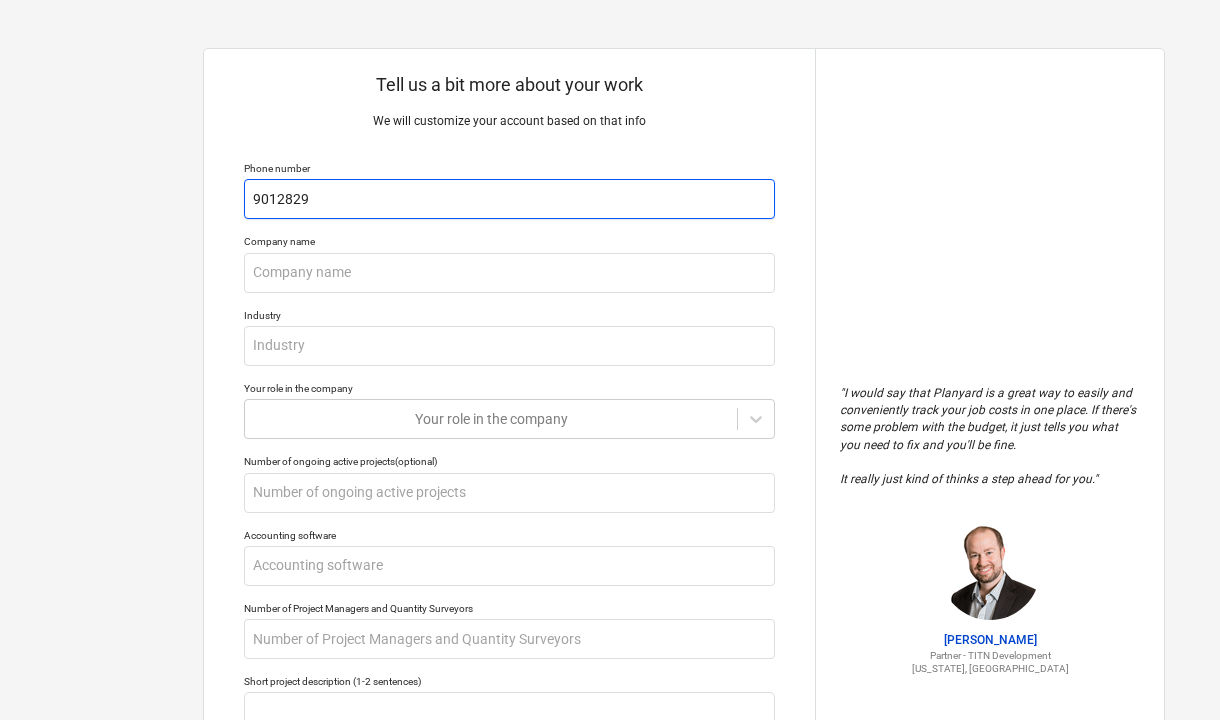 type on "x" 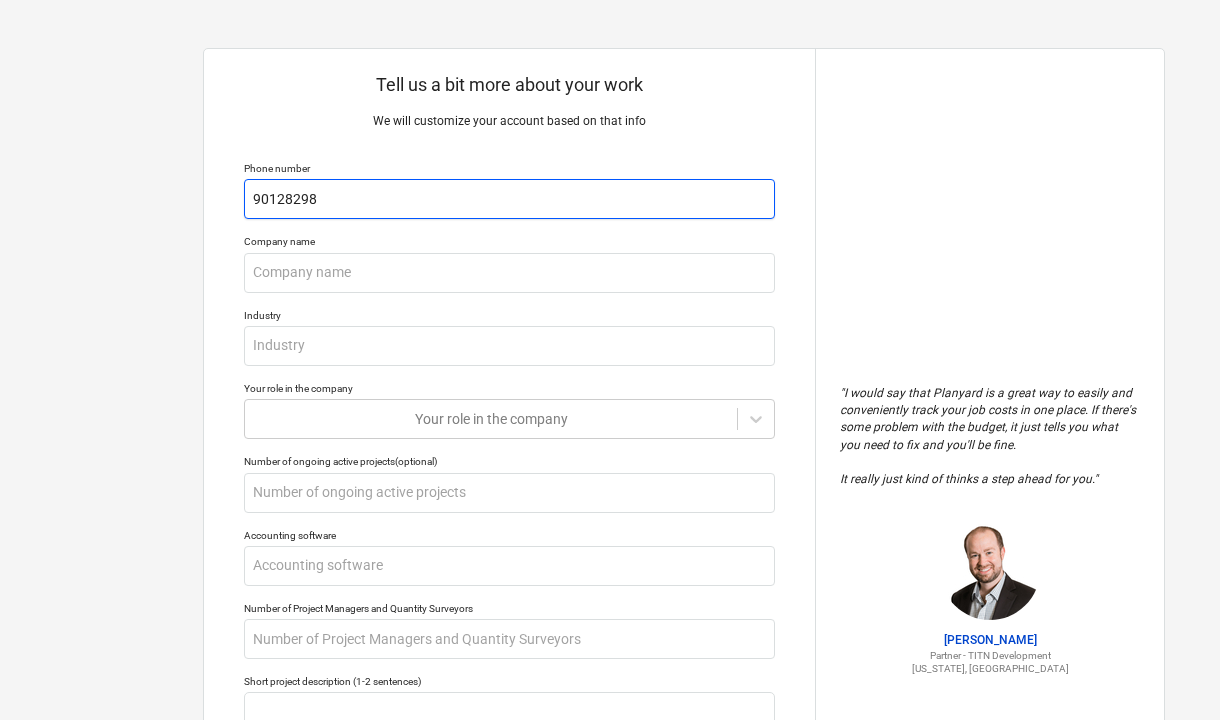 type on "x" 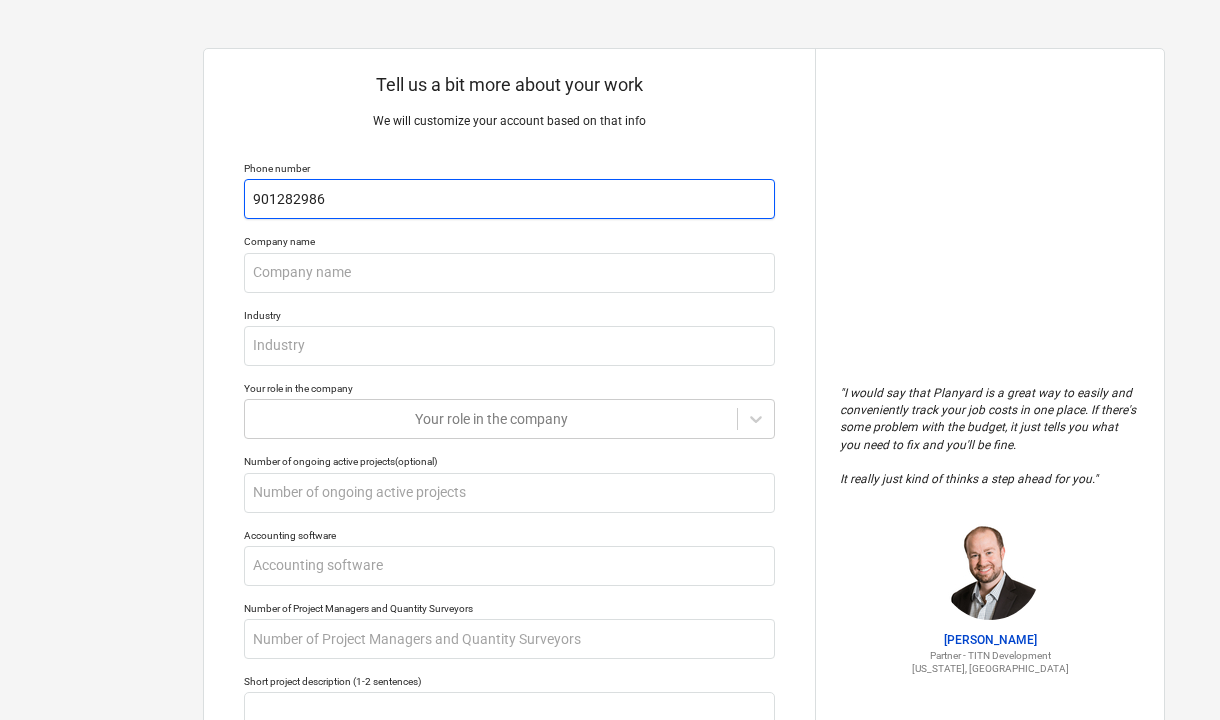 type on "x" 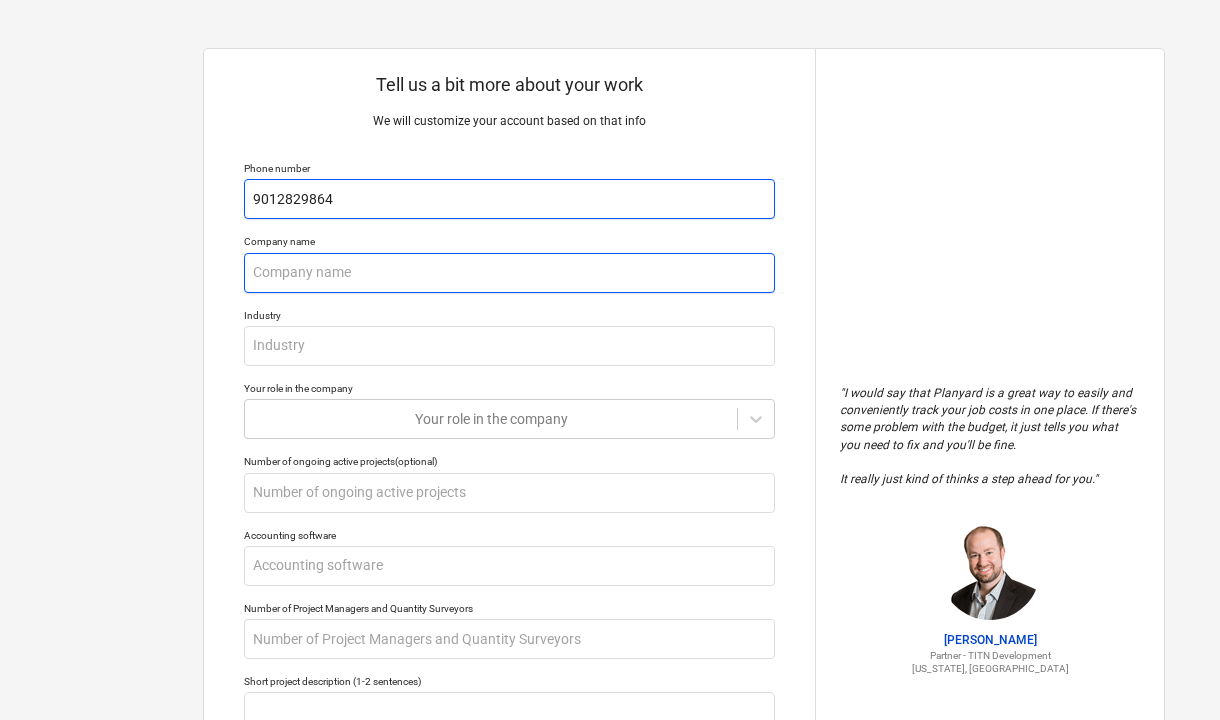 type on "9012829864" 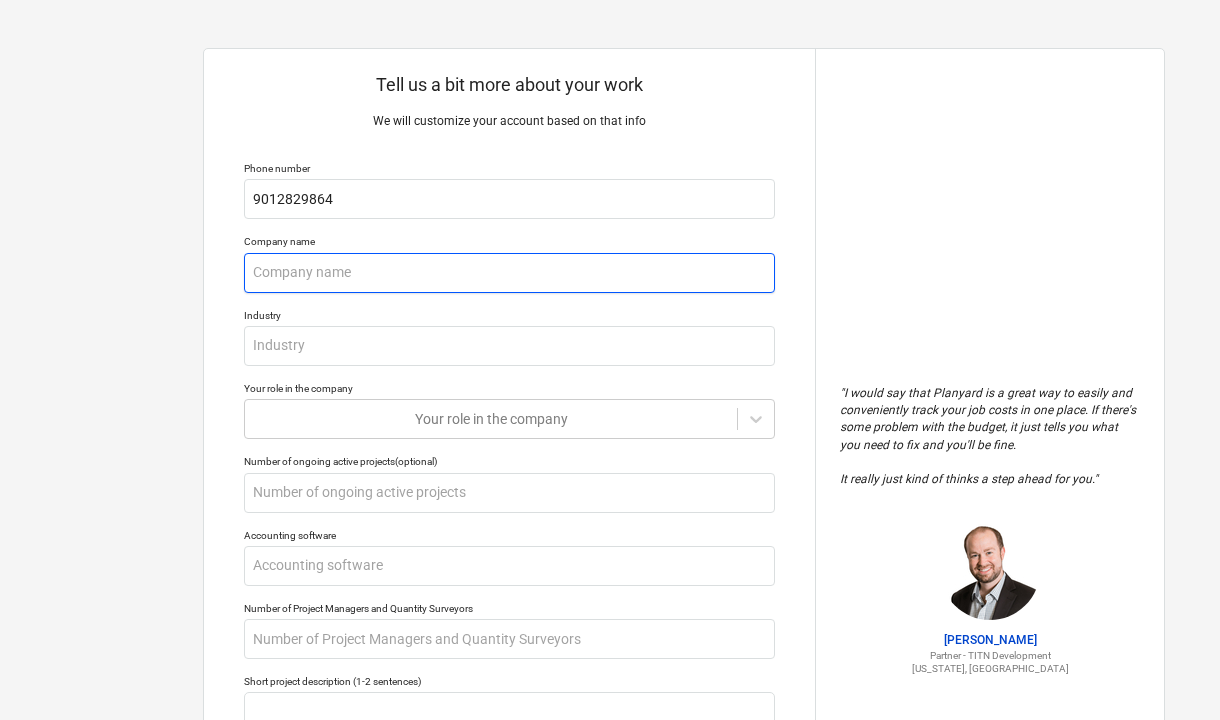 click at bounding box center (509, 273) 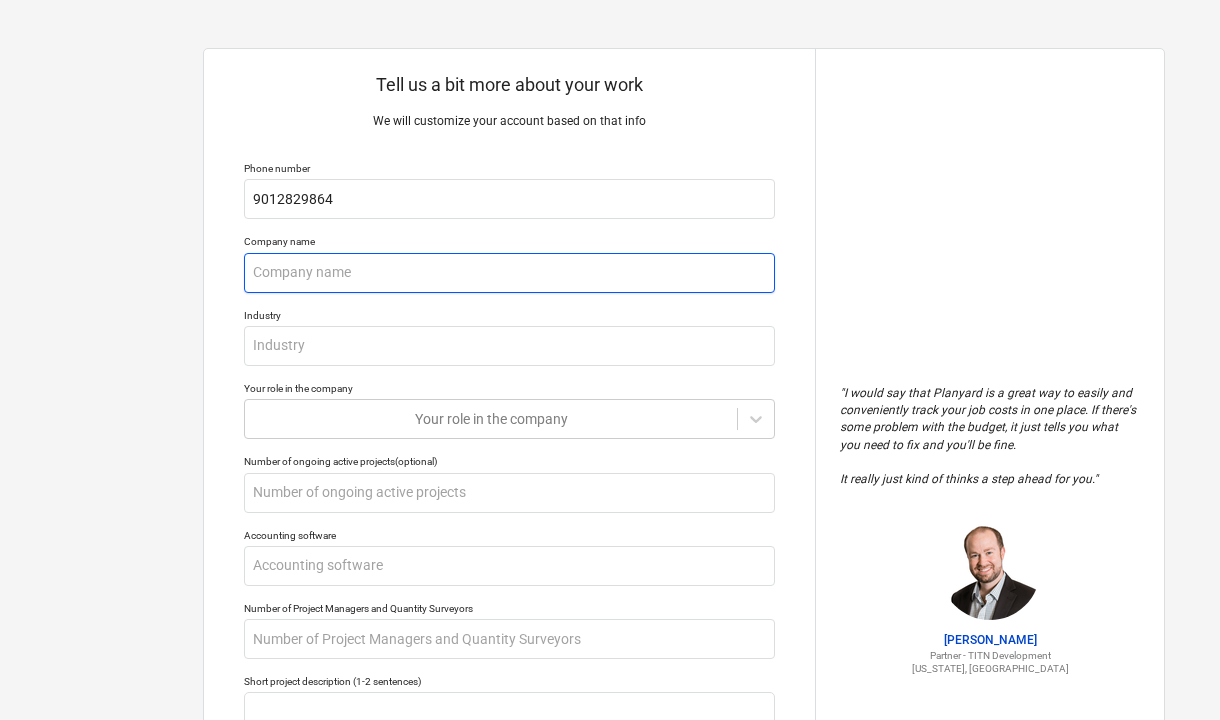 type on "x" 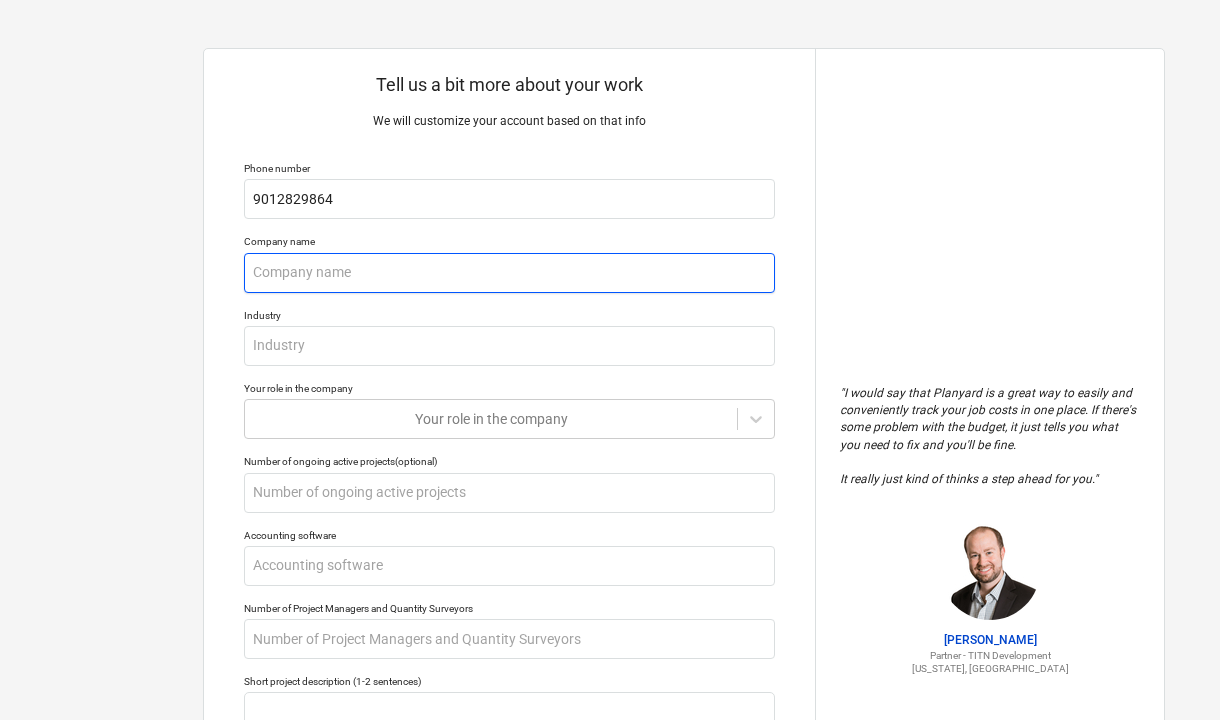 type on "L" 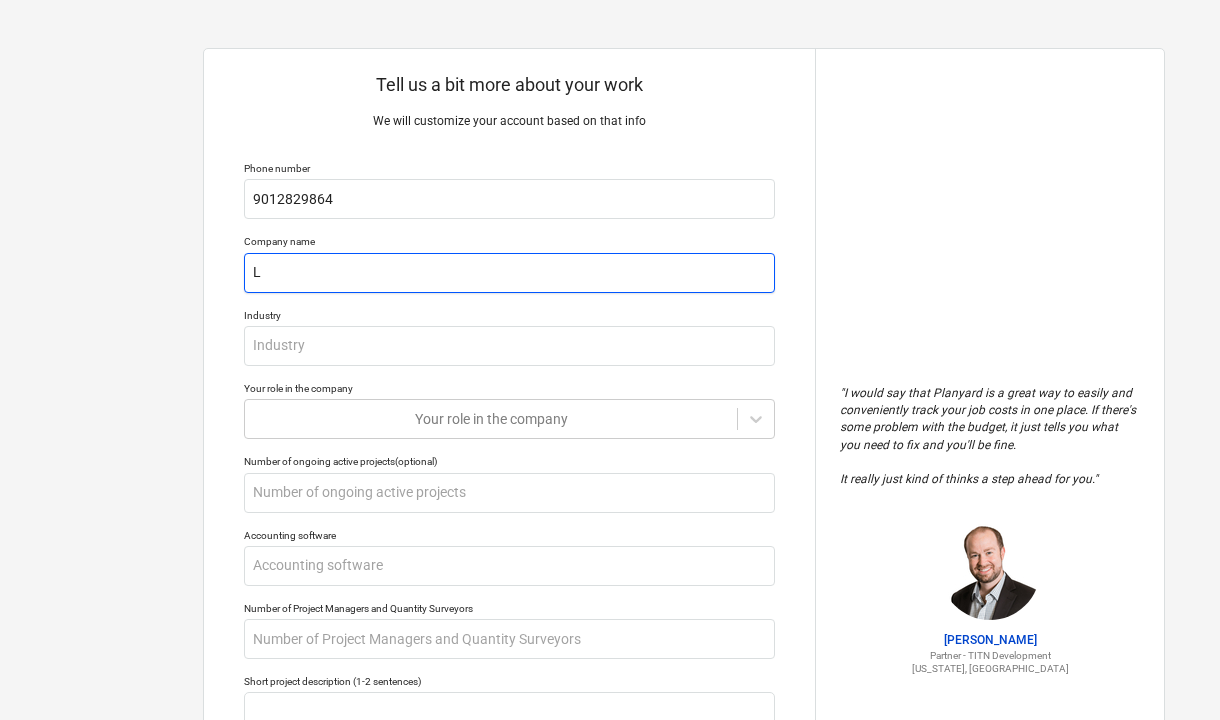 type on "x" 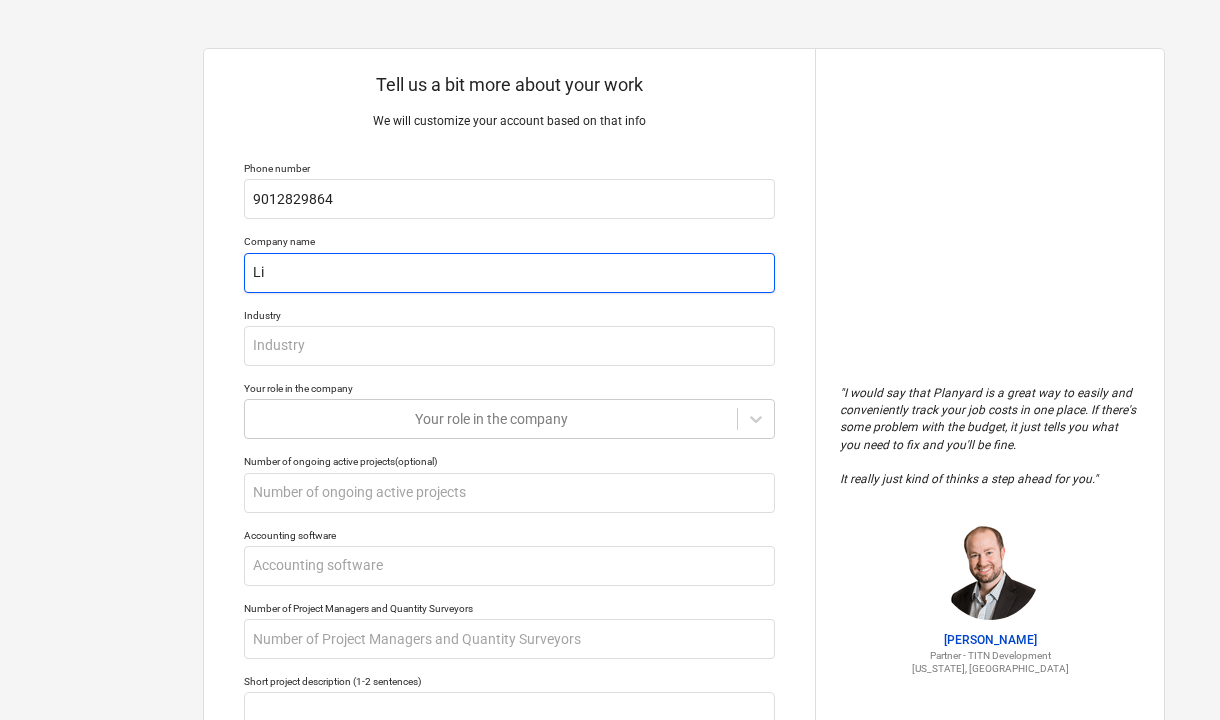type on "x" 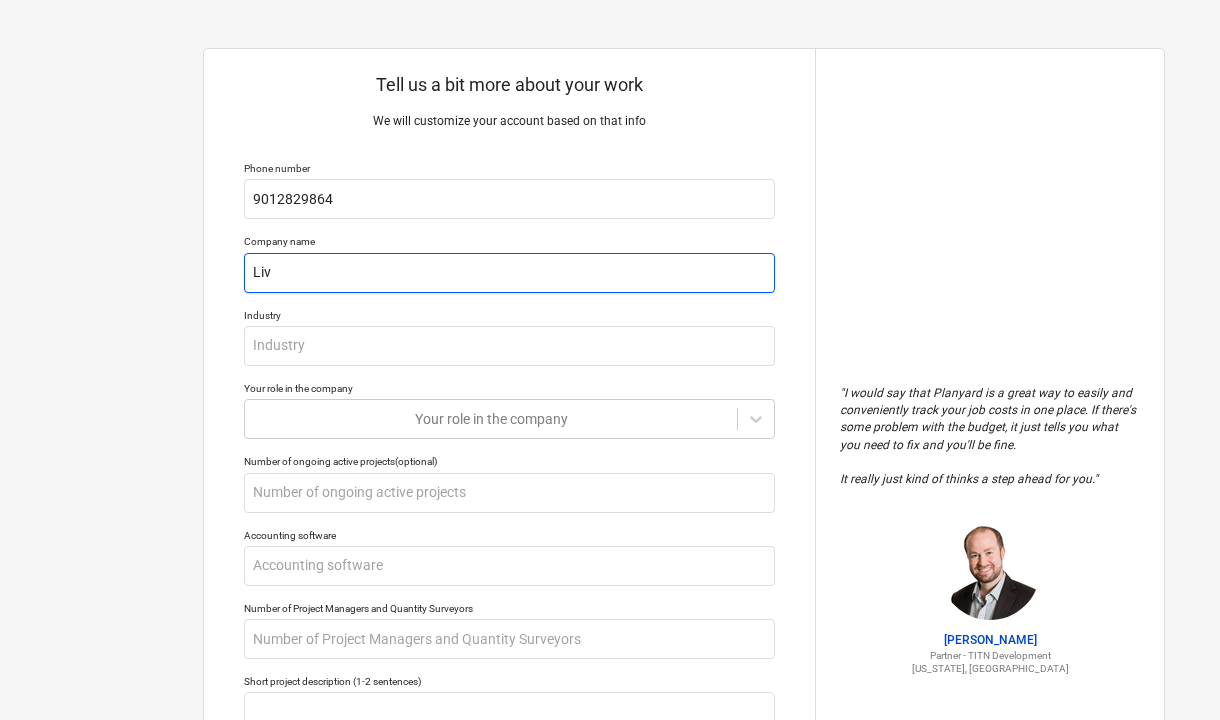 type on "x" 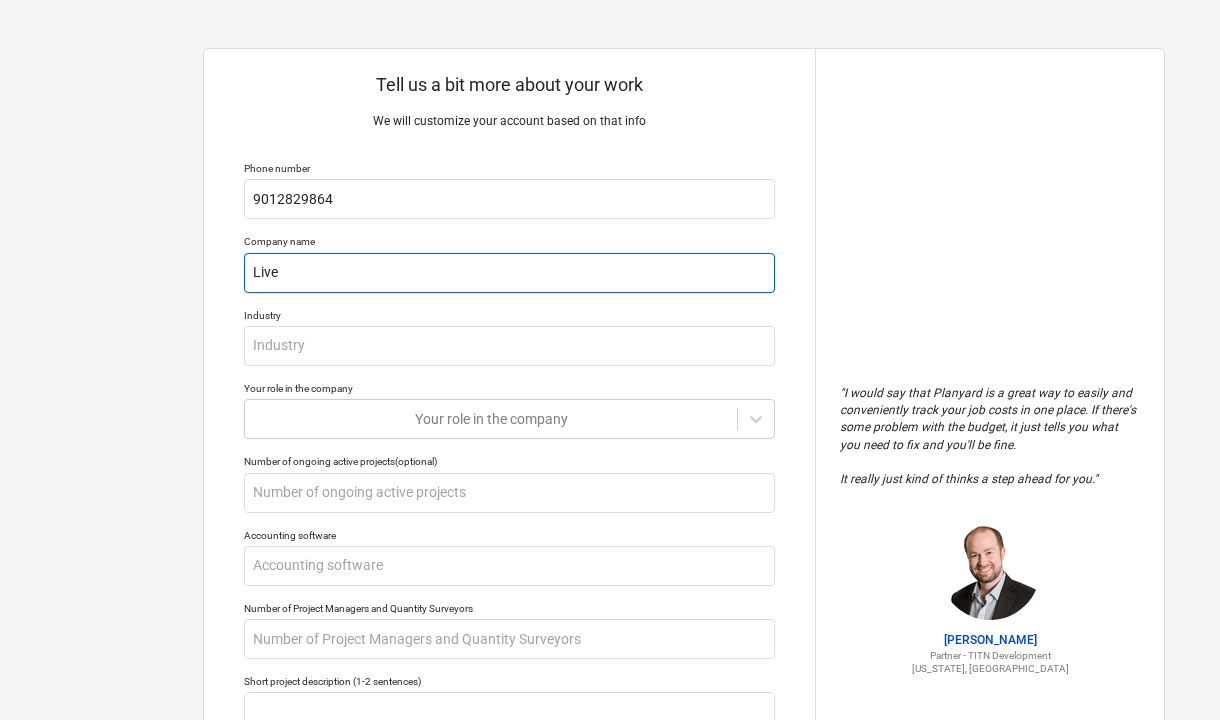 type on "x" 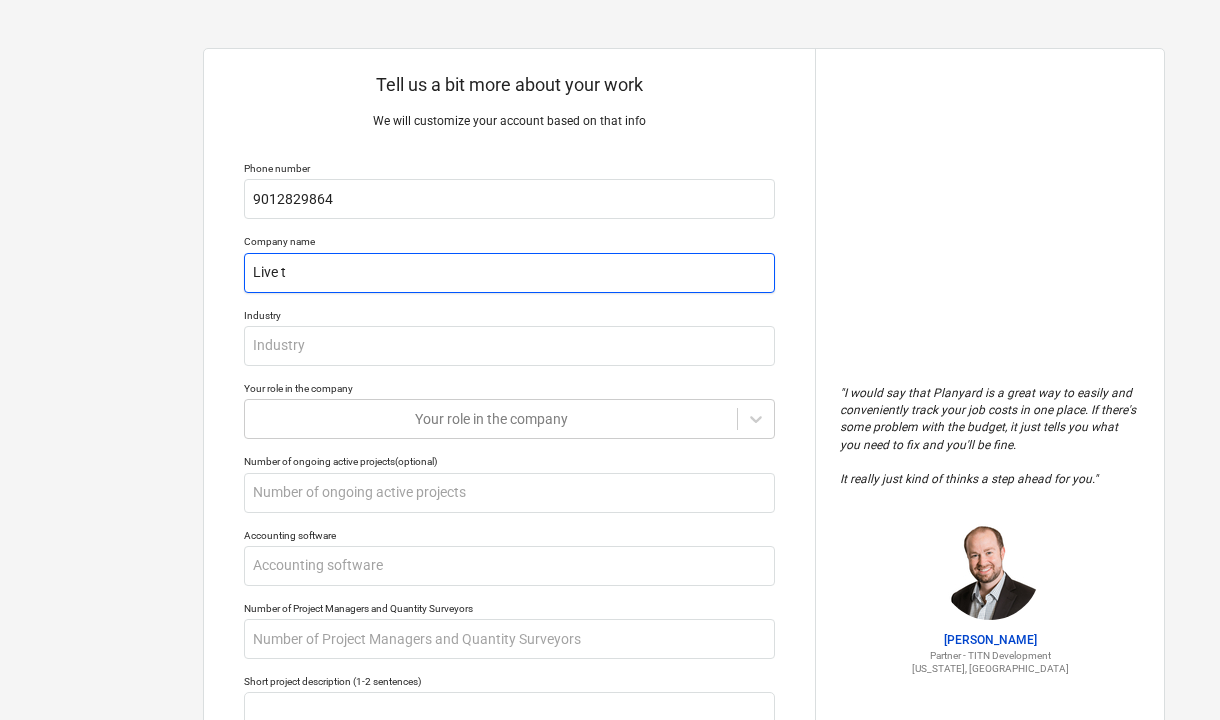 type on "x" 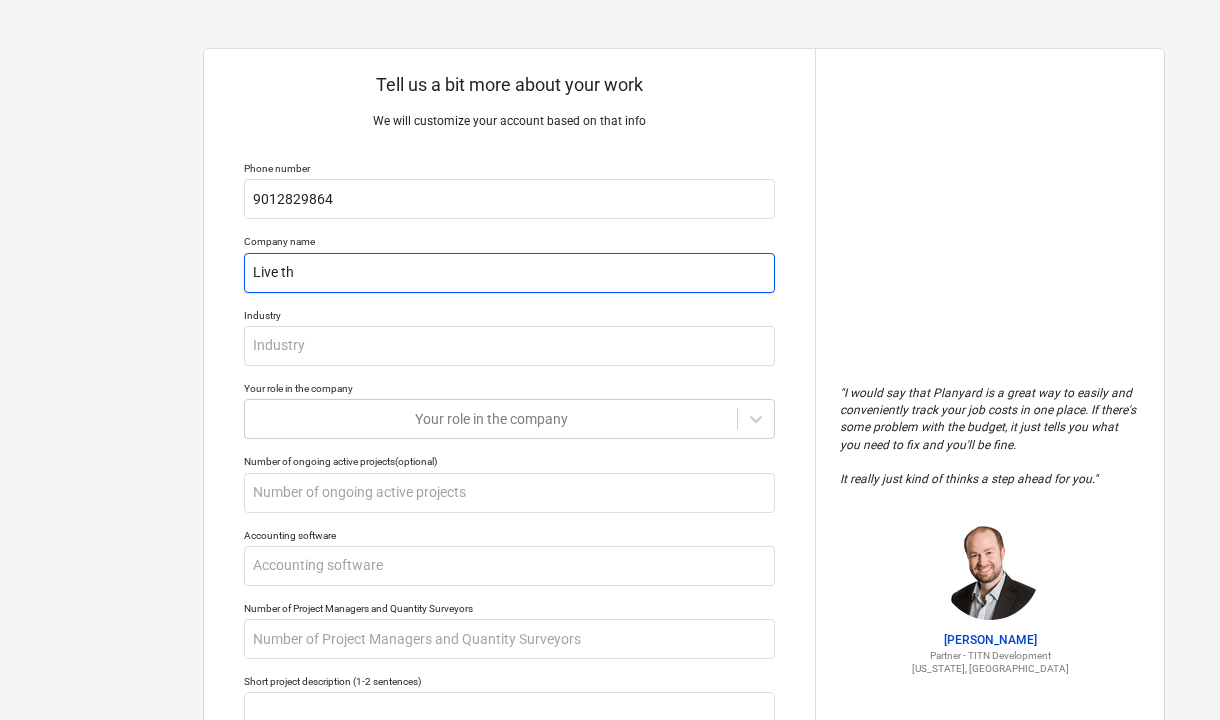 type on "x" 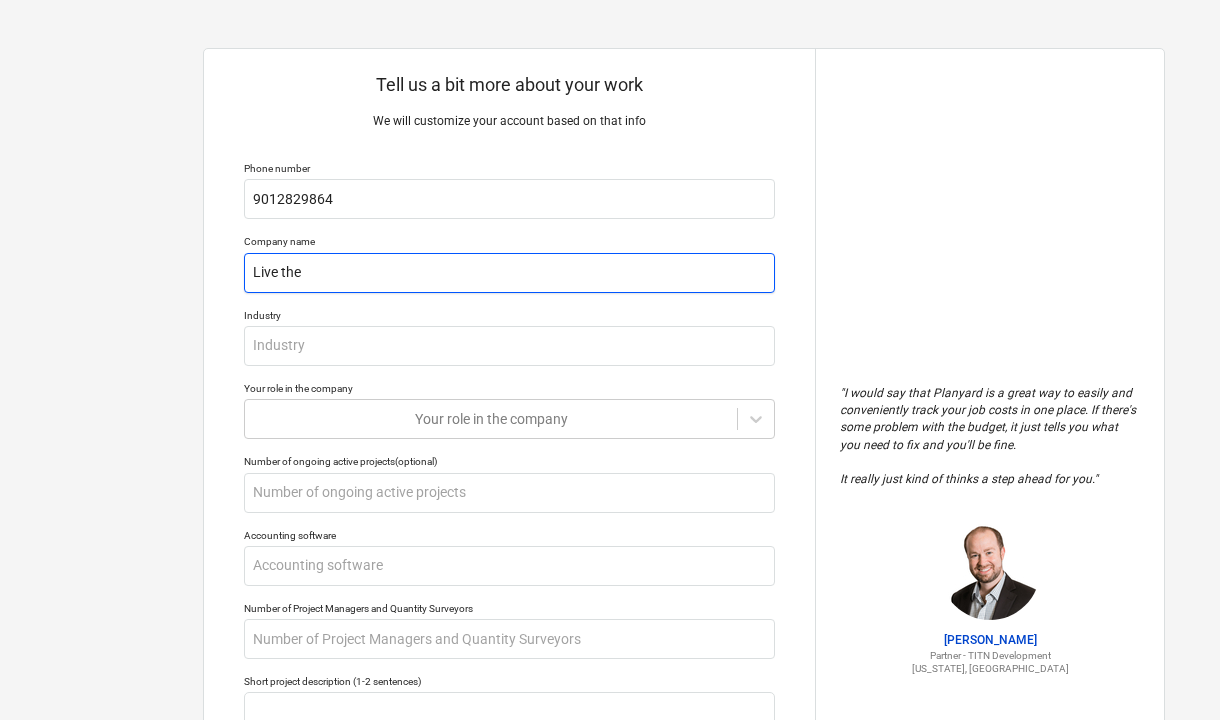 type on "x" 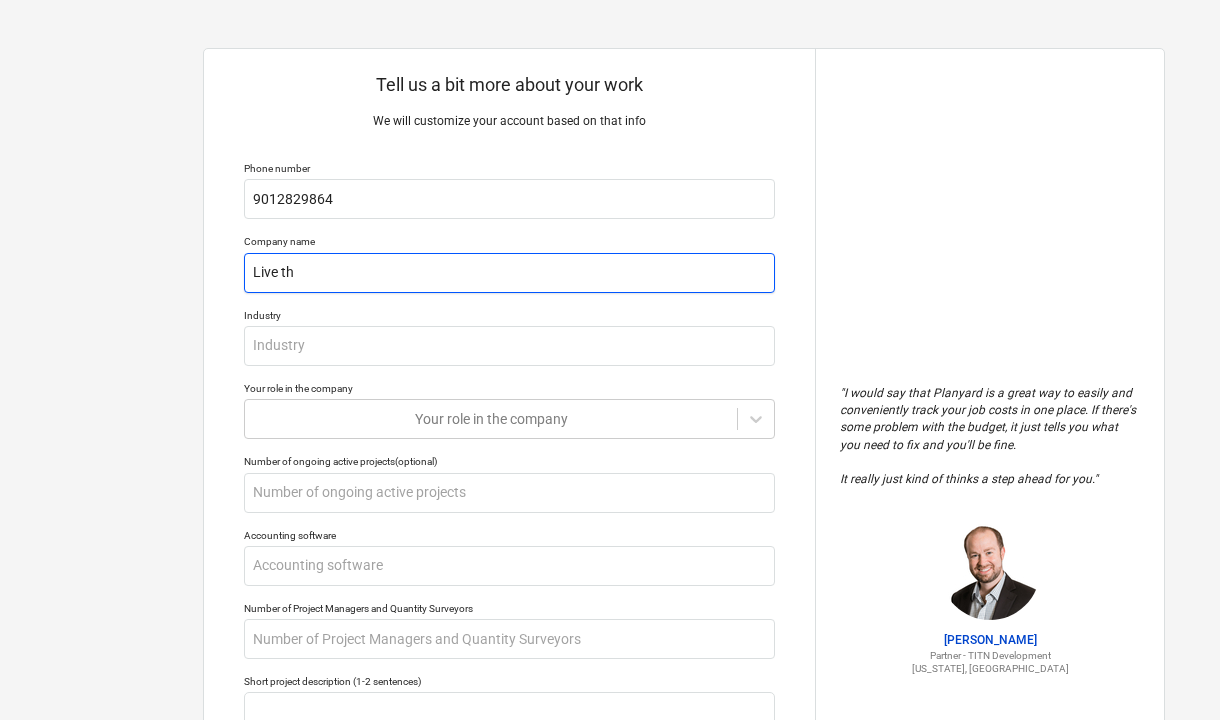 type on "x" 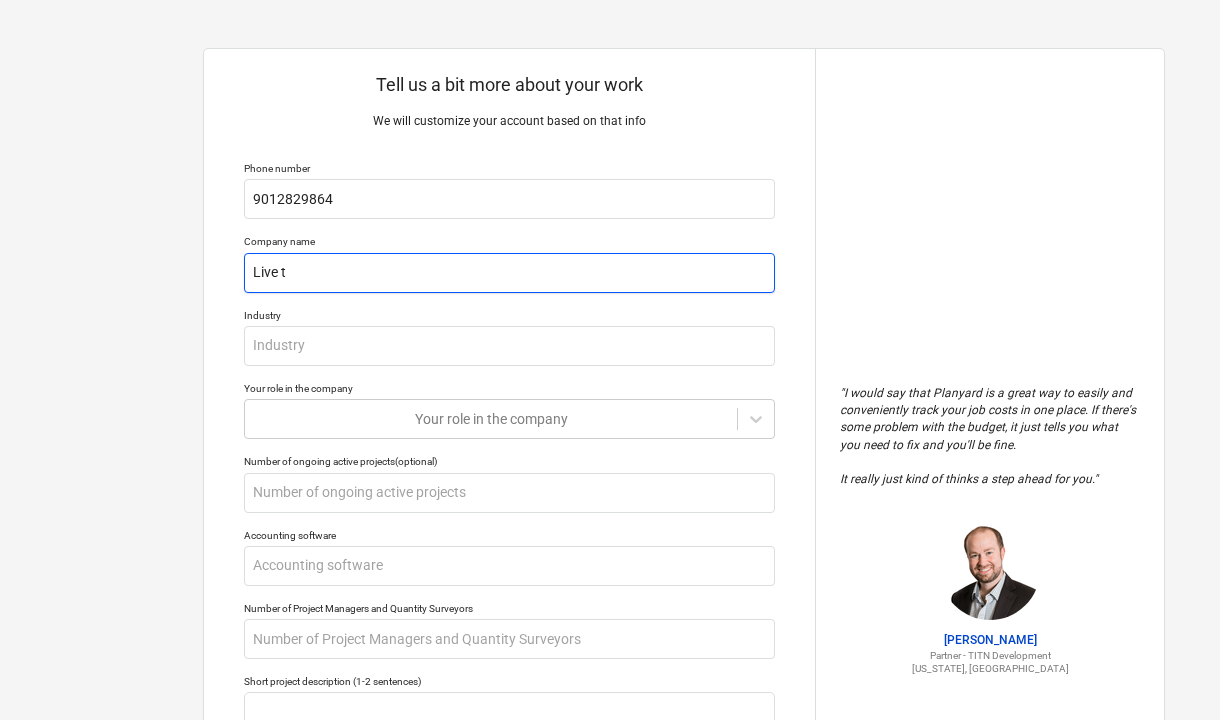 type on "x" 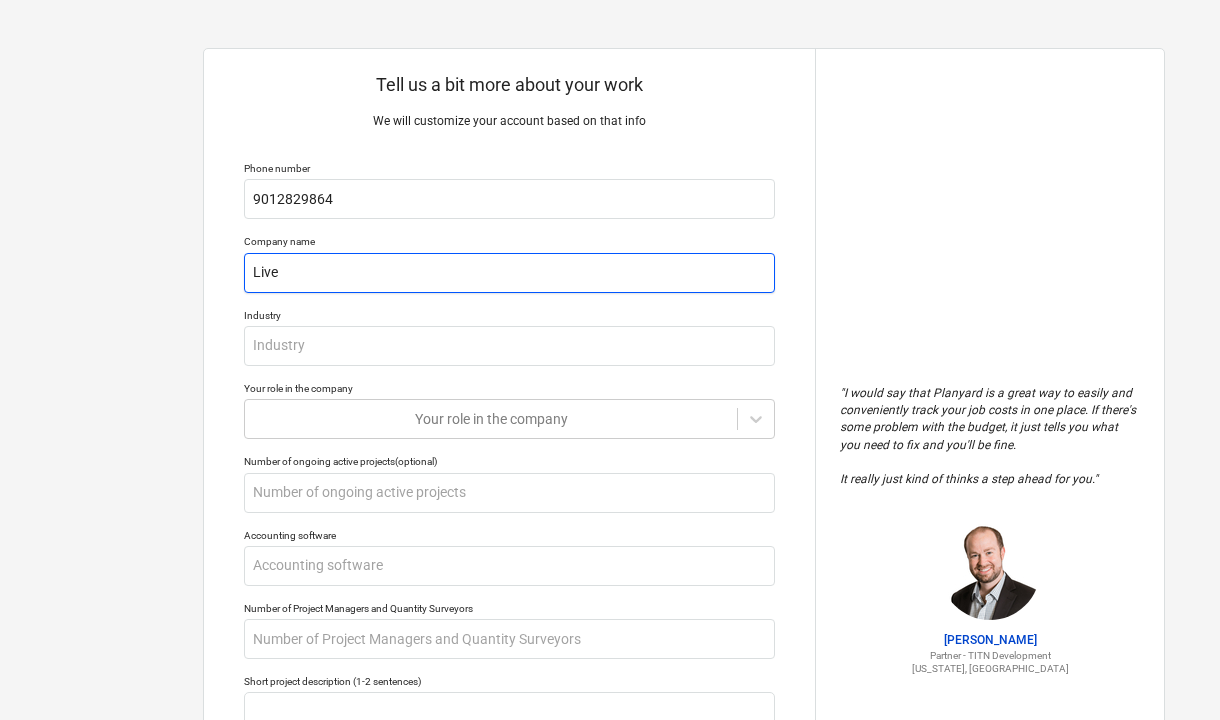 type on "x" 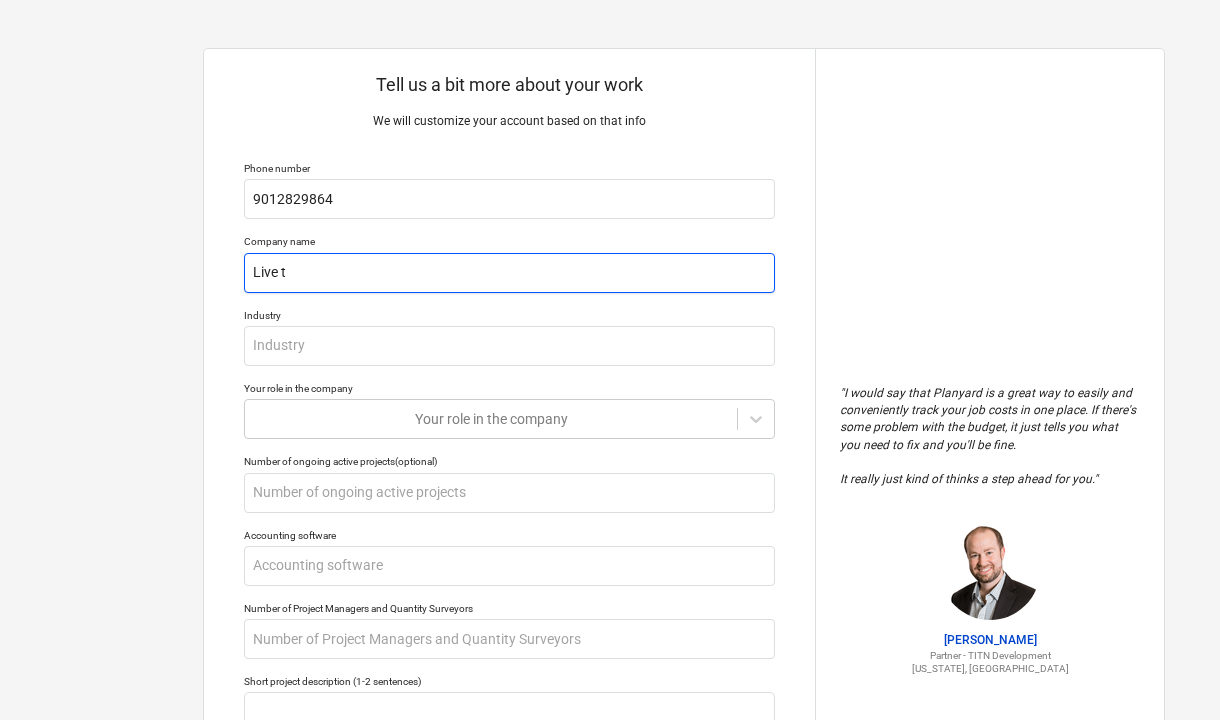 type on "x" 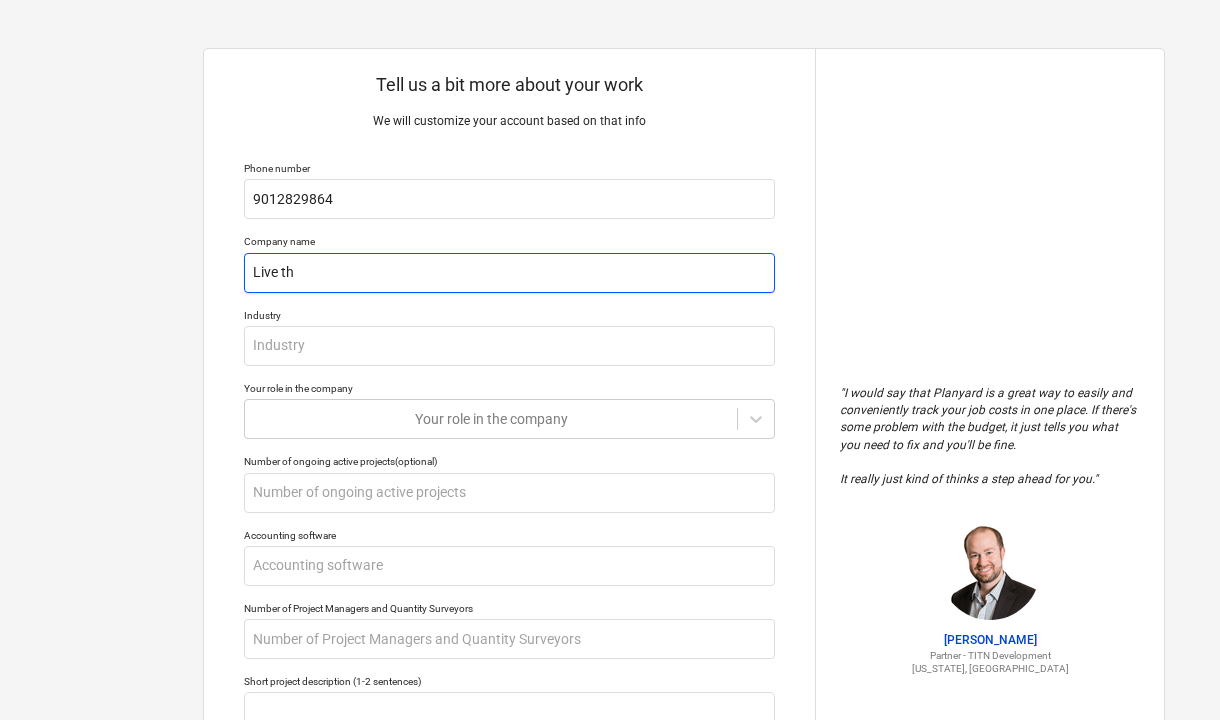 type on "x" 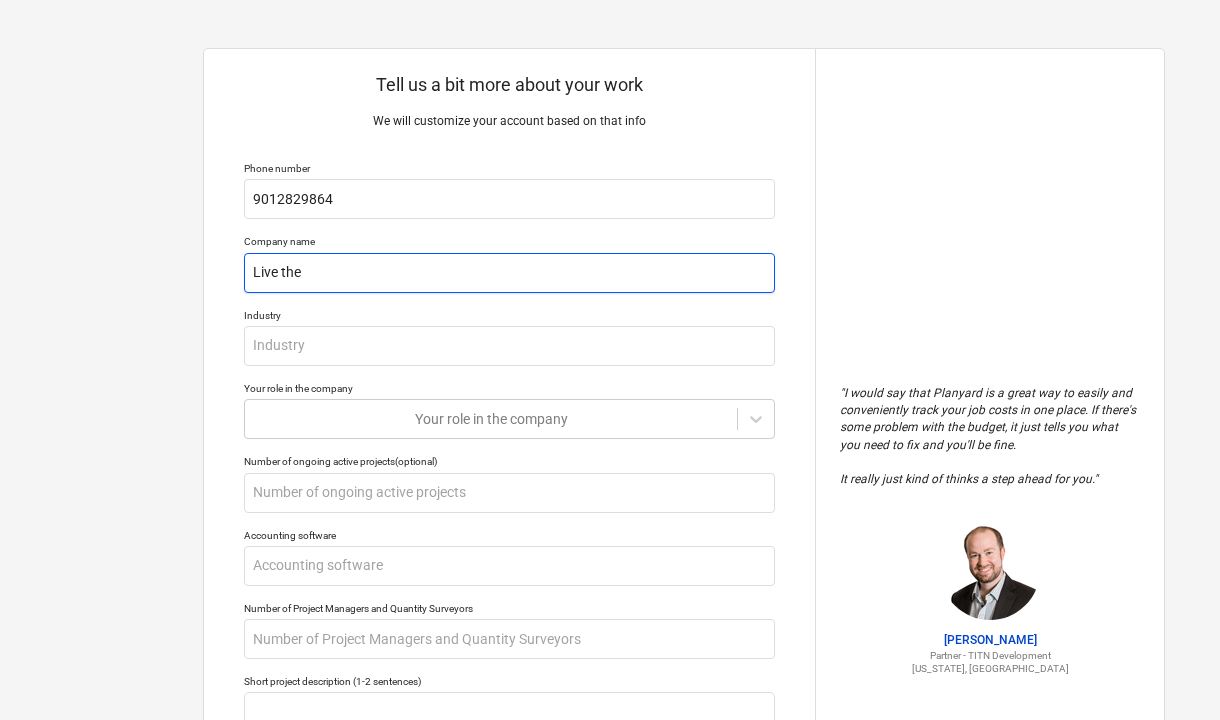 type on "x" 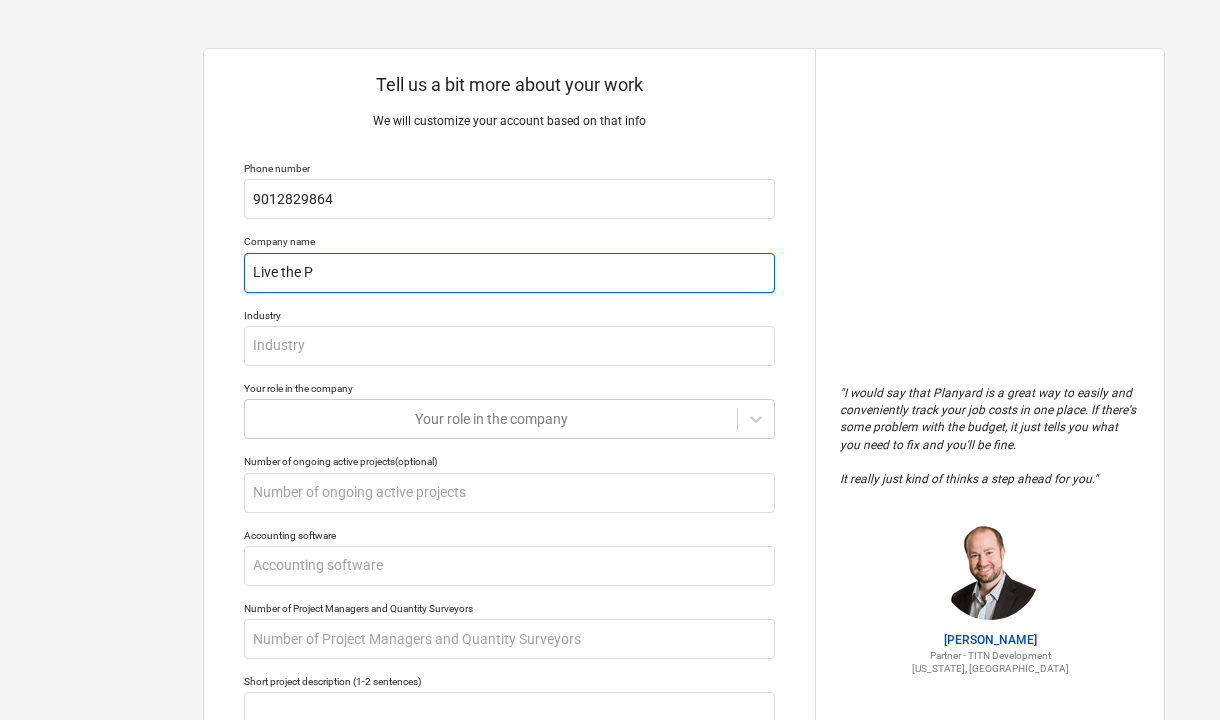 type on "x" 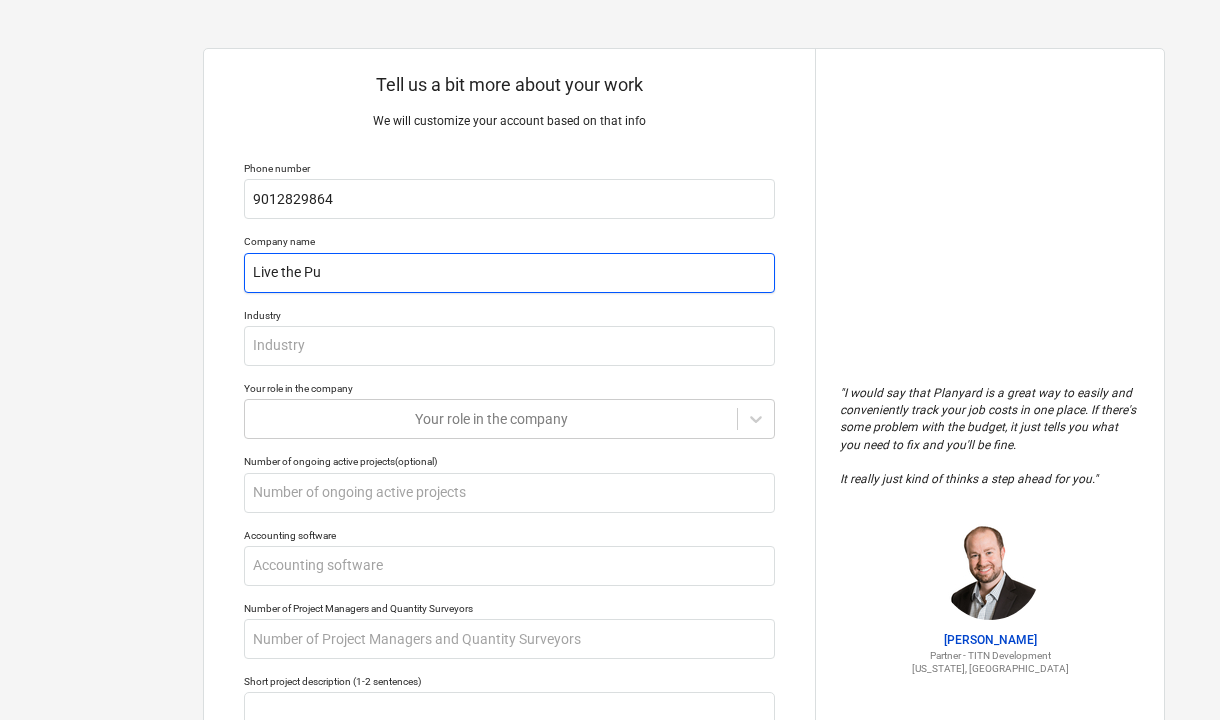 type on "x" 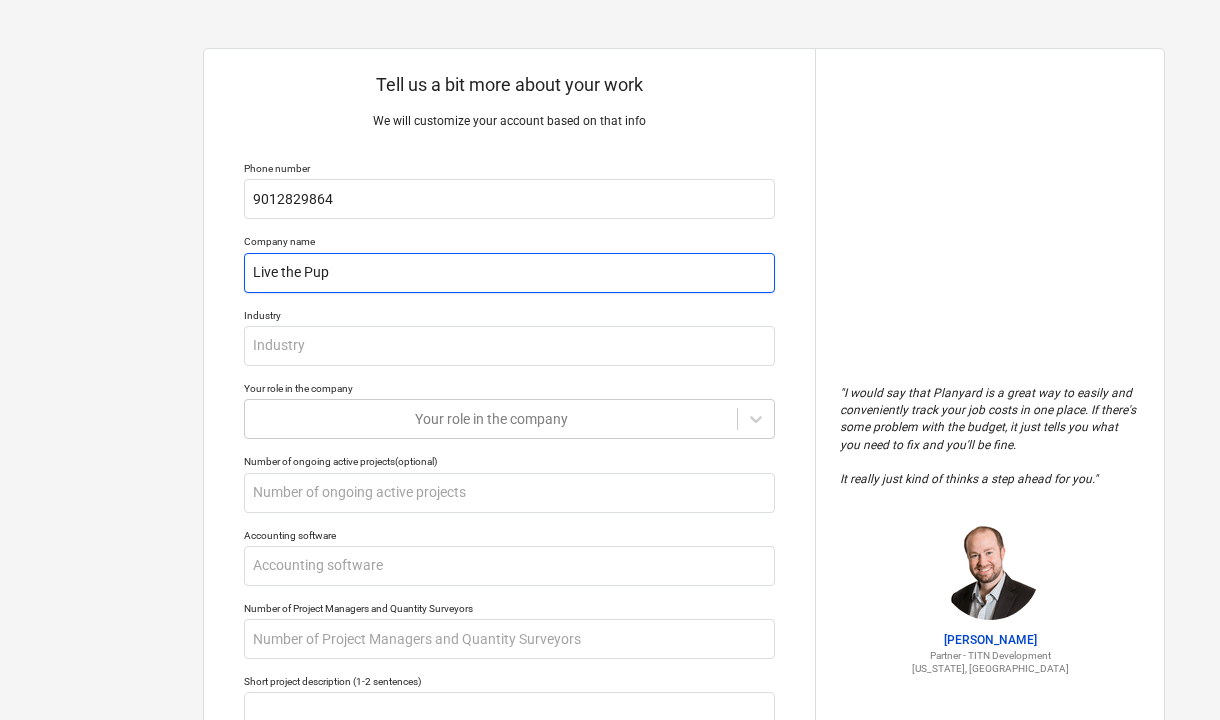 type on "x" 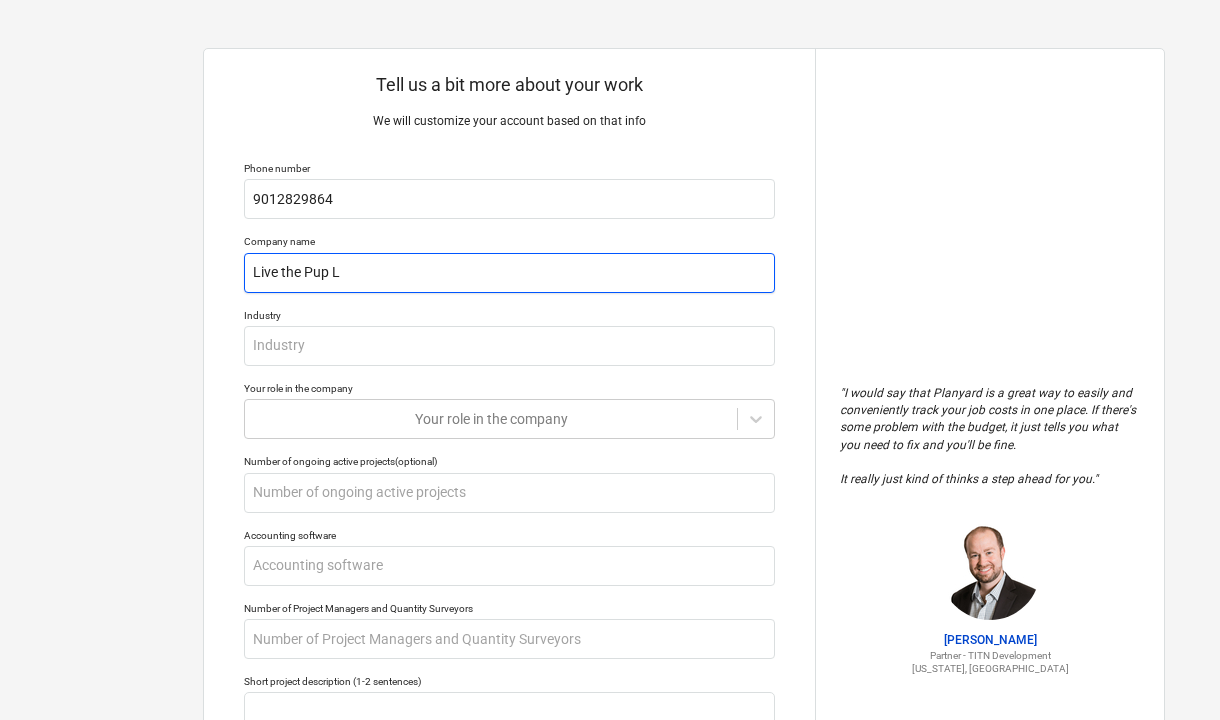 type on "x" 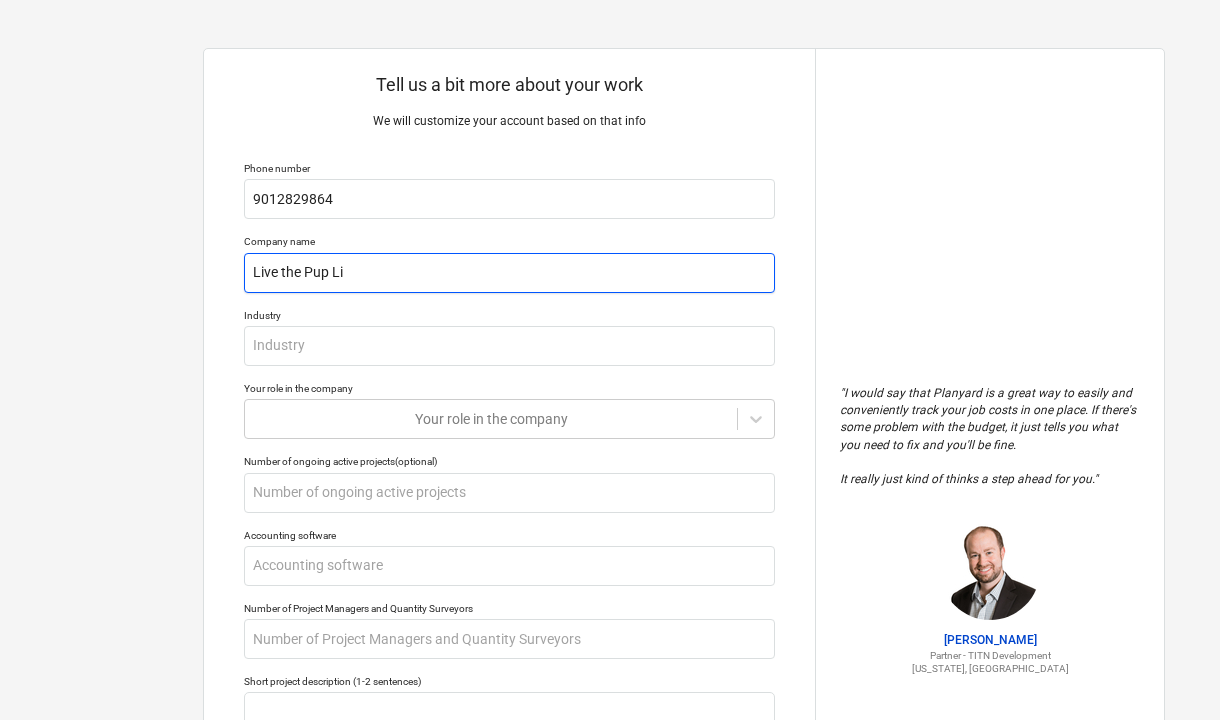 type on "x" 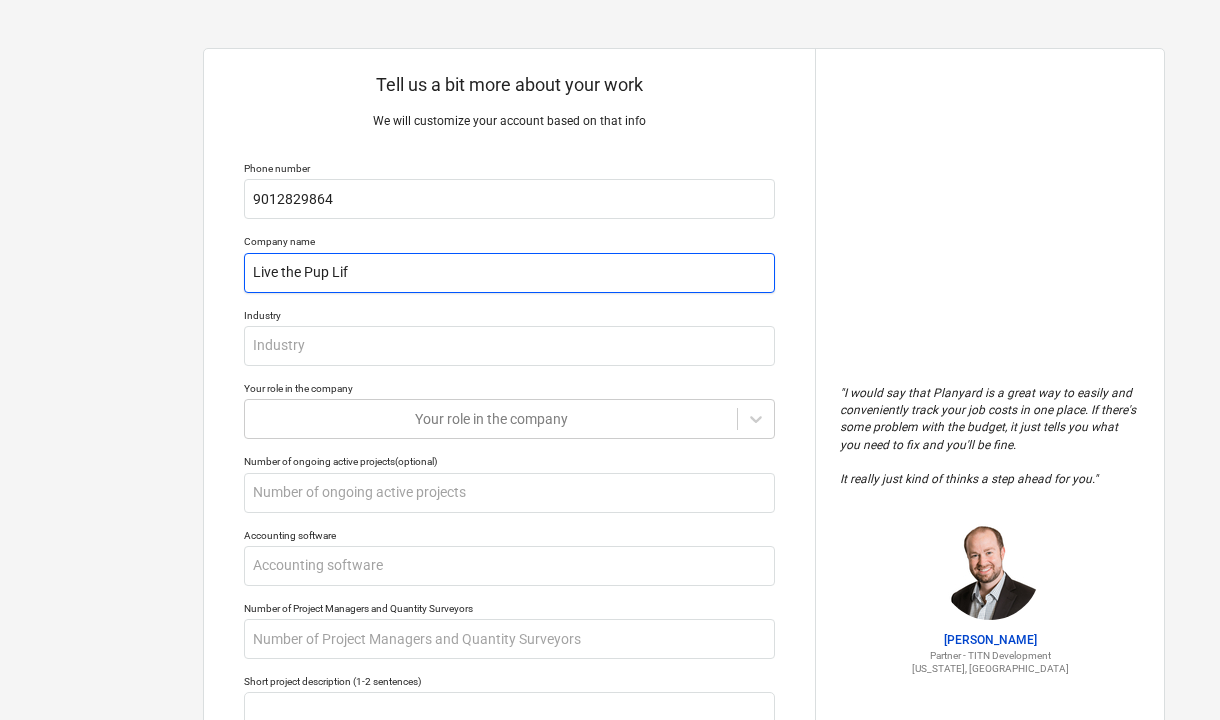 type on "x" 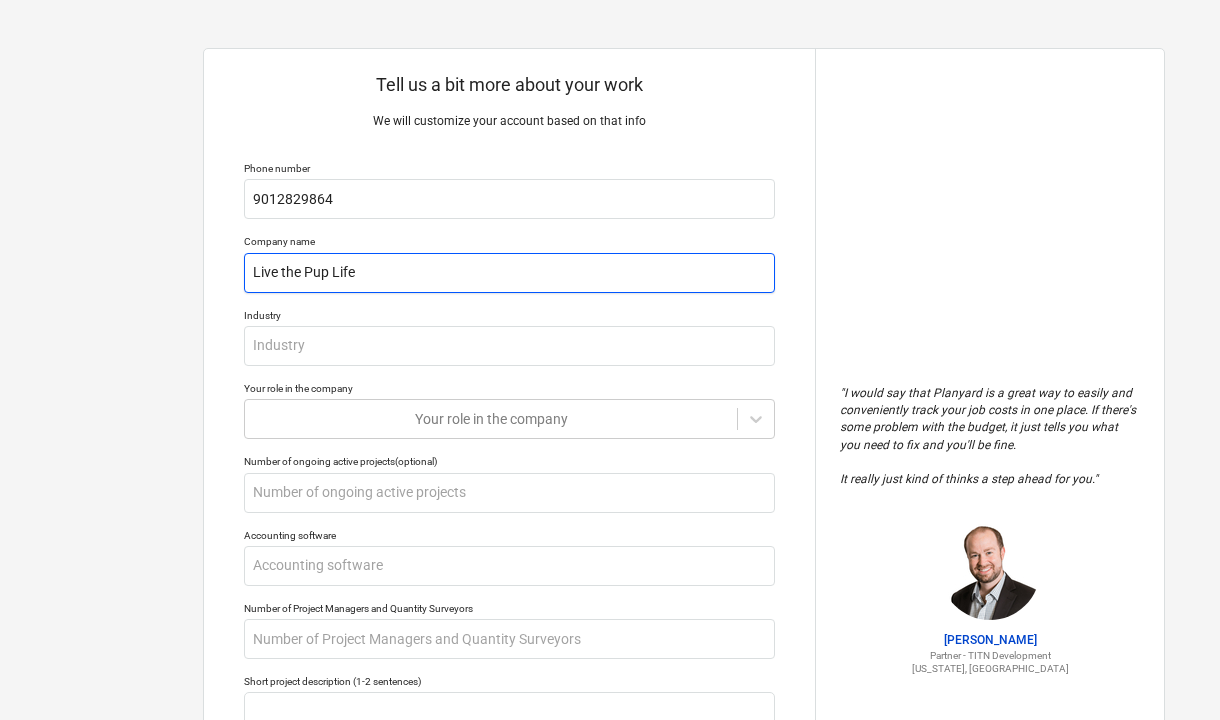 type on "Live the Pup Life" 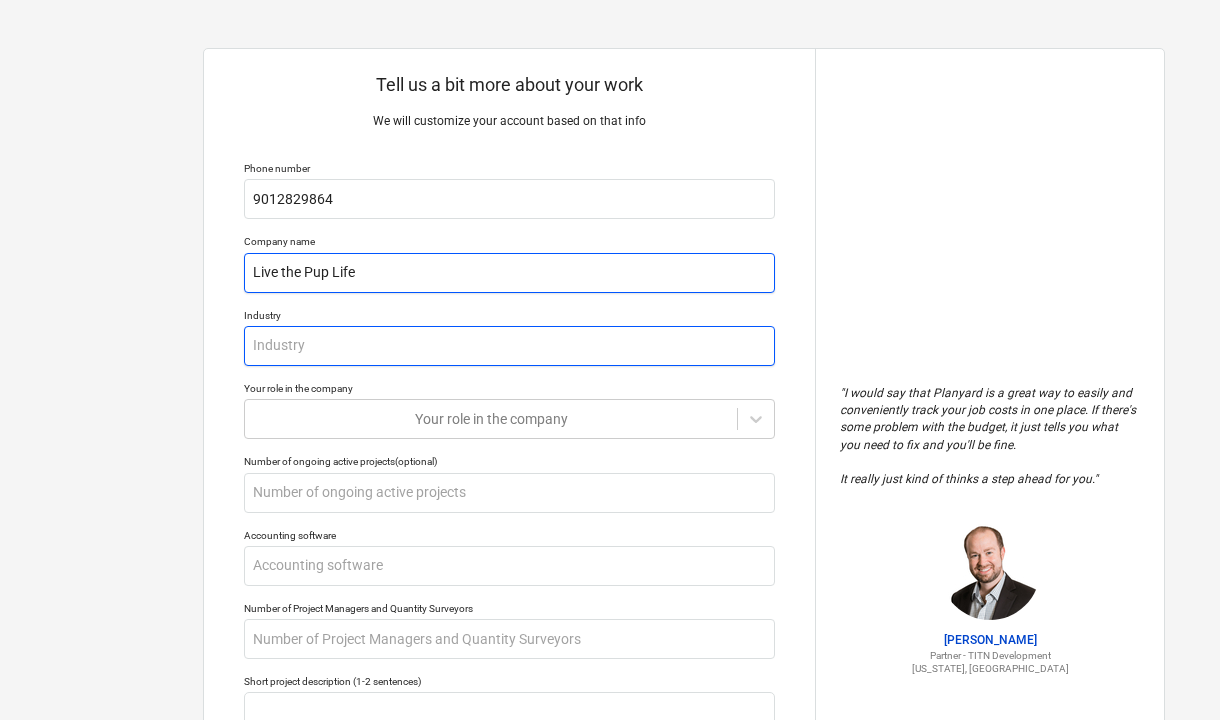 type on "x" 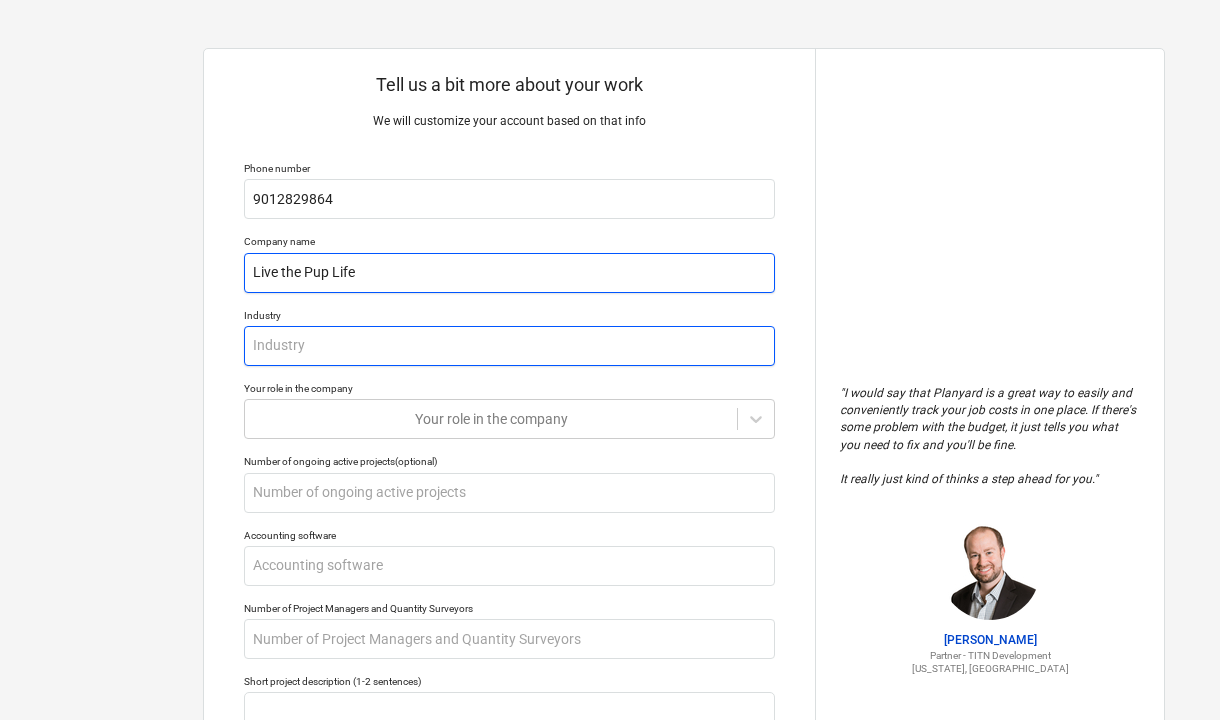 type on "O" 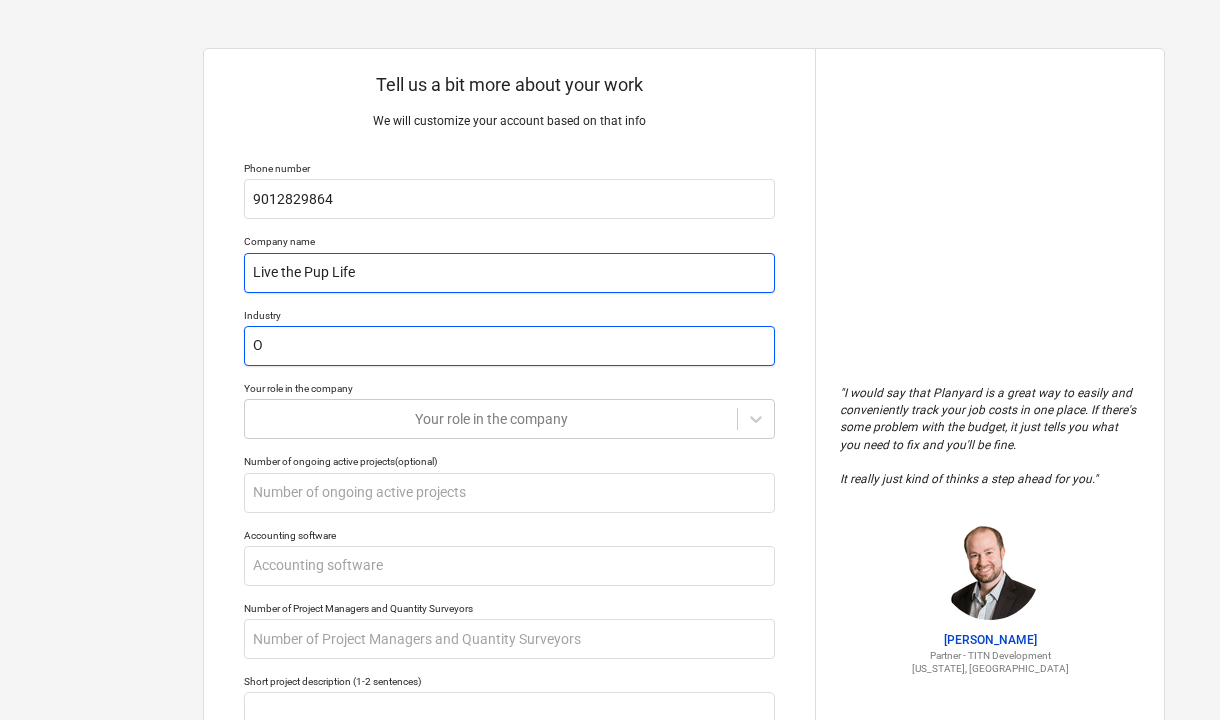 type on "x" 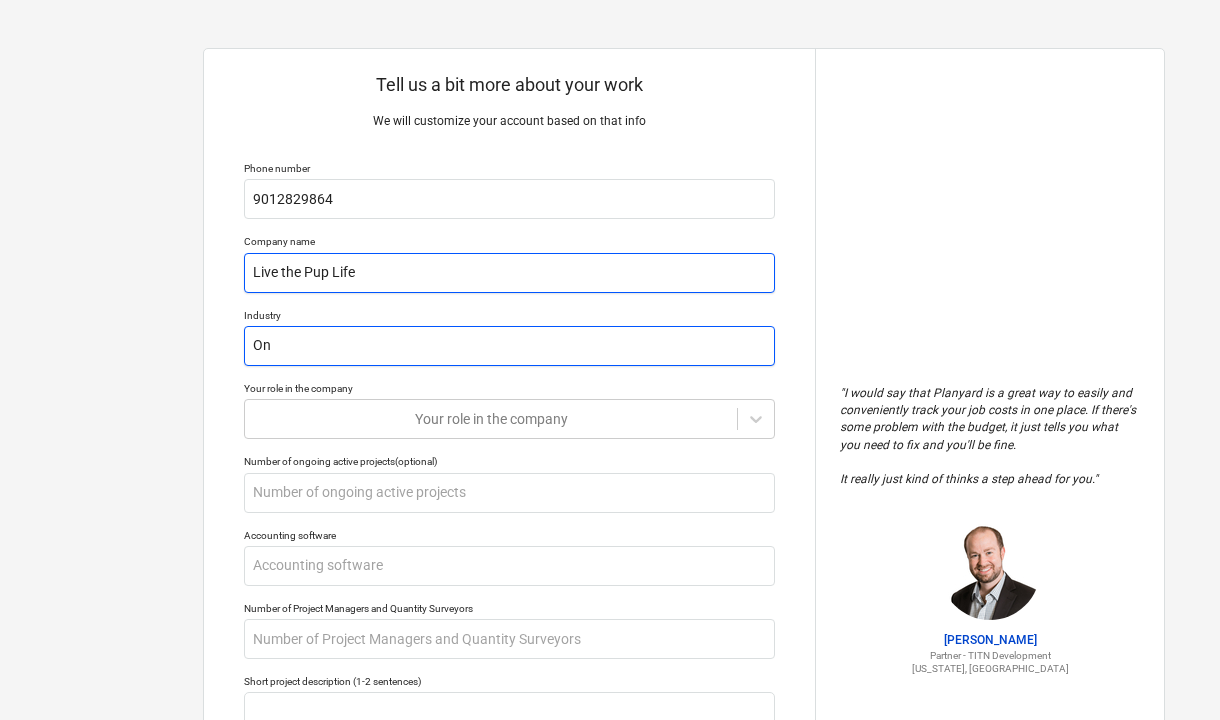 type on "x" 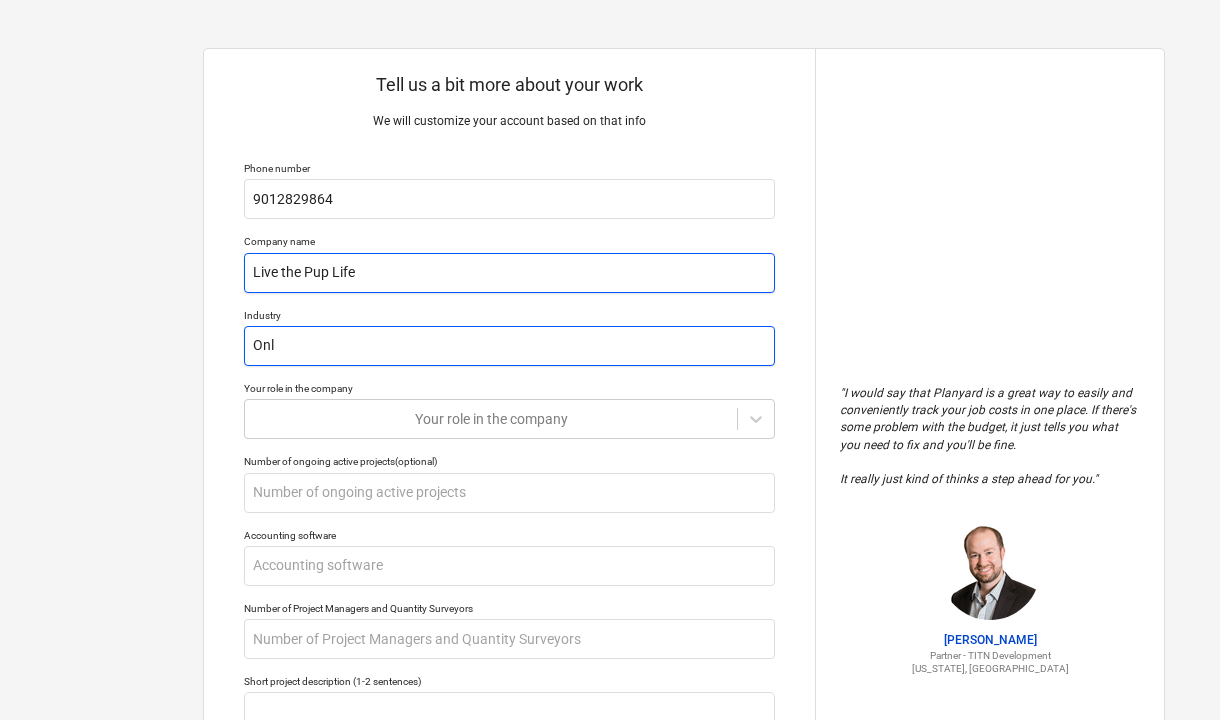 type on "x" 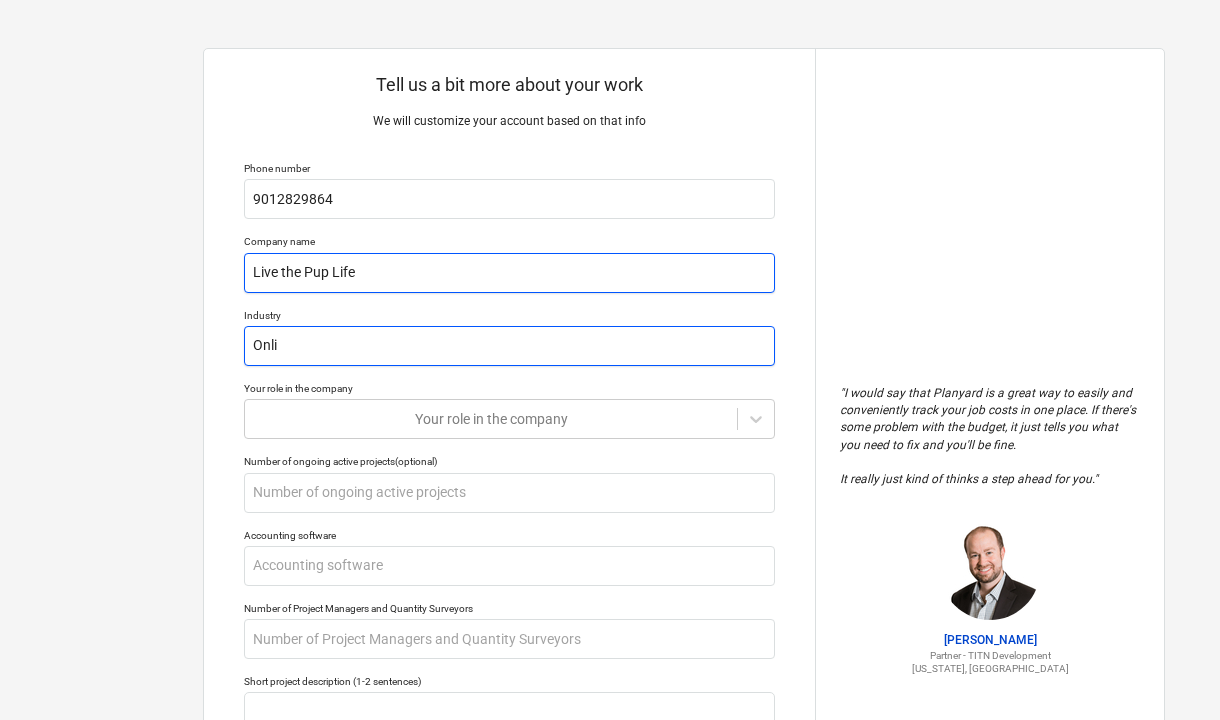 type on "x" 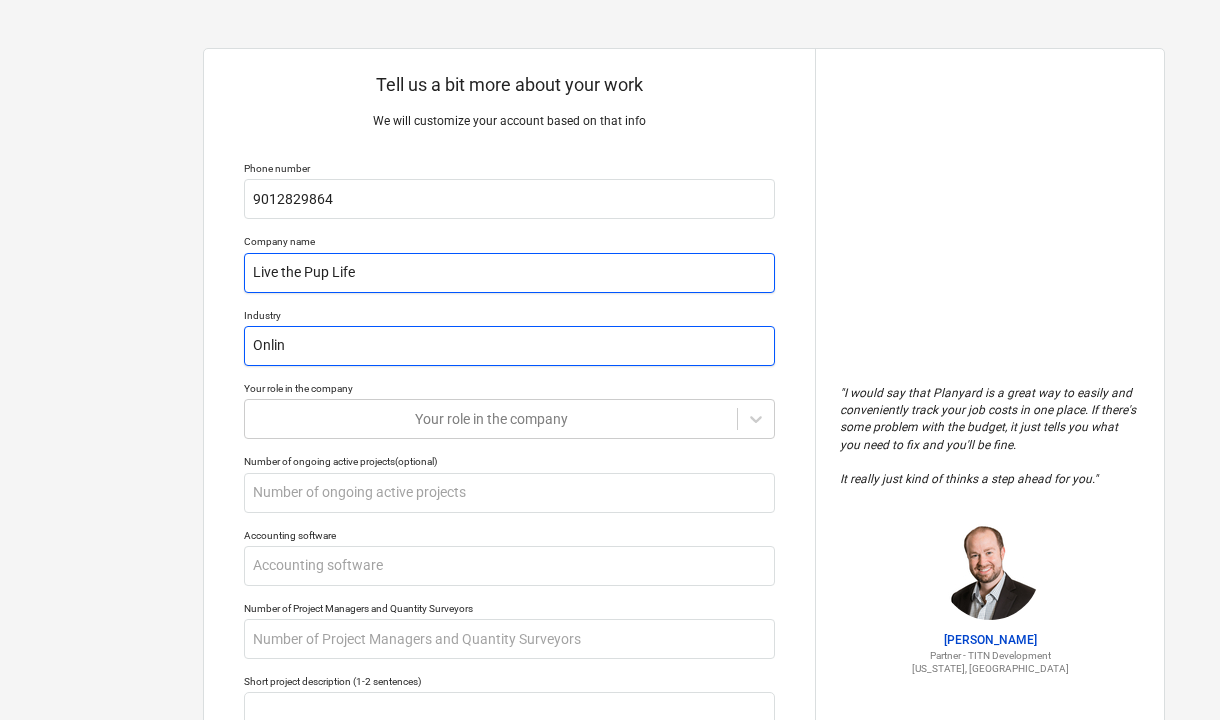 type on "x" 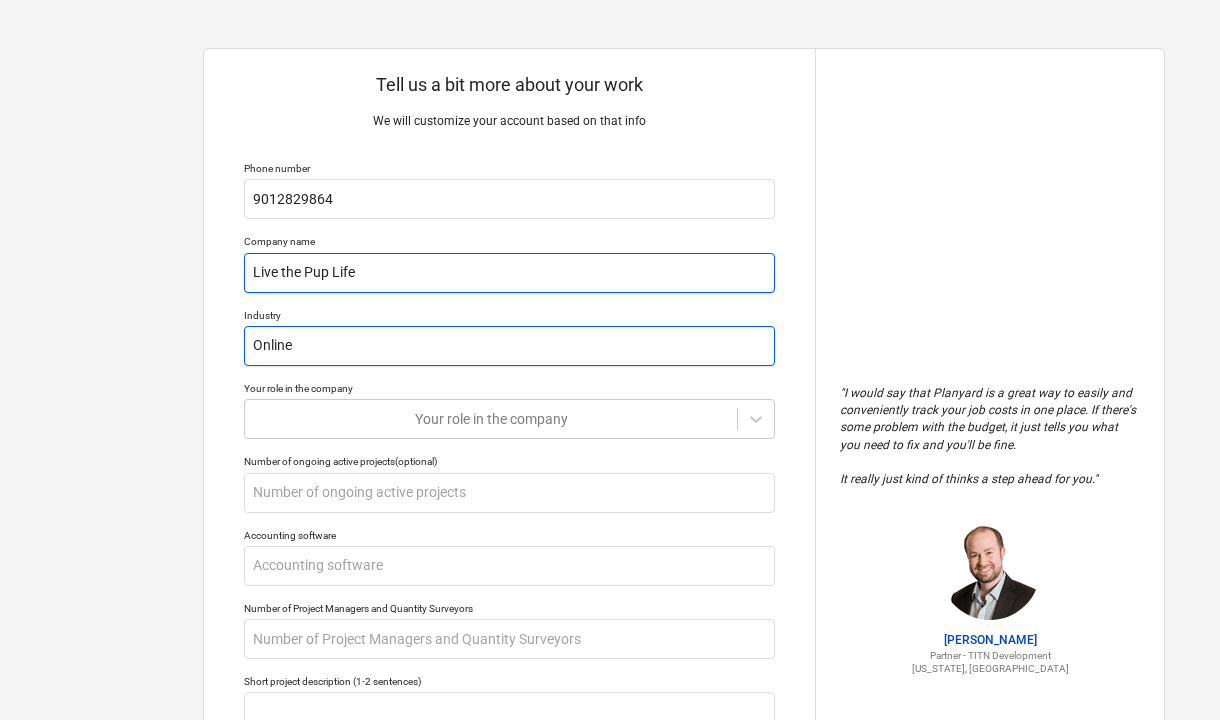 type on "x" 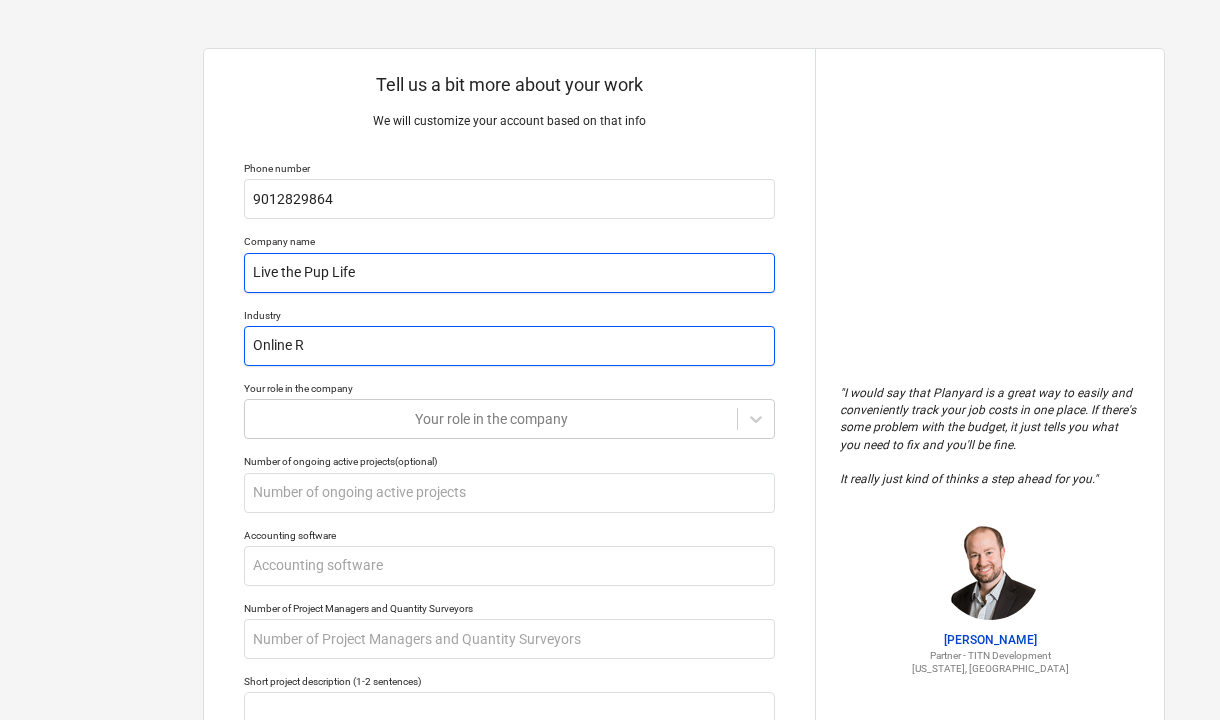 type on "x" 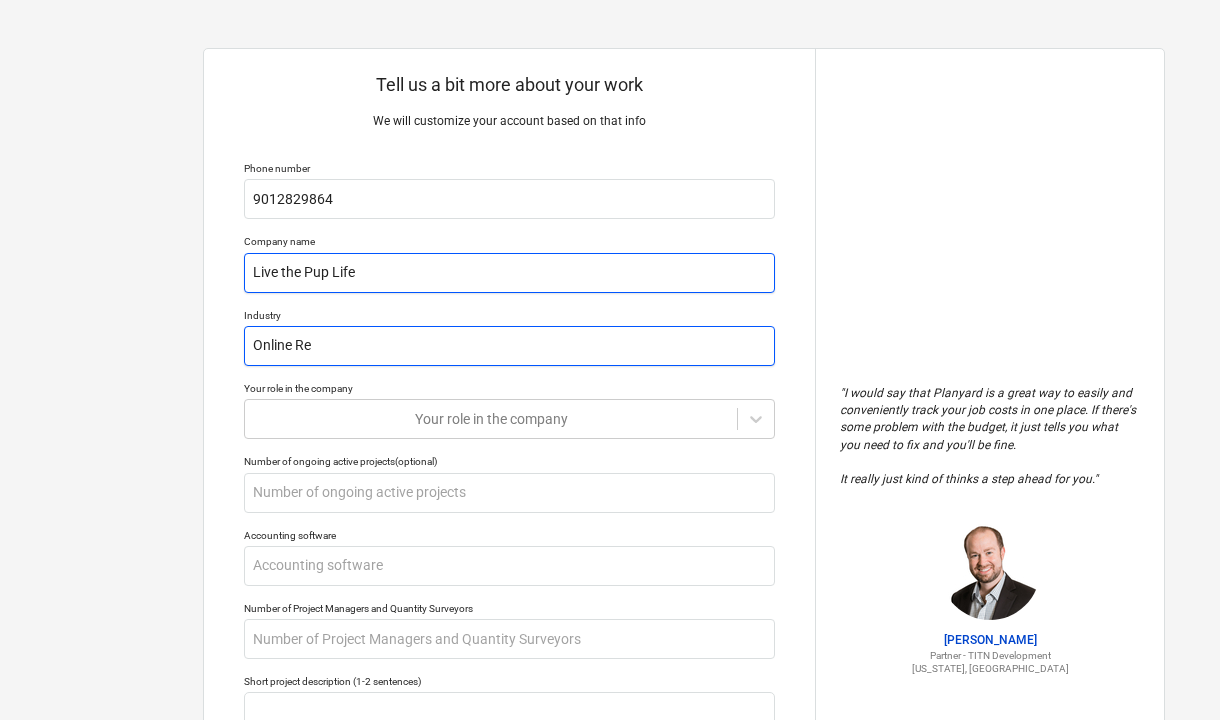 type on "x" 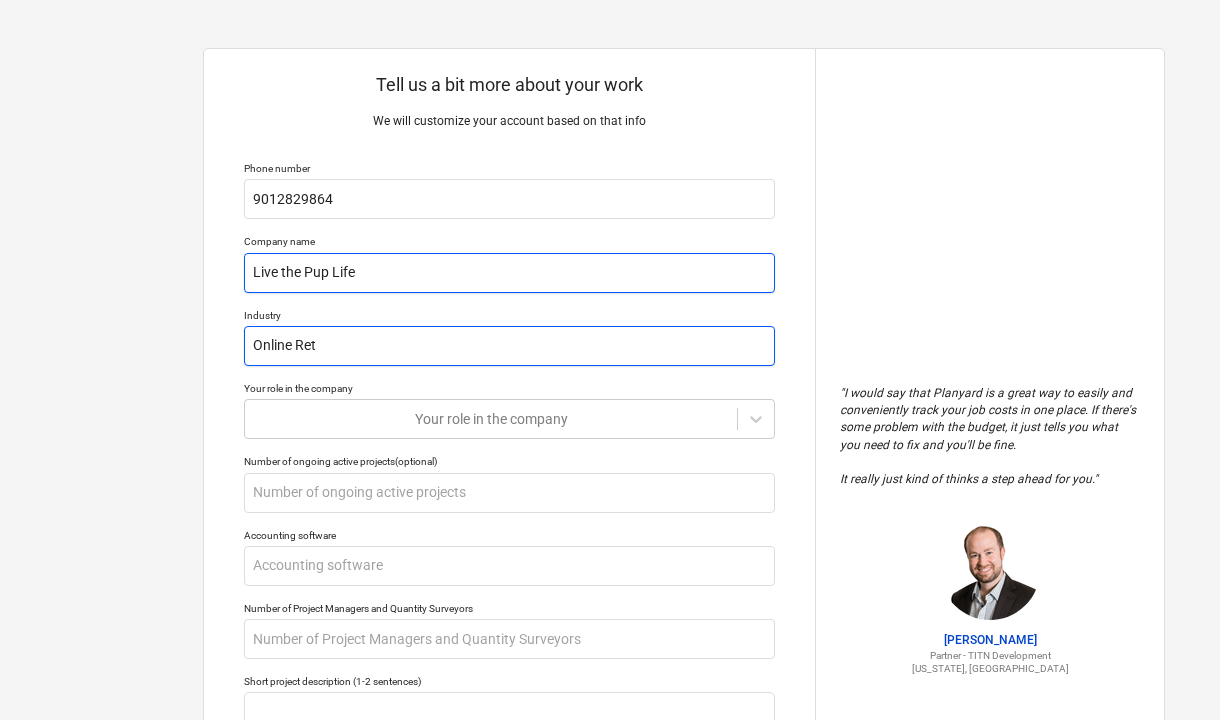 type on "x" 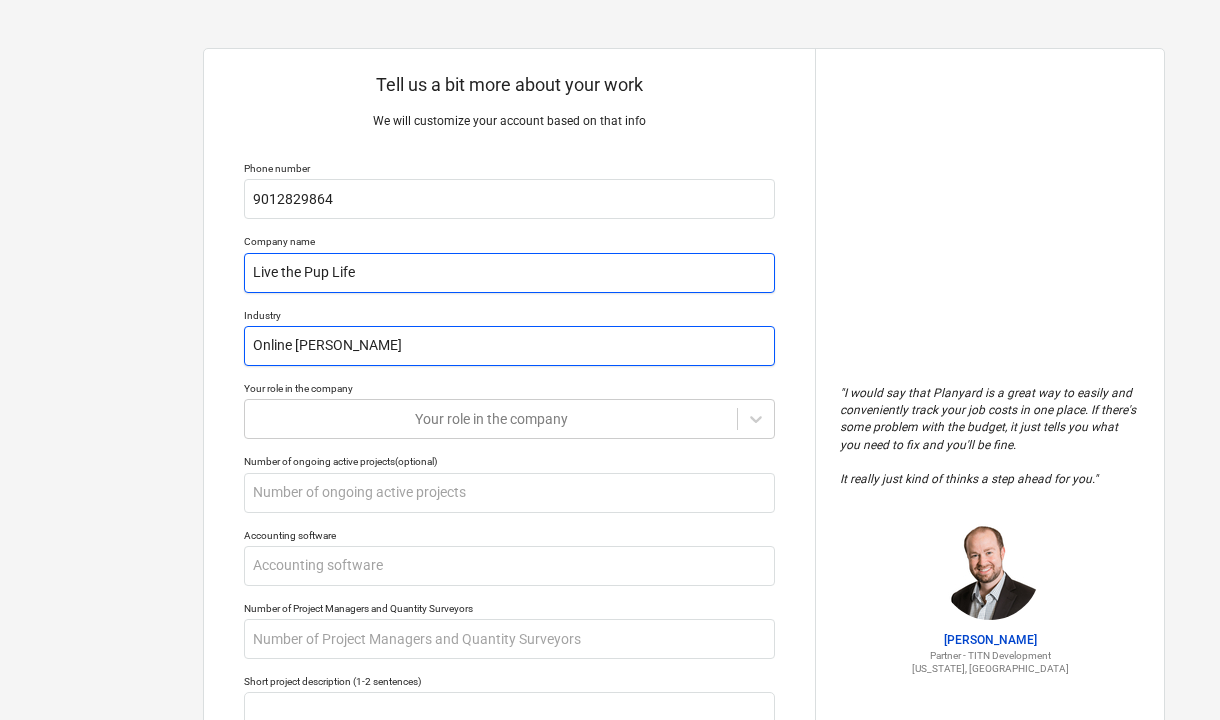 type on "x" 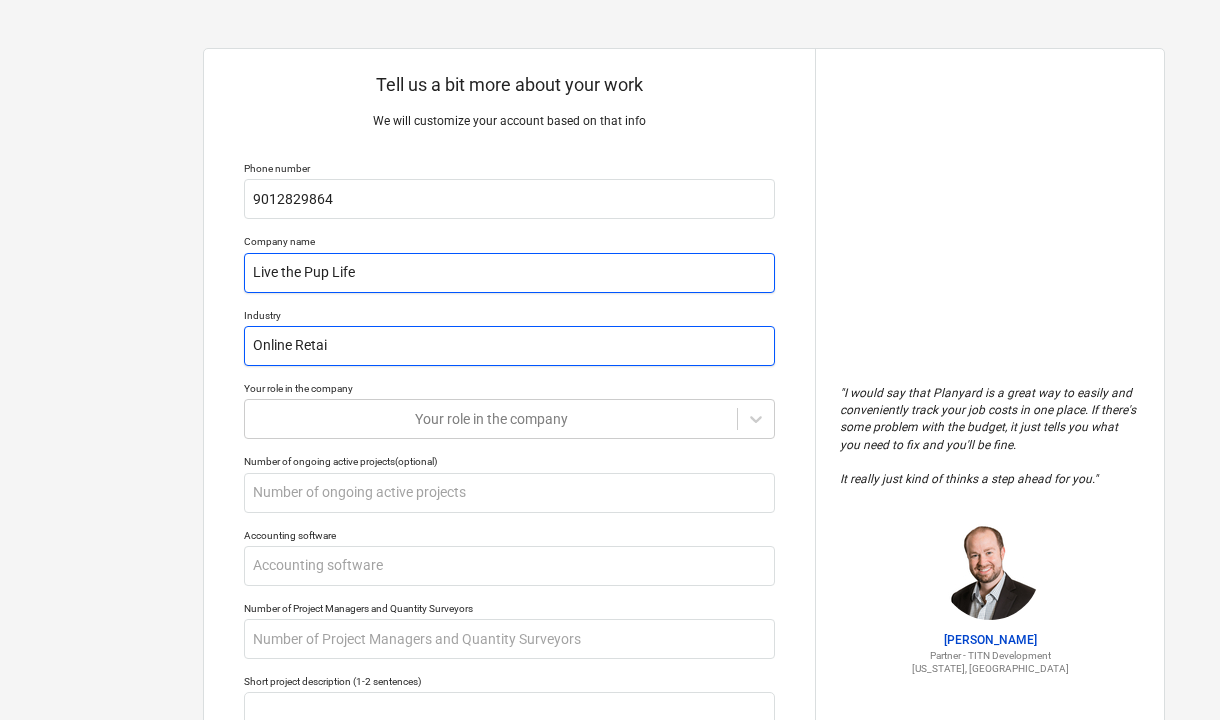 type on "x" 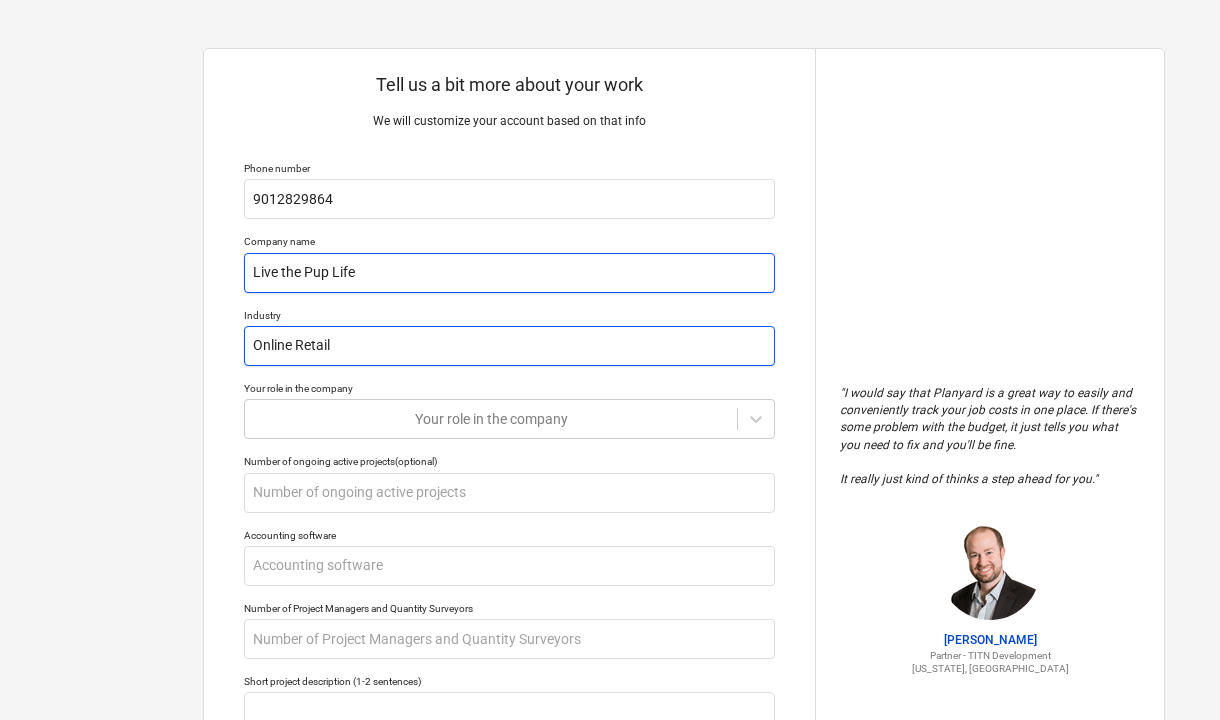 type on "x" 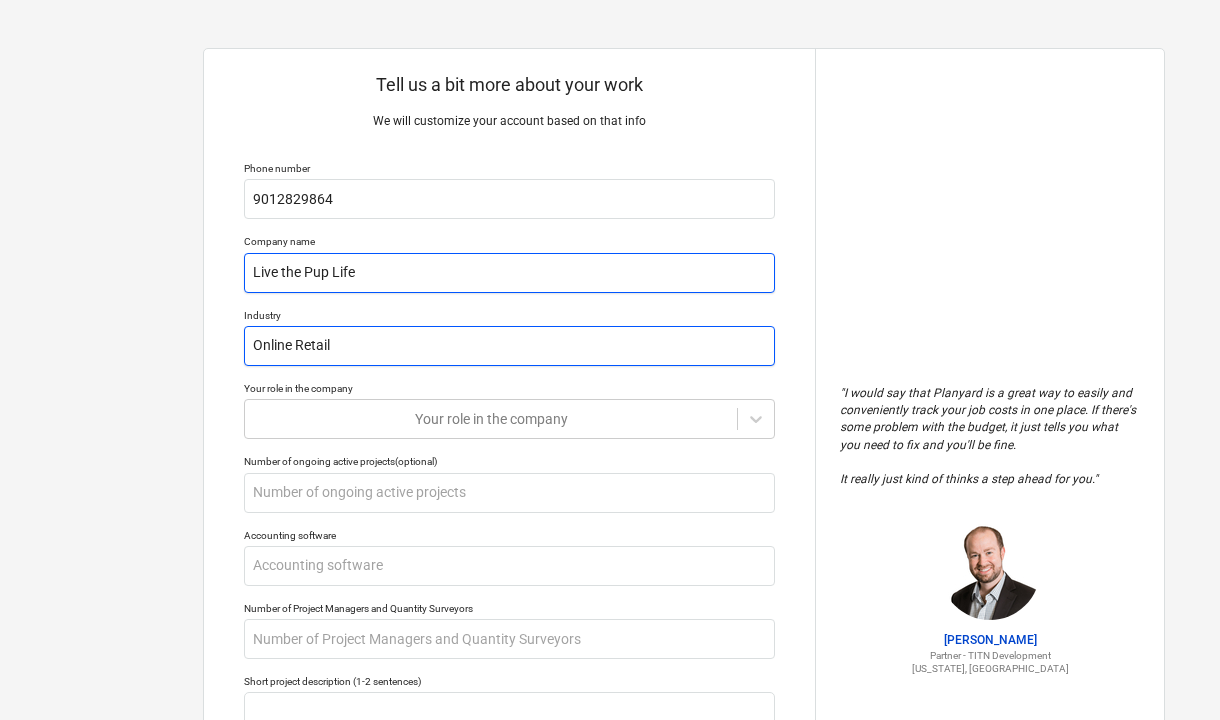 type on "Online Retail" 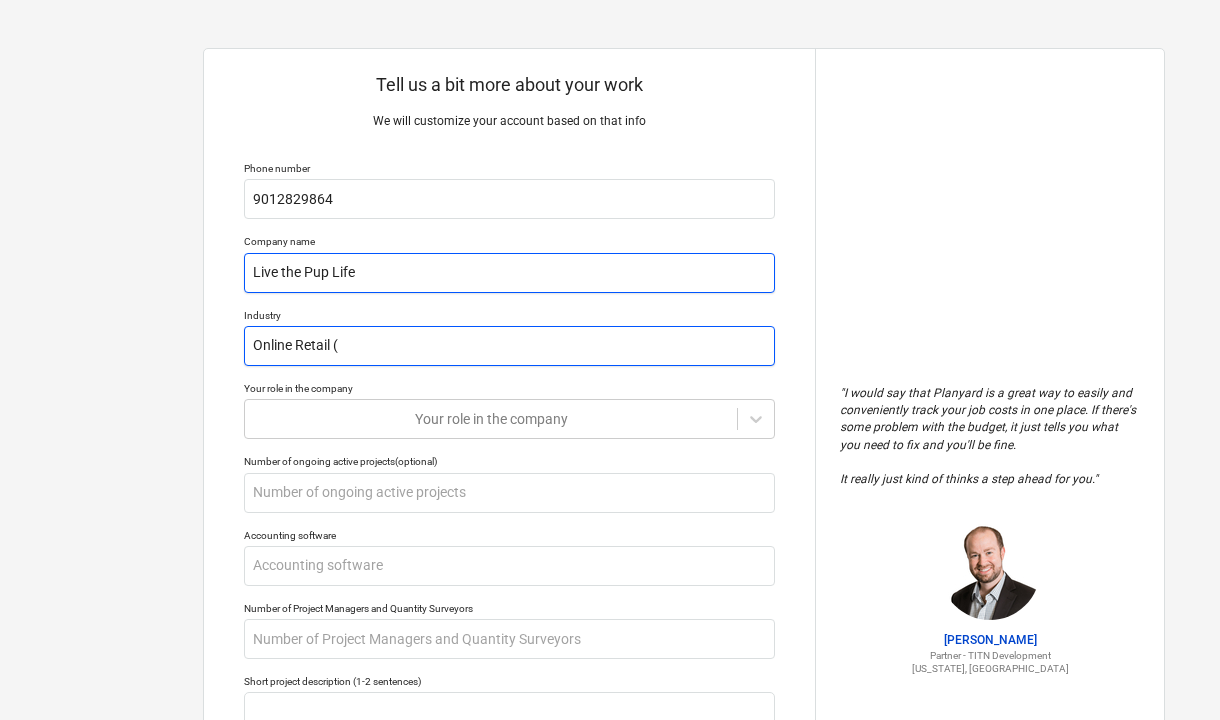 type on "x" 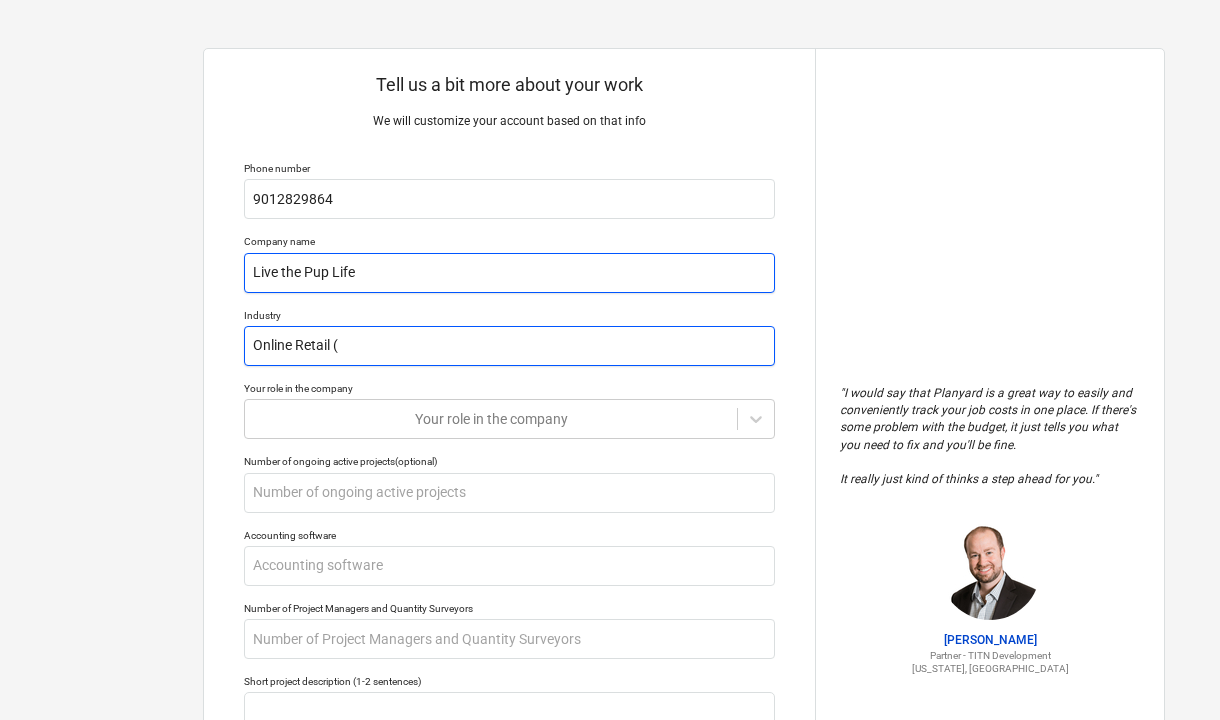 type on "Online Retail (s" 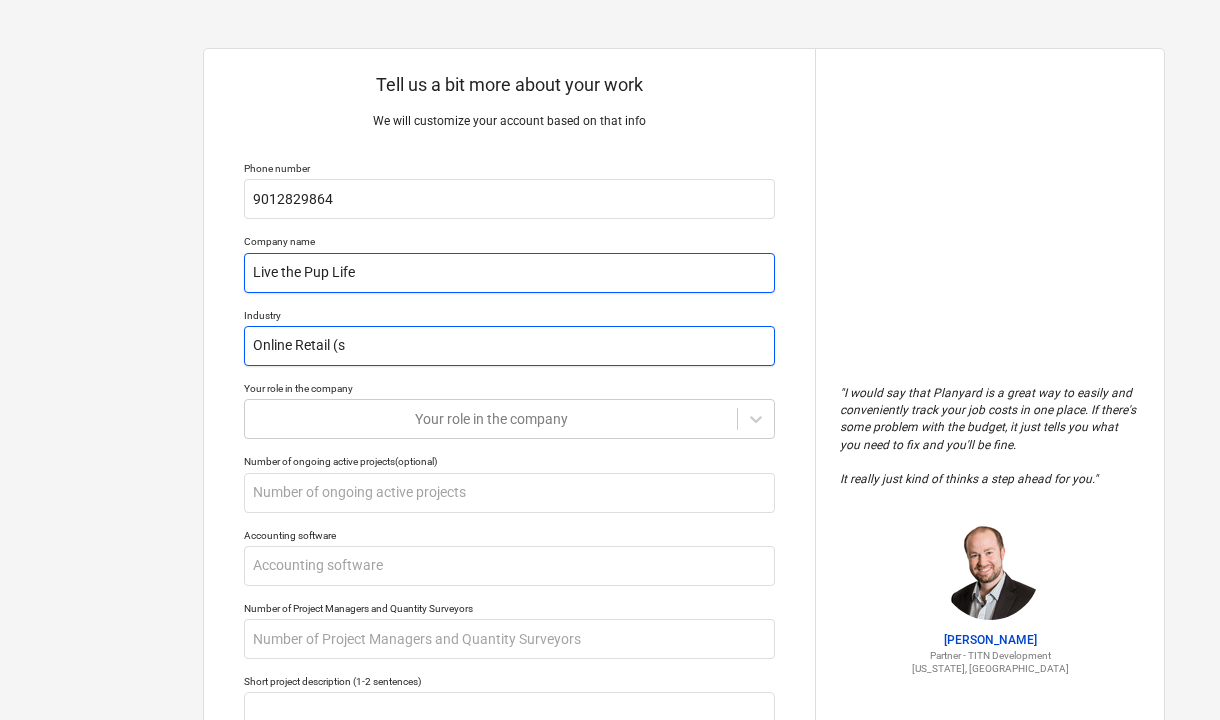 type on "x" 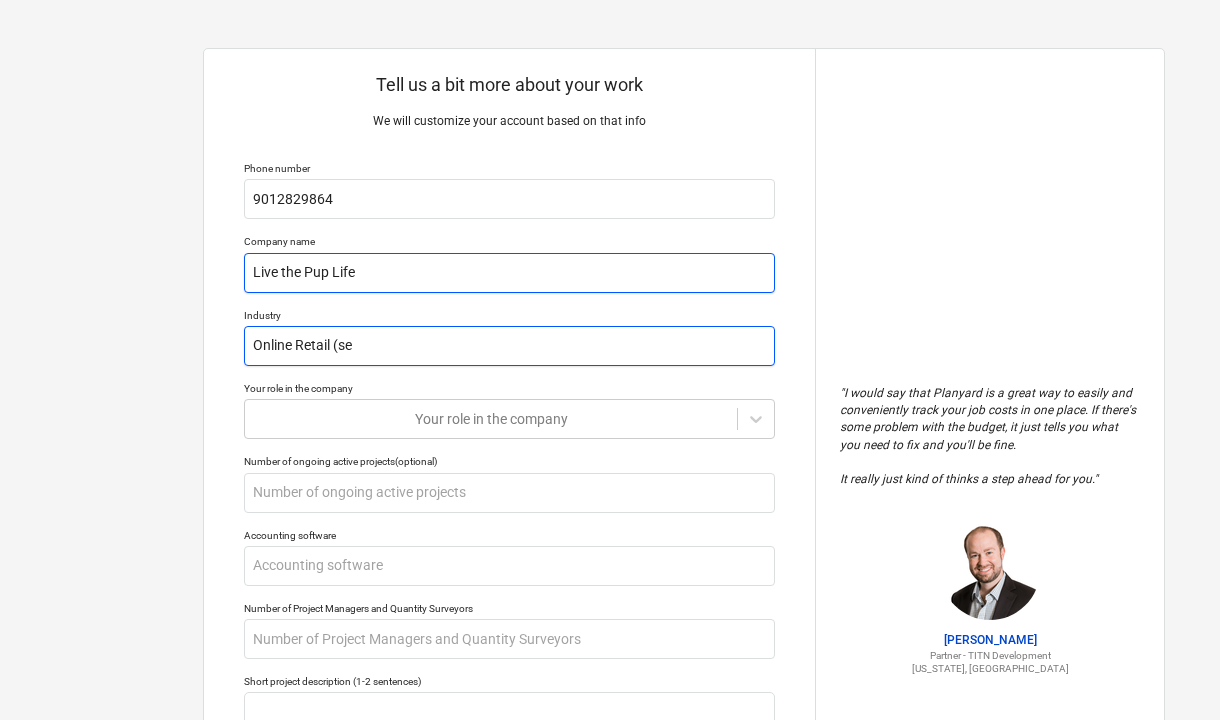 type on "x" 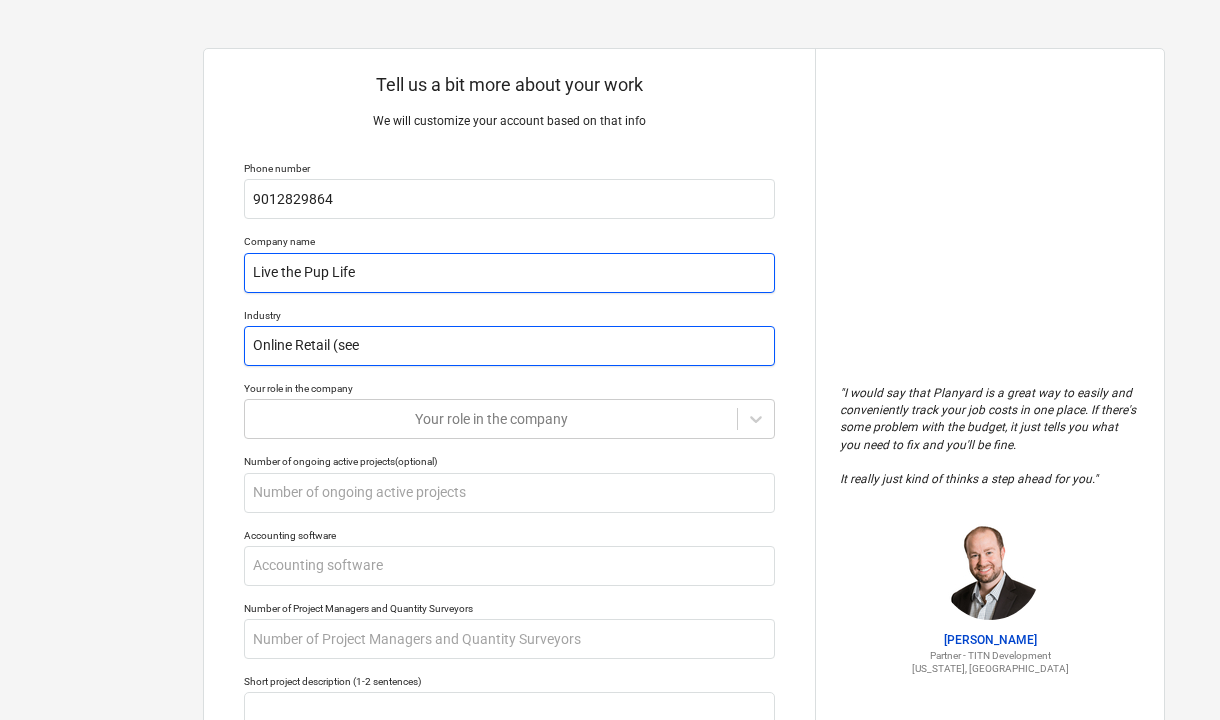 type on "x" 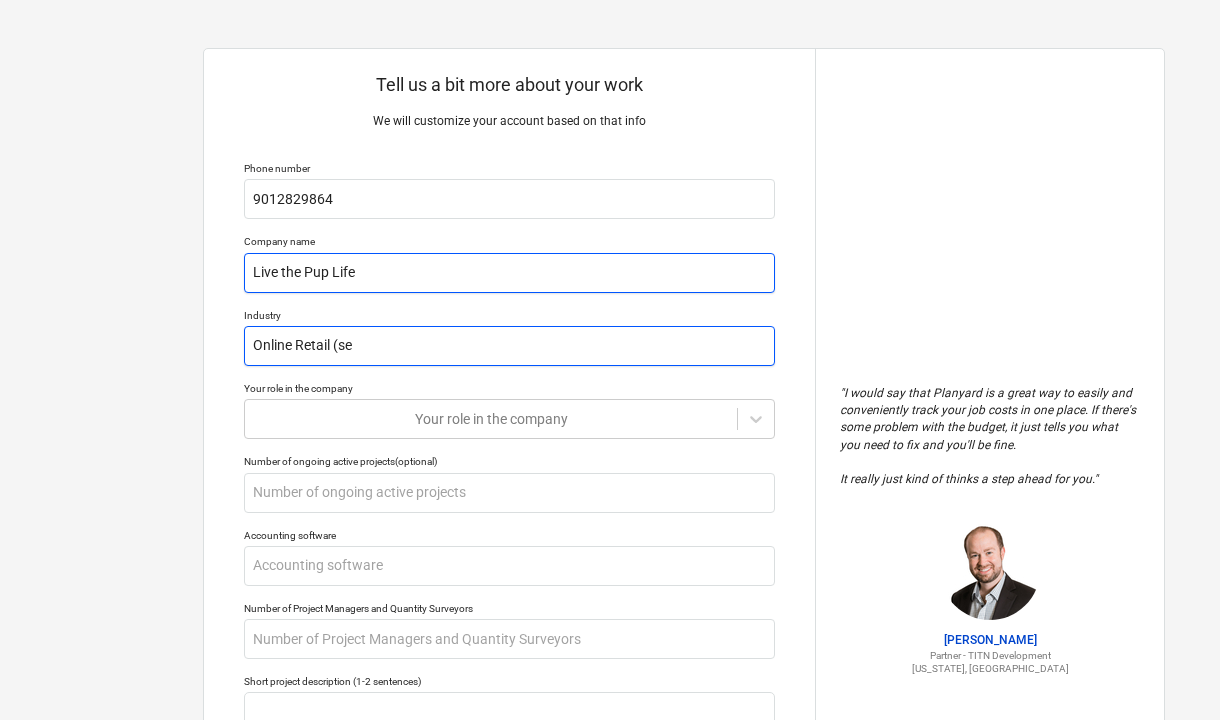 type on "x" 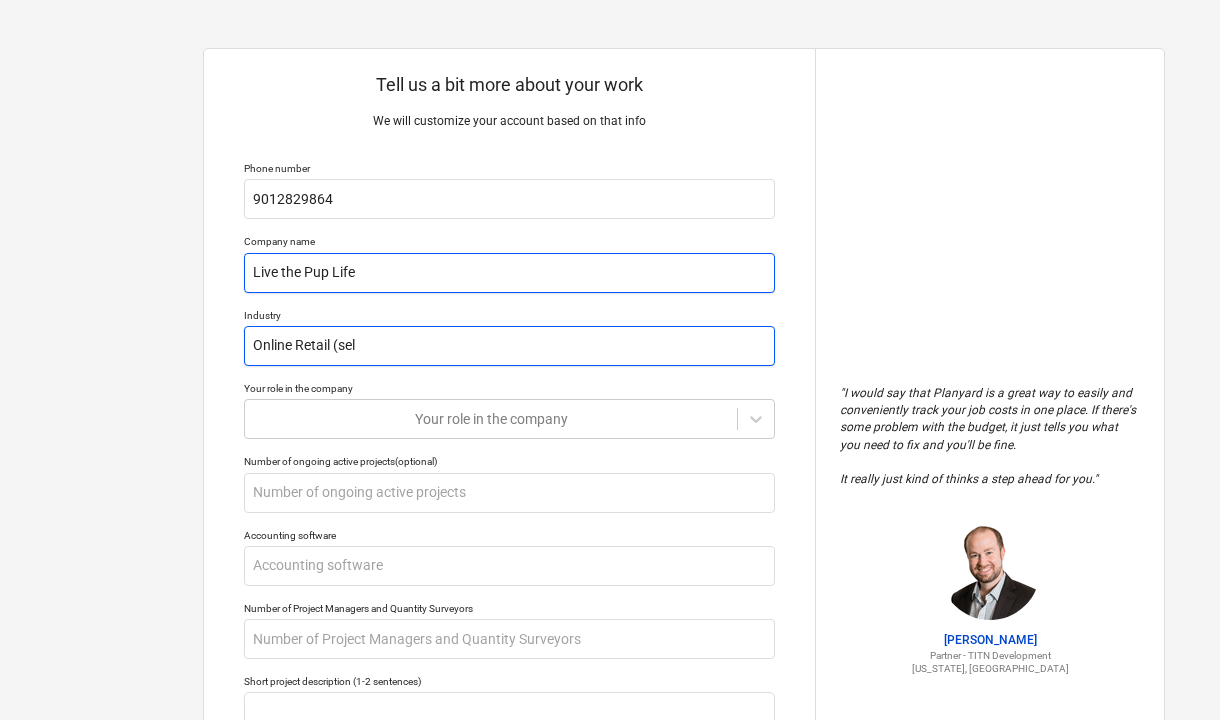 type on "x" 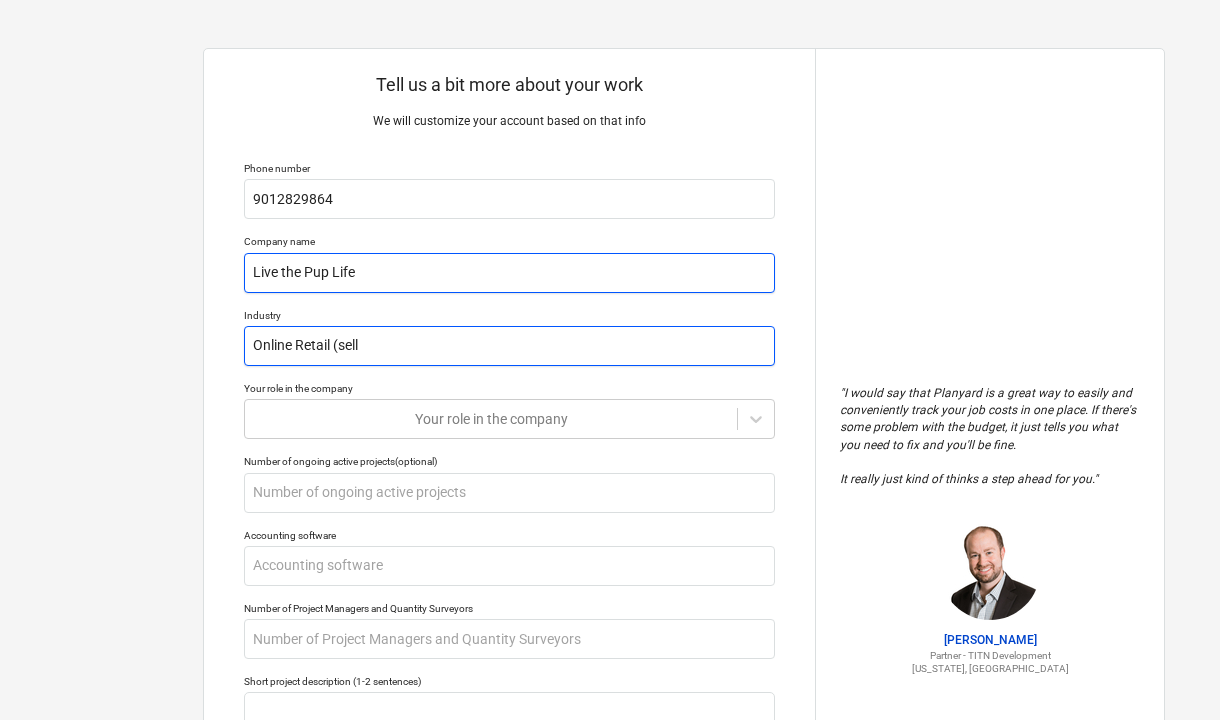 type on "x" 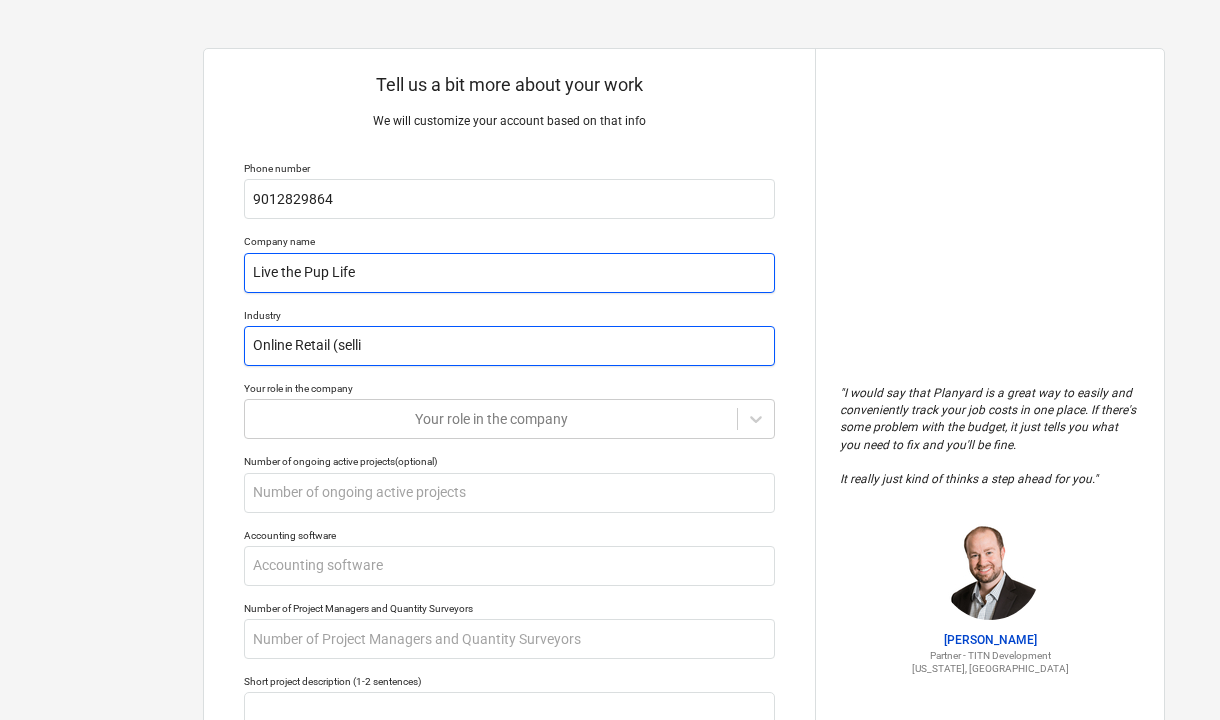type on "x" 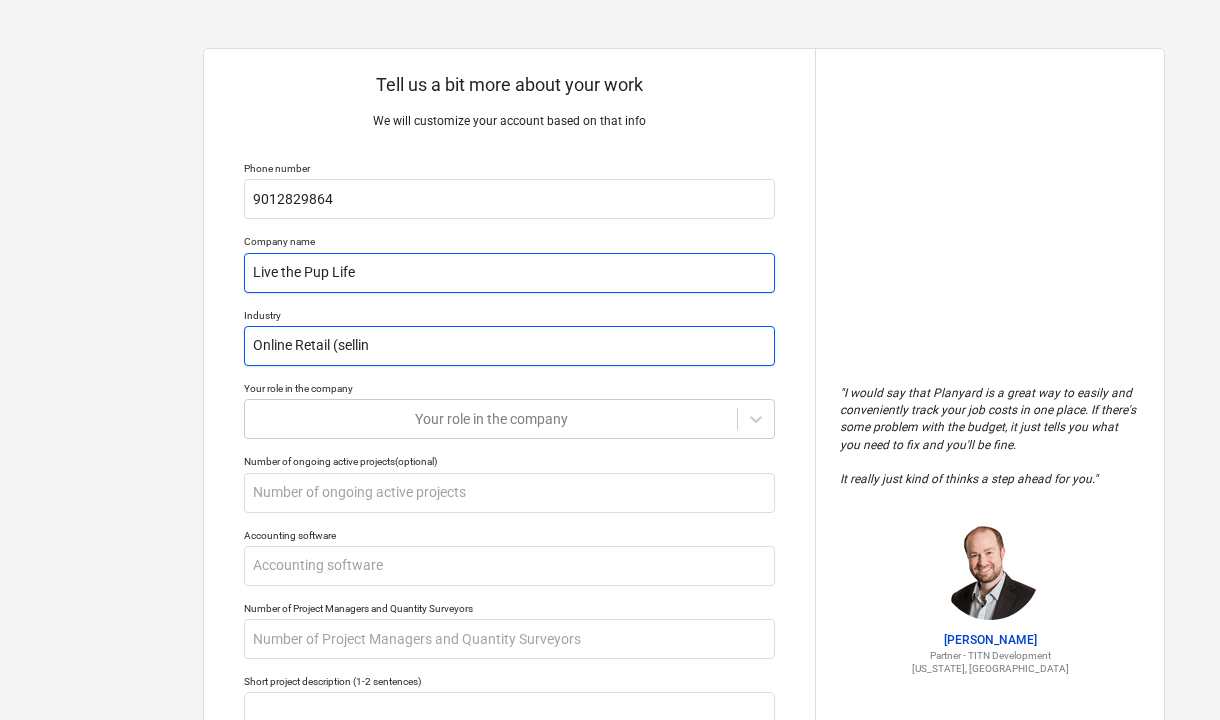 type on "x" 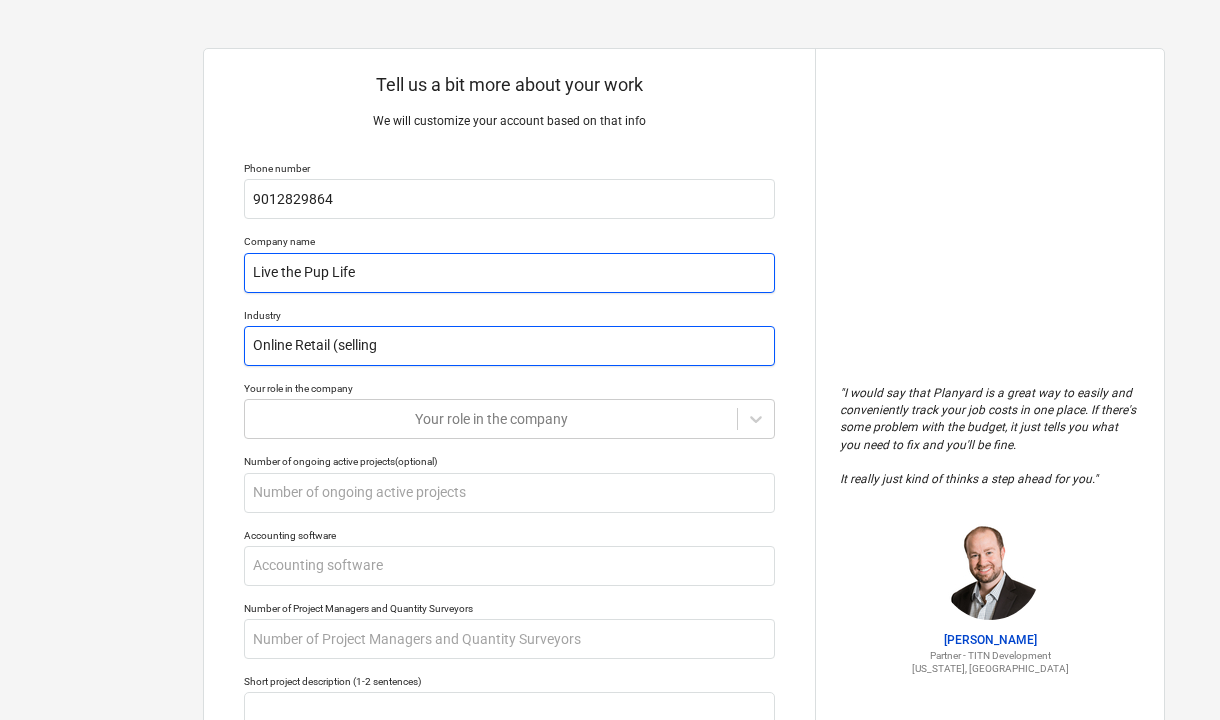 type on "x" 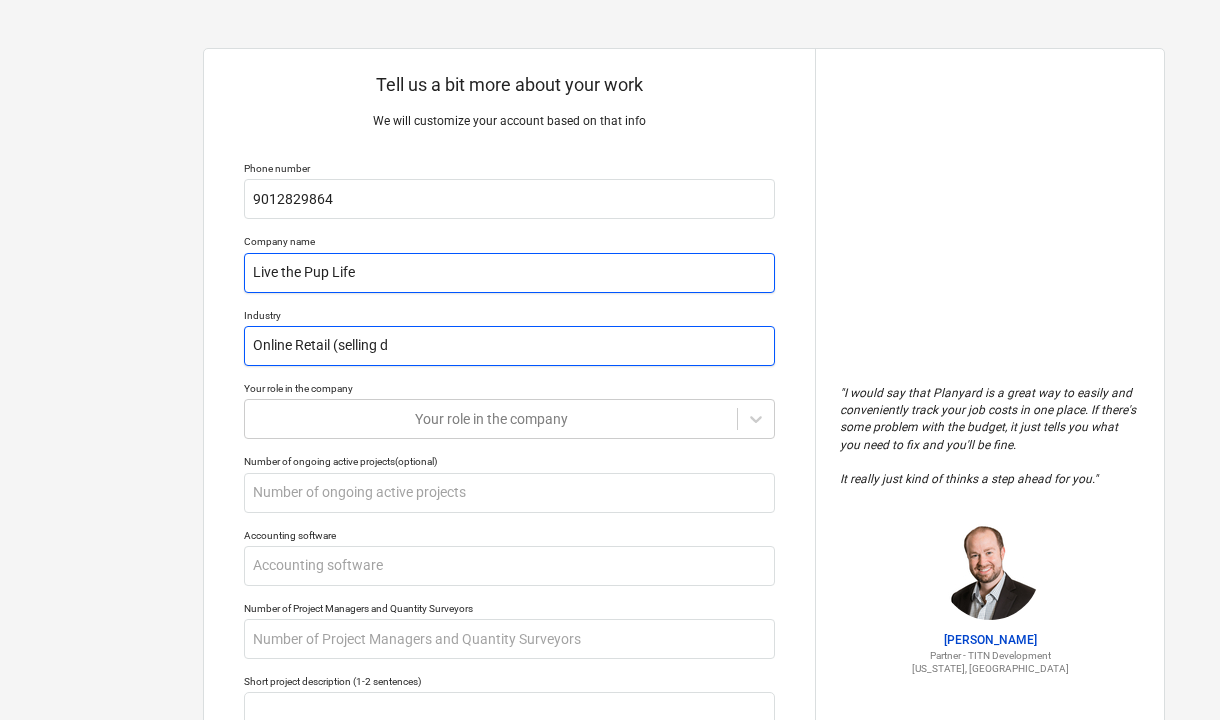 type on "x" 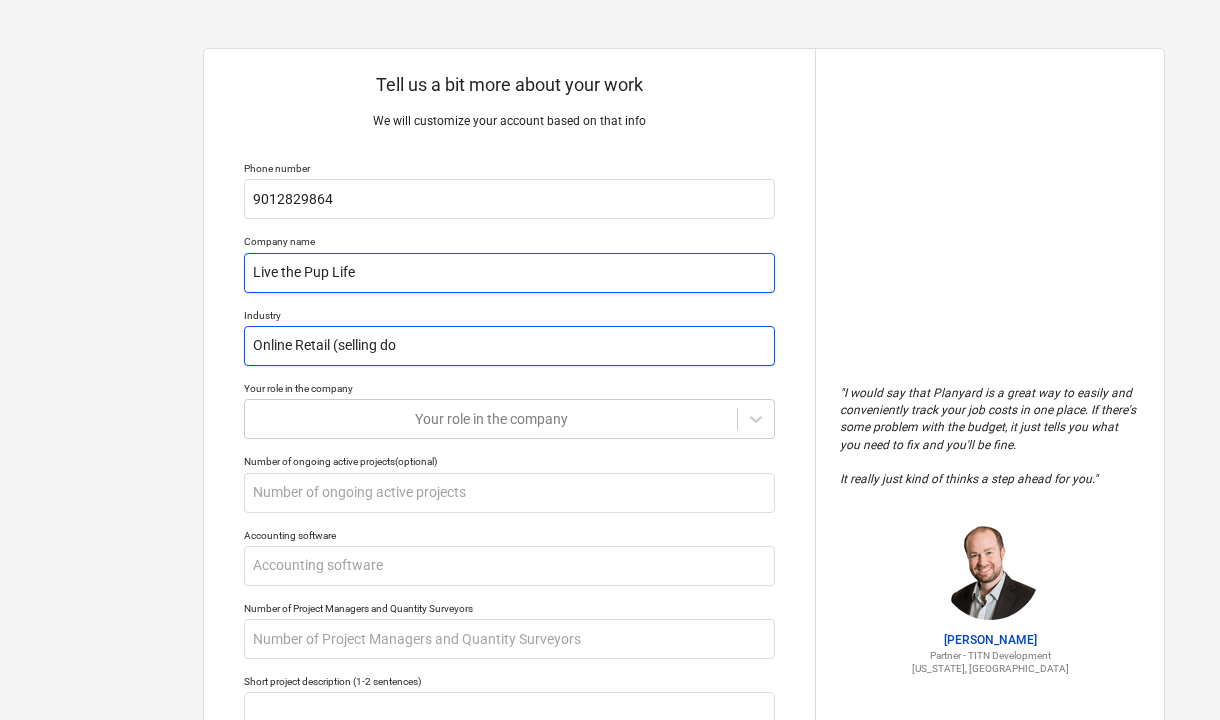 type on "x" 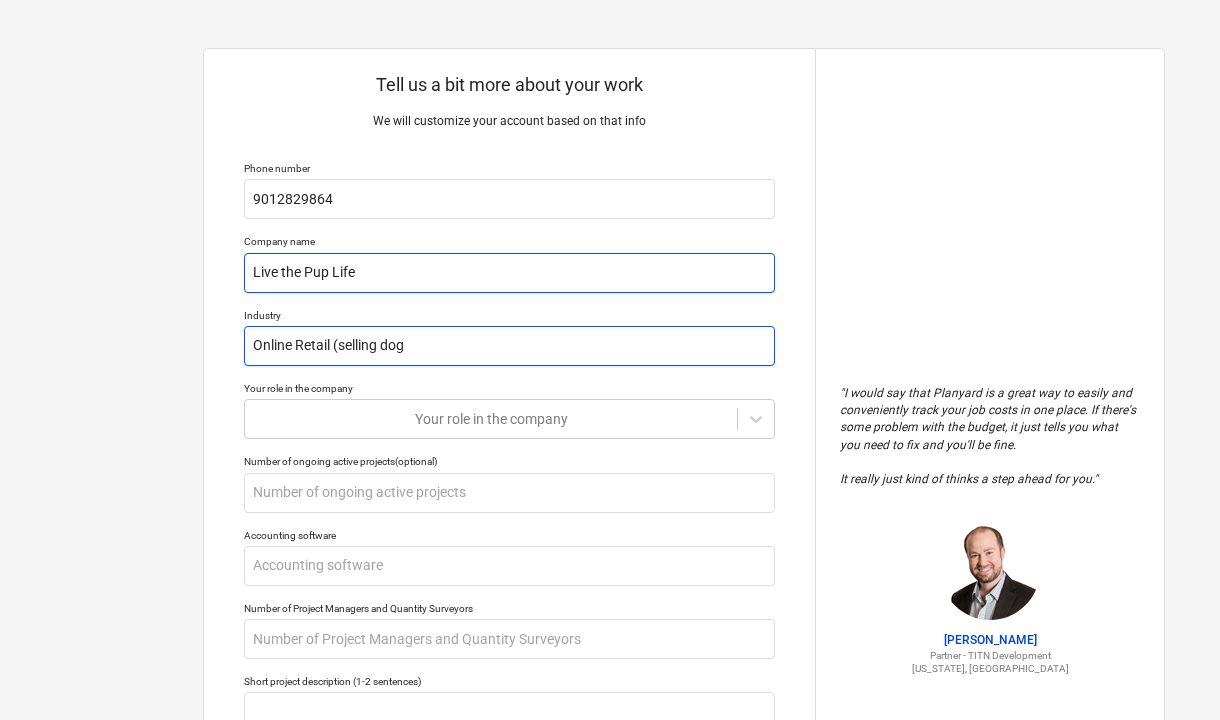 type on "x" 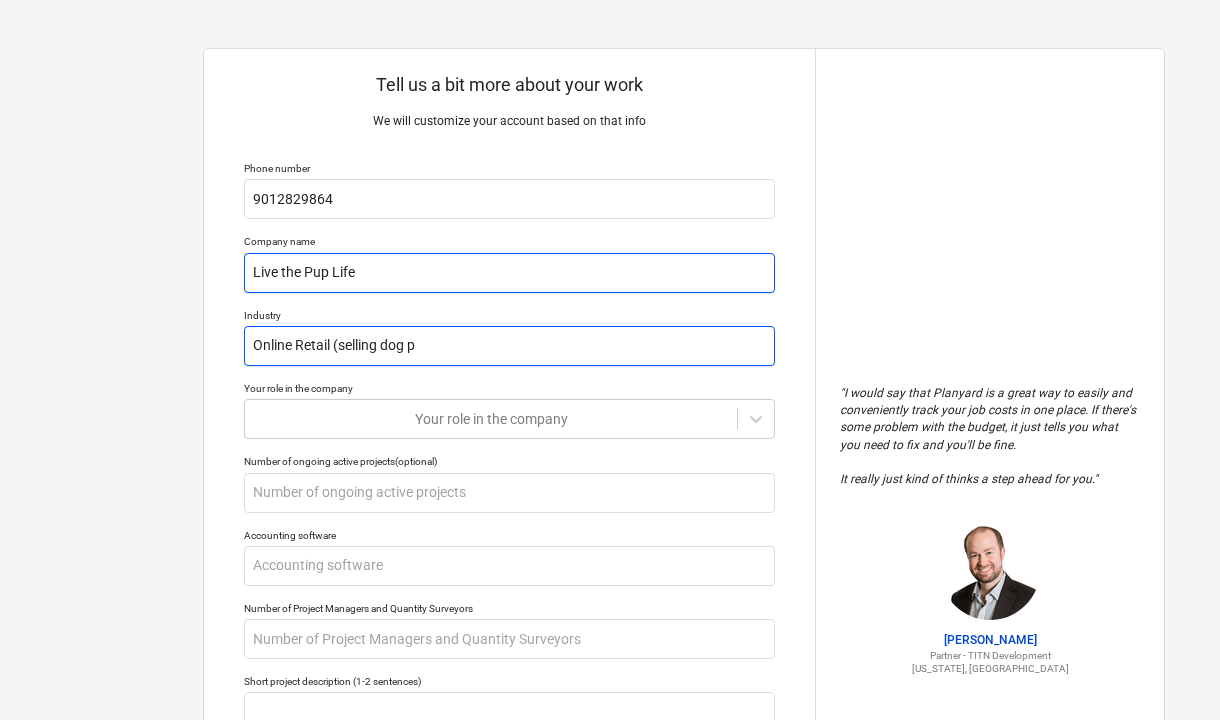 type on "x" 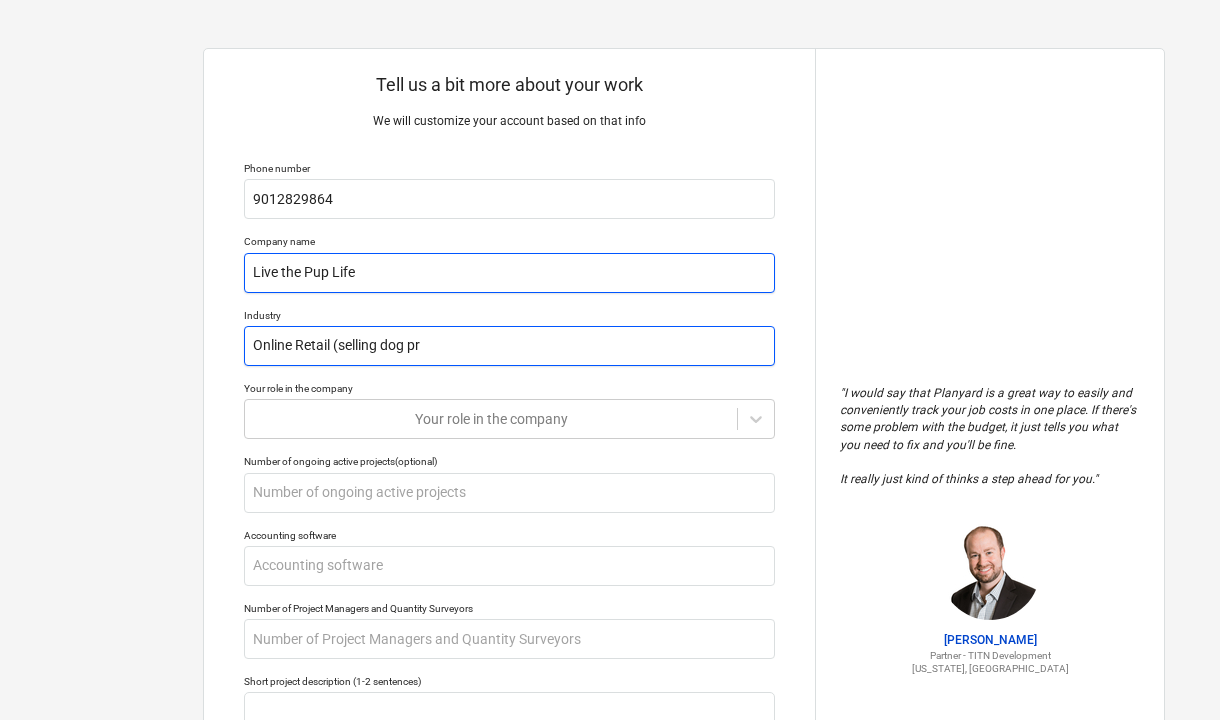 type on "x" 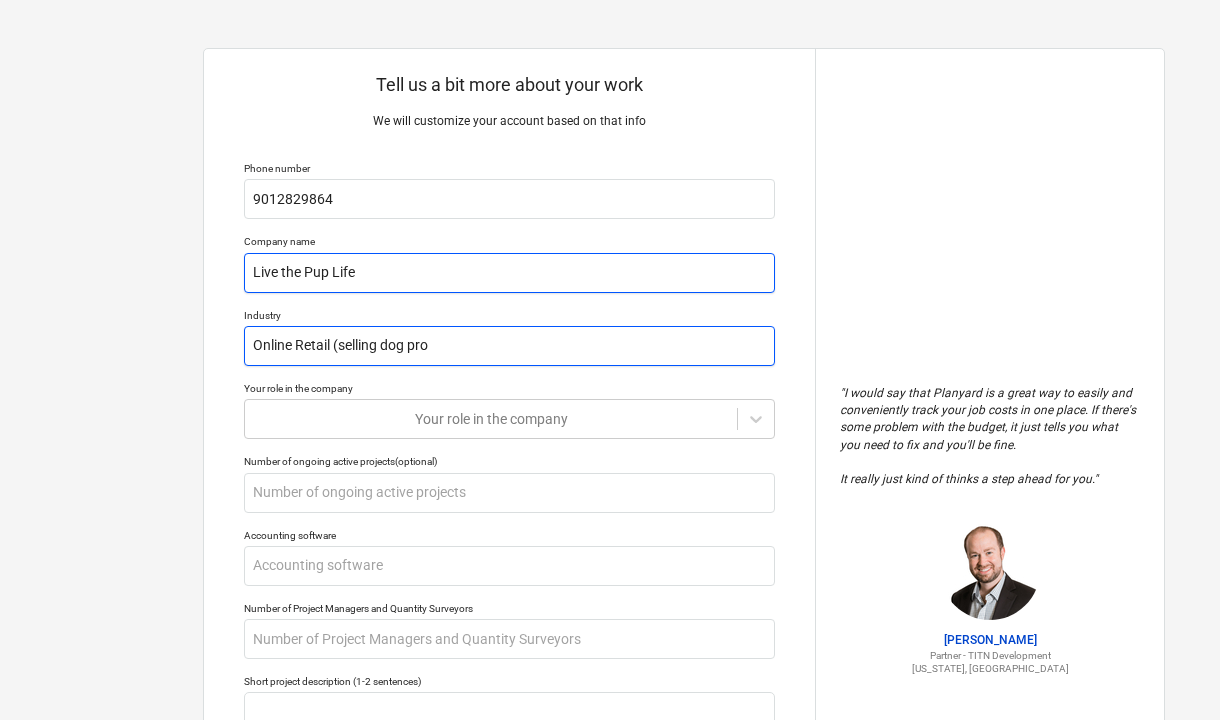 type on "x" 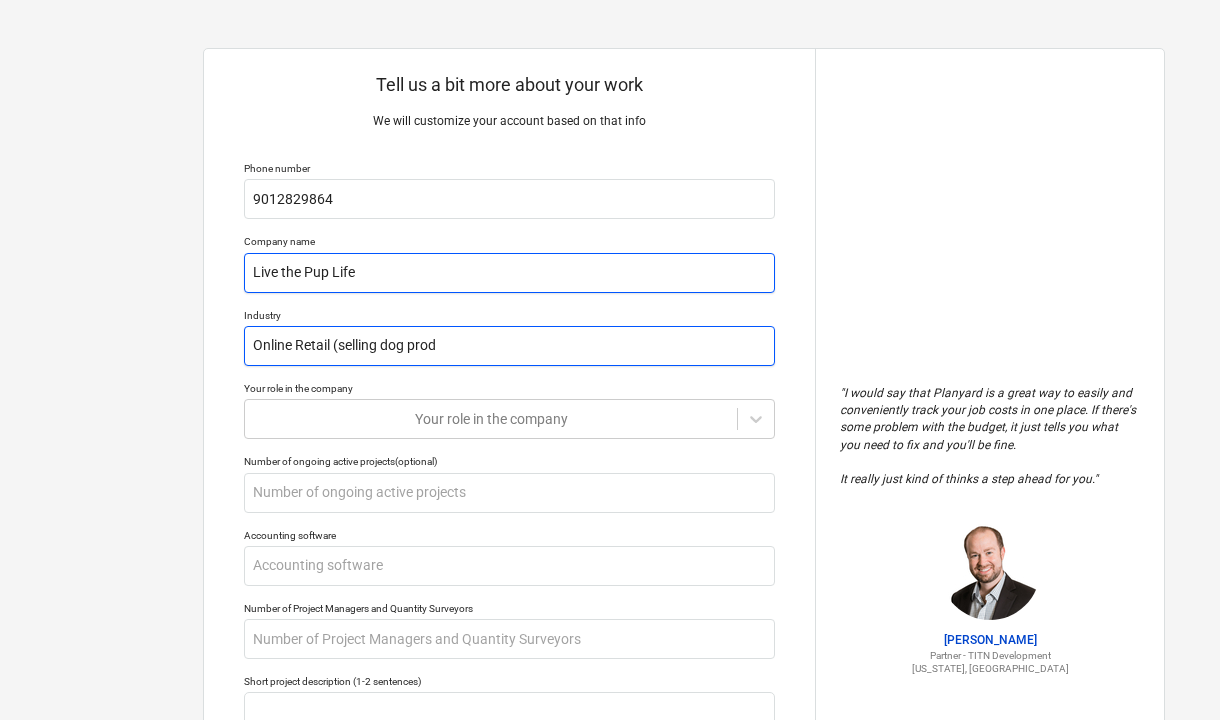 type on "x" 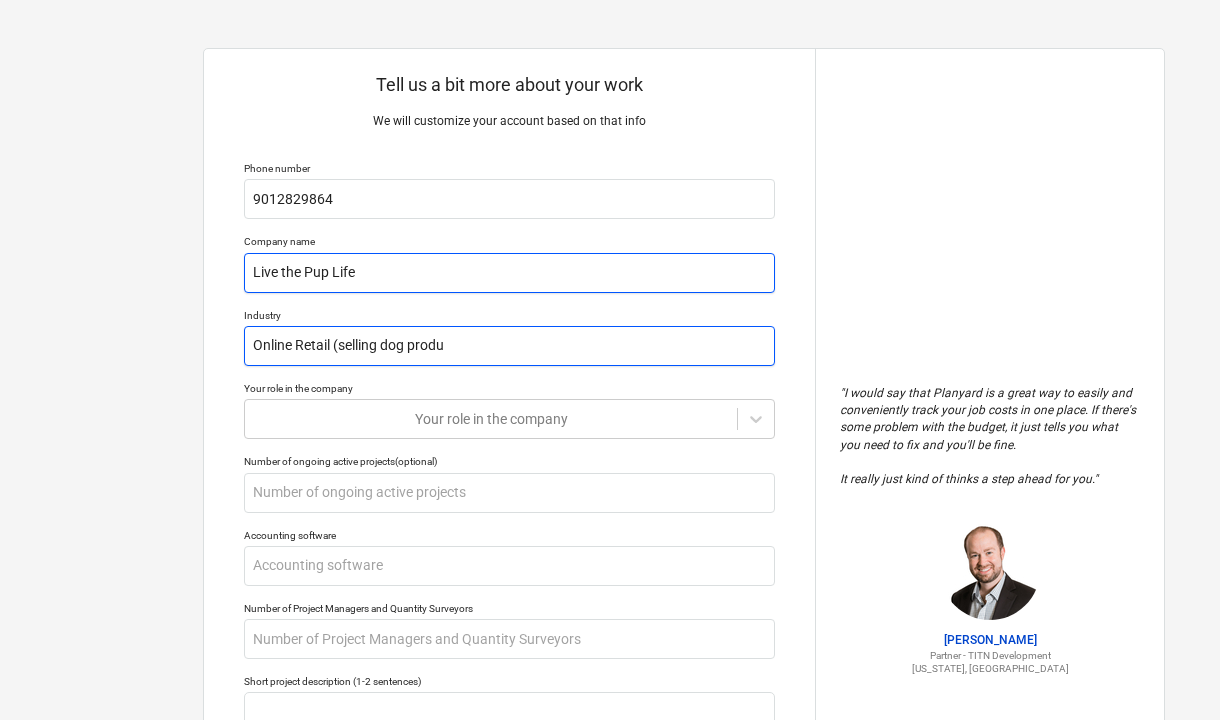 type on "x" 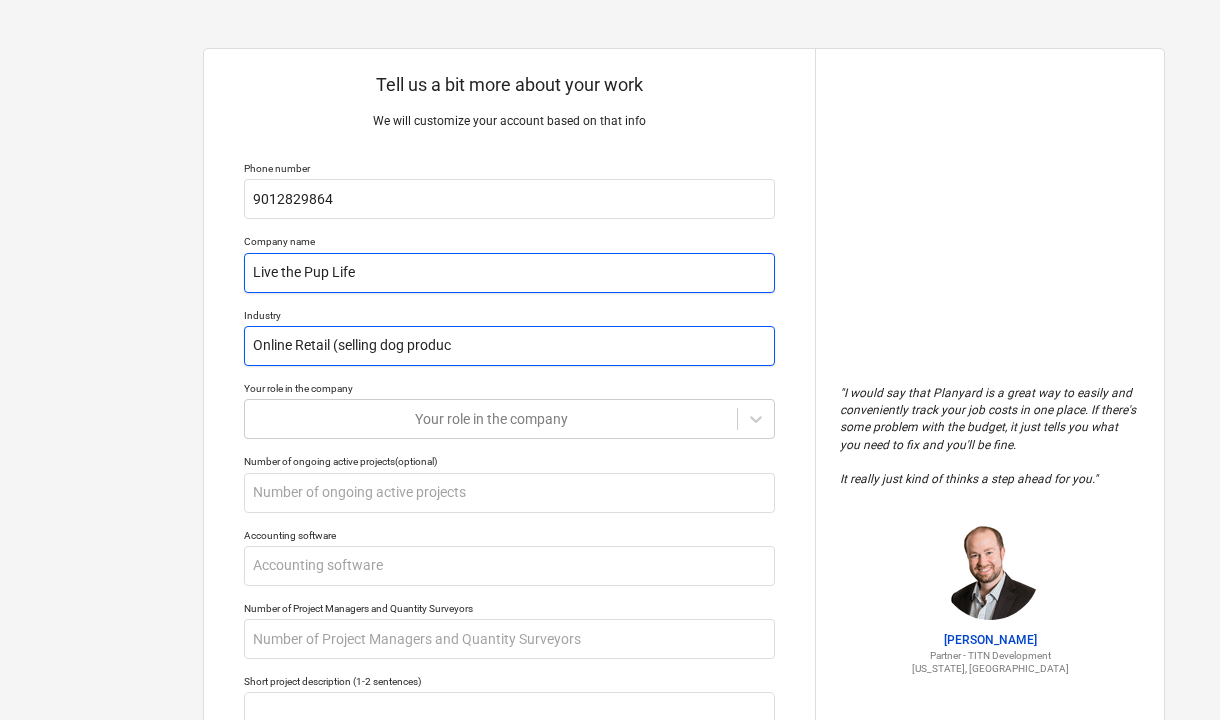 type on "x" 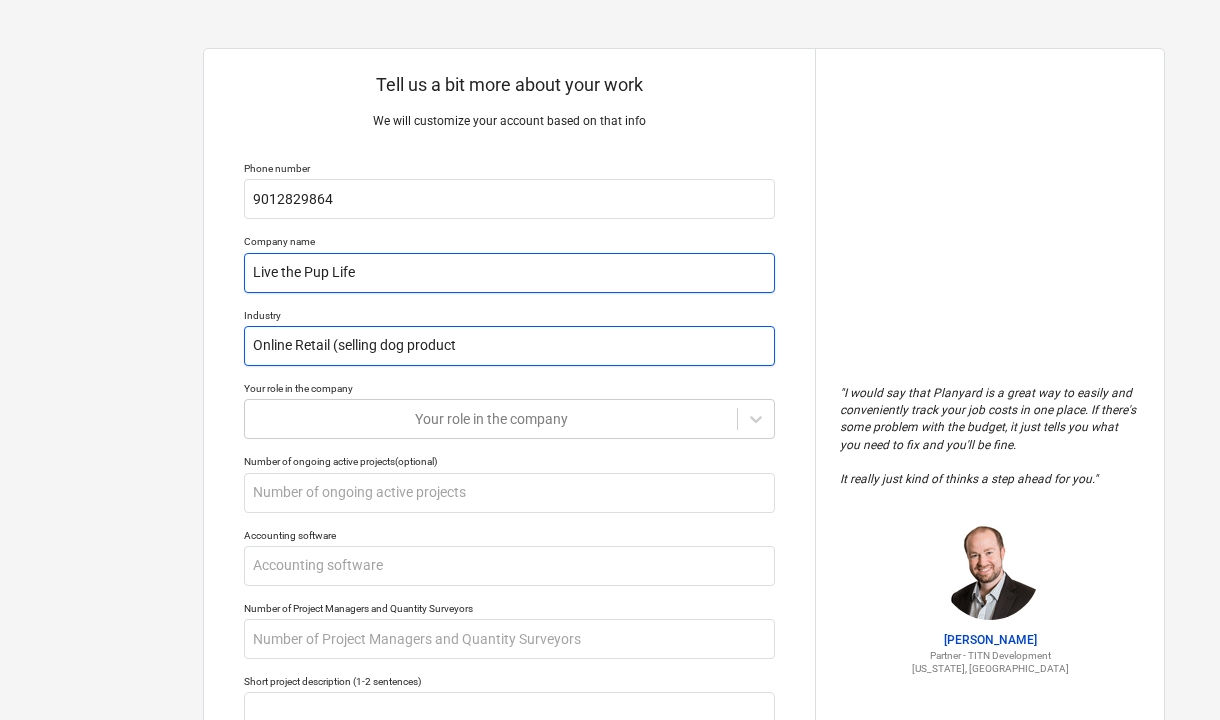 type on "x" 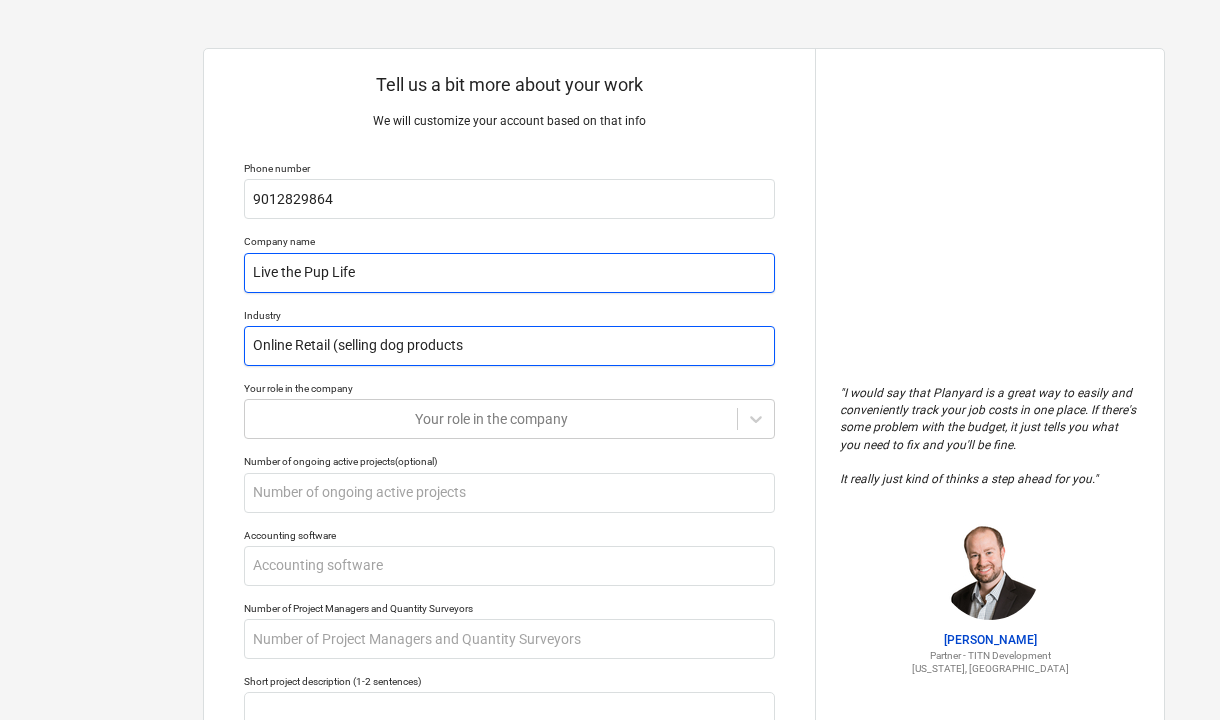 type on "x" 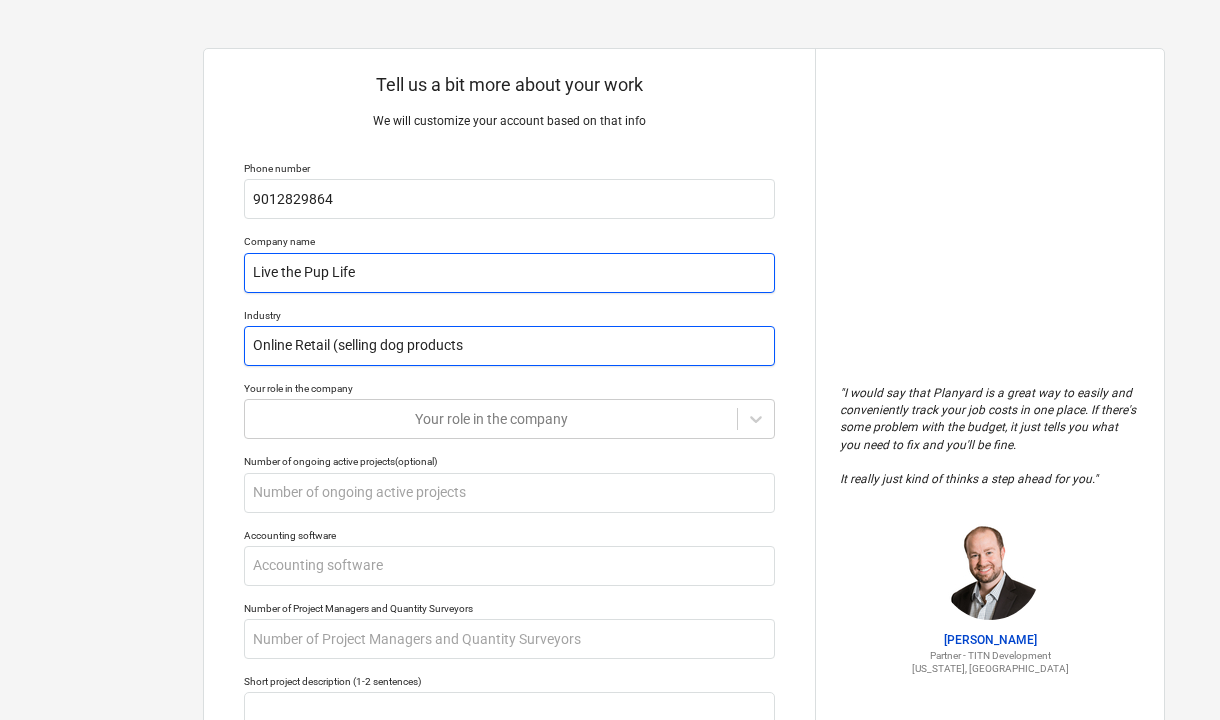 type on "Online Retail (selling dog products," 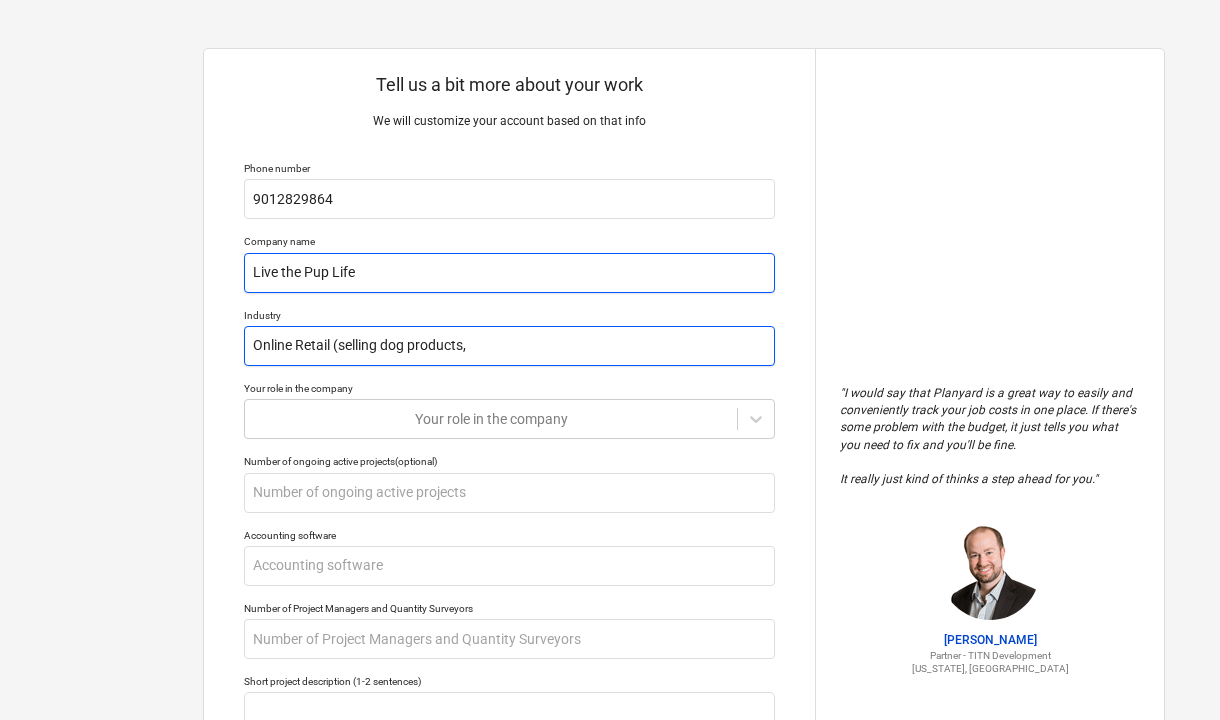 type on "x" 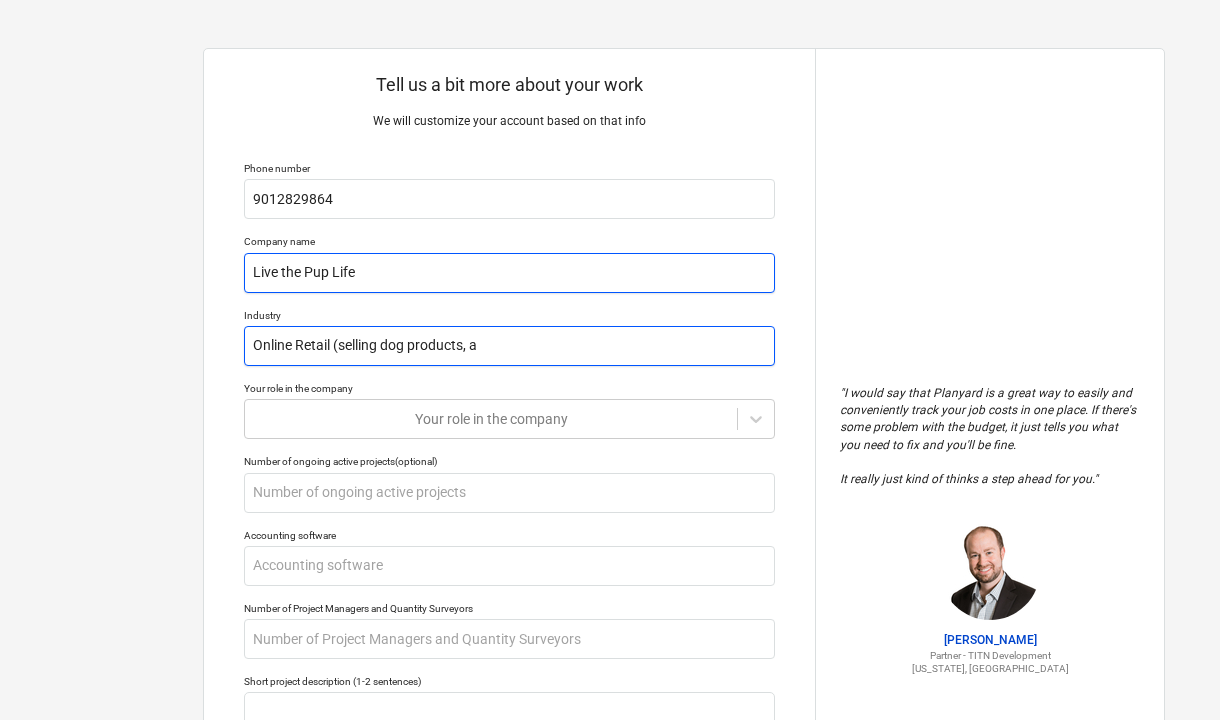 type on "x" 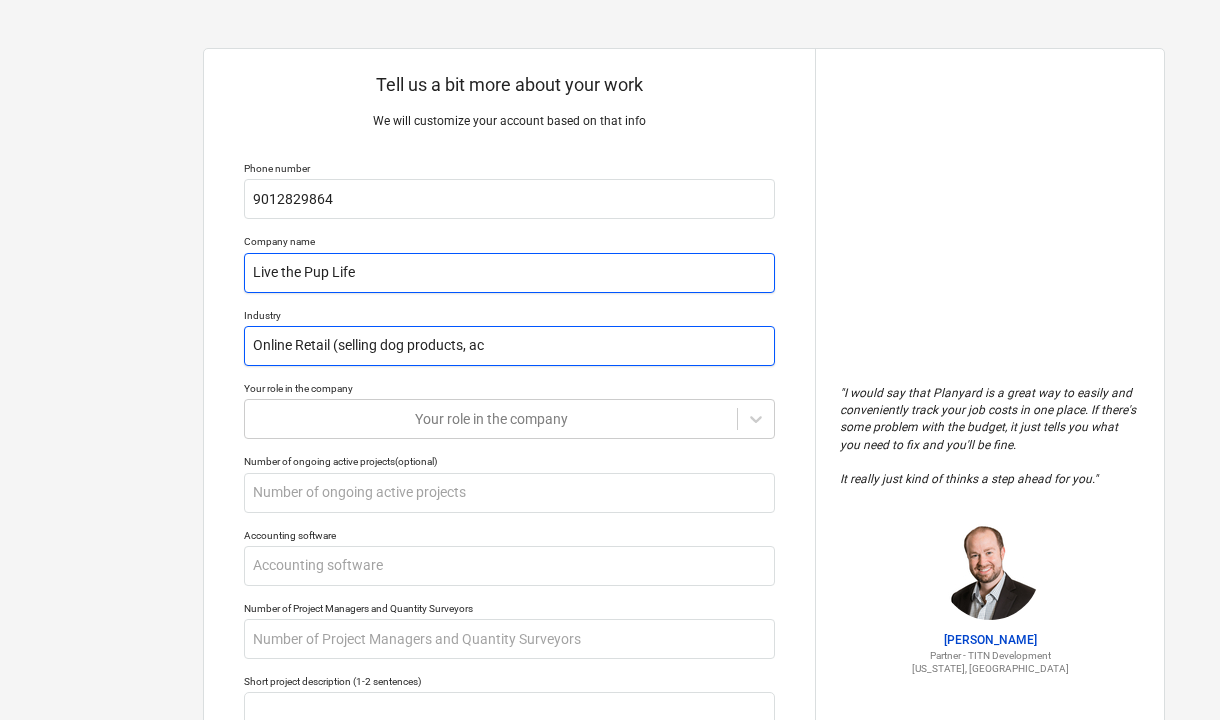type on "x" 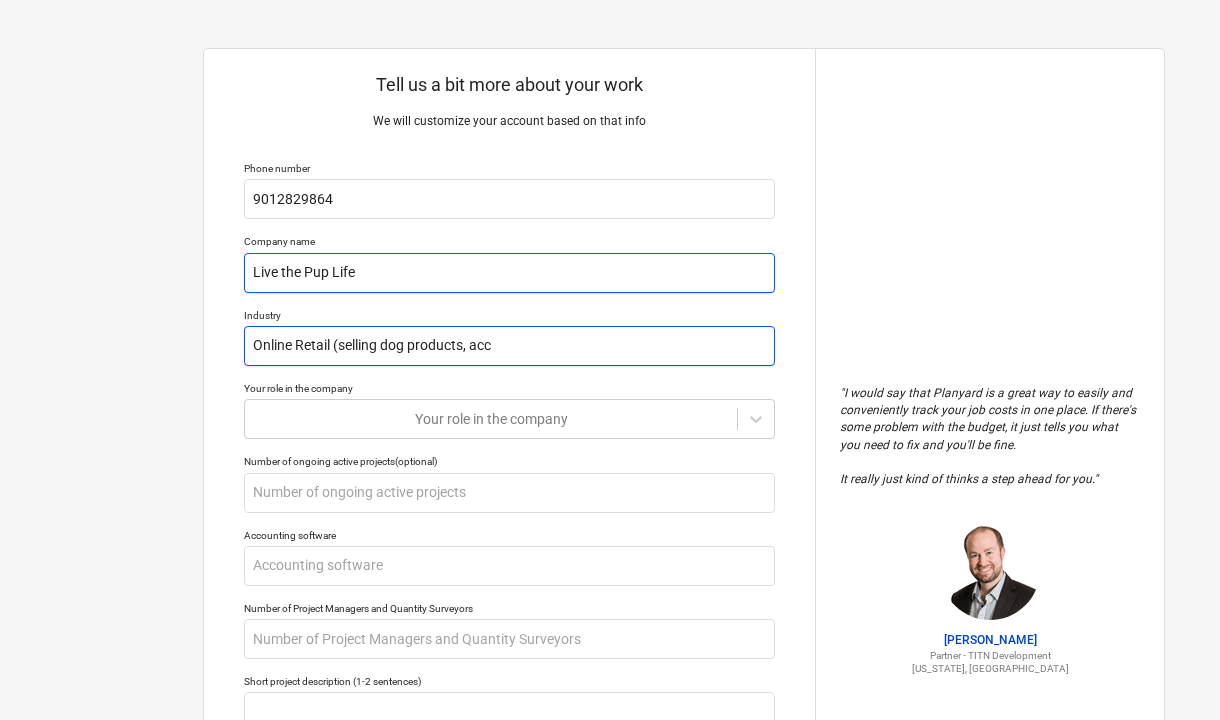 type on "x" 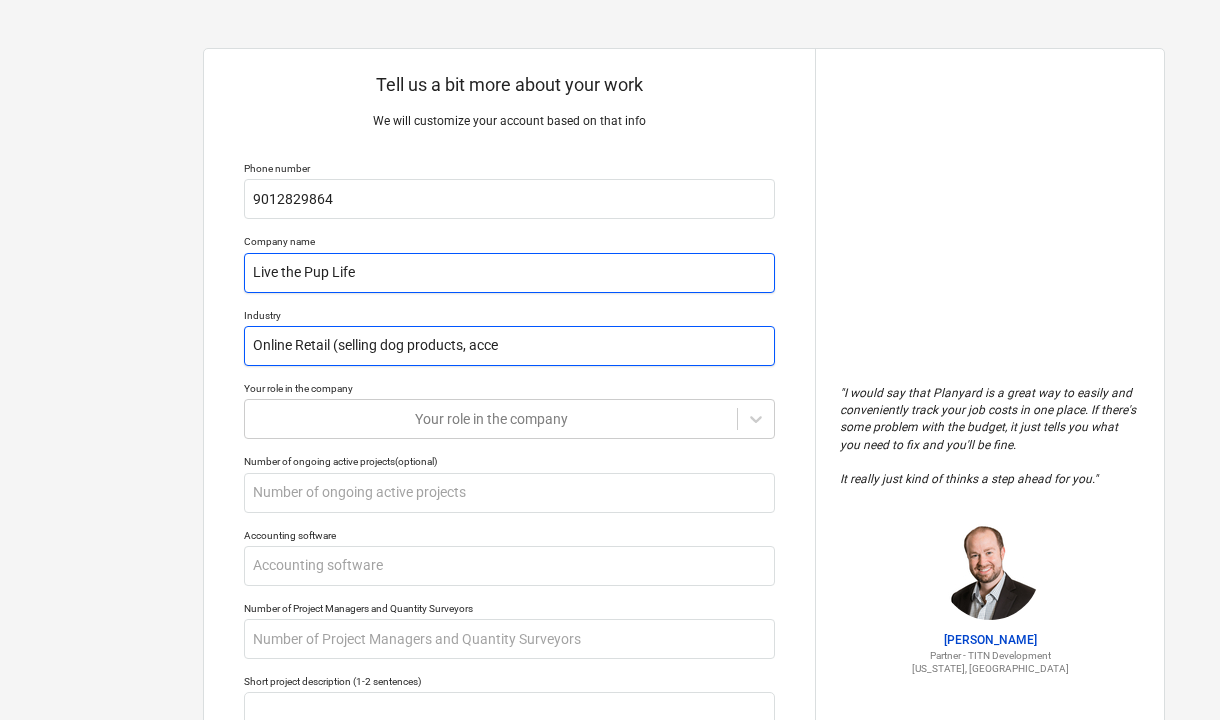 type on "x" 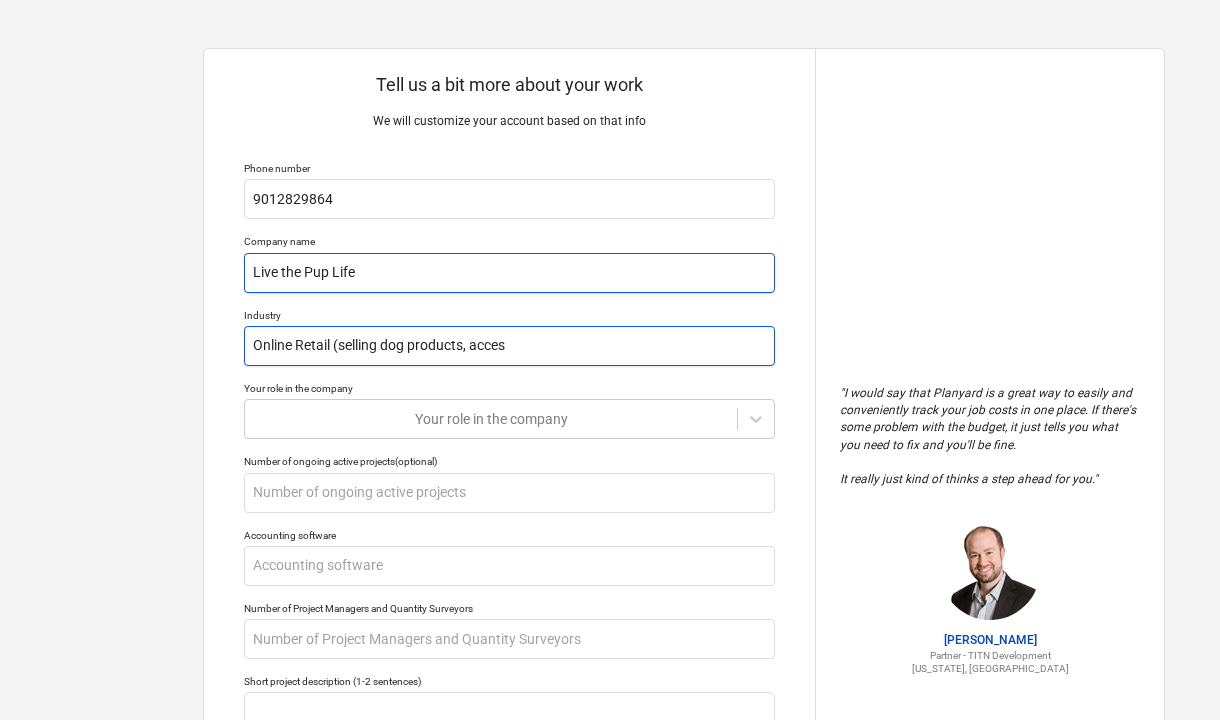 type on "x" 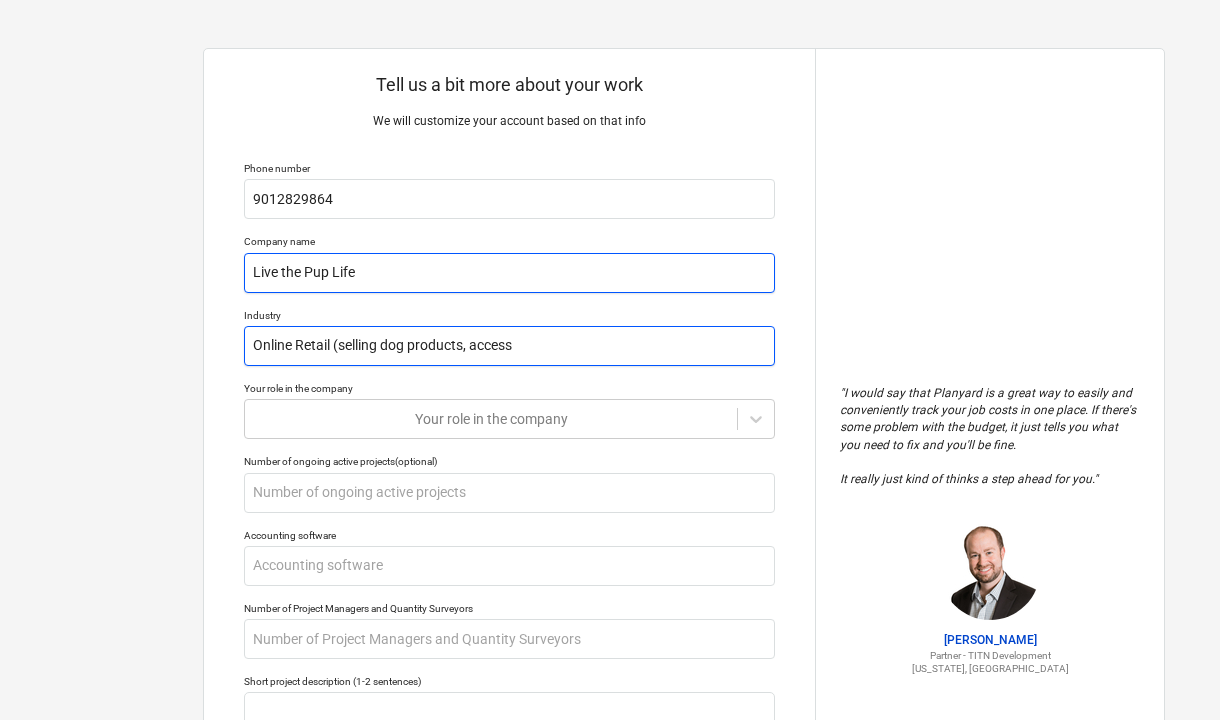 type on "x" 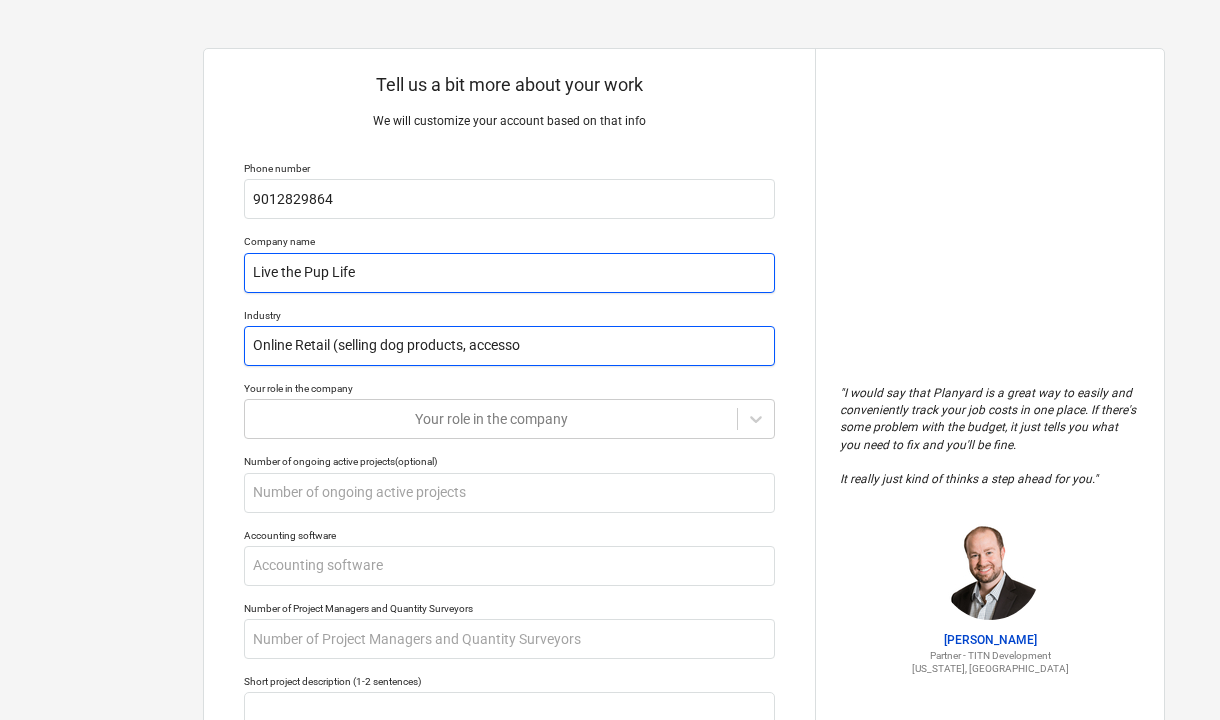 type on "x" 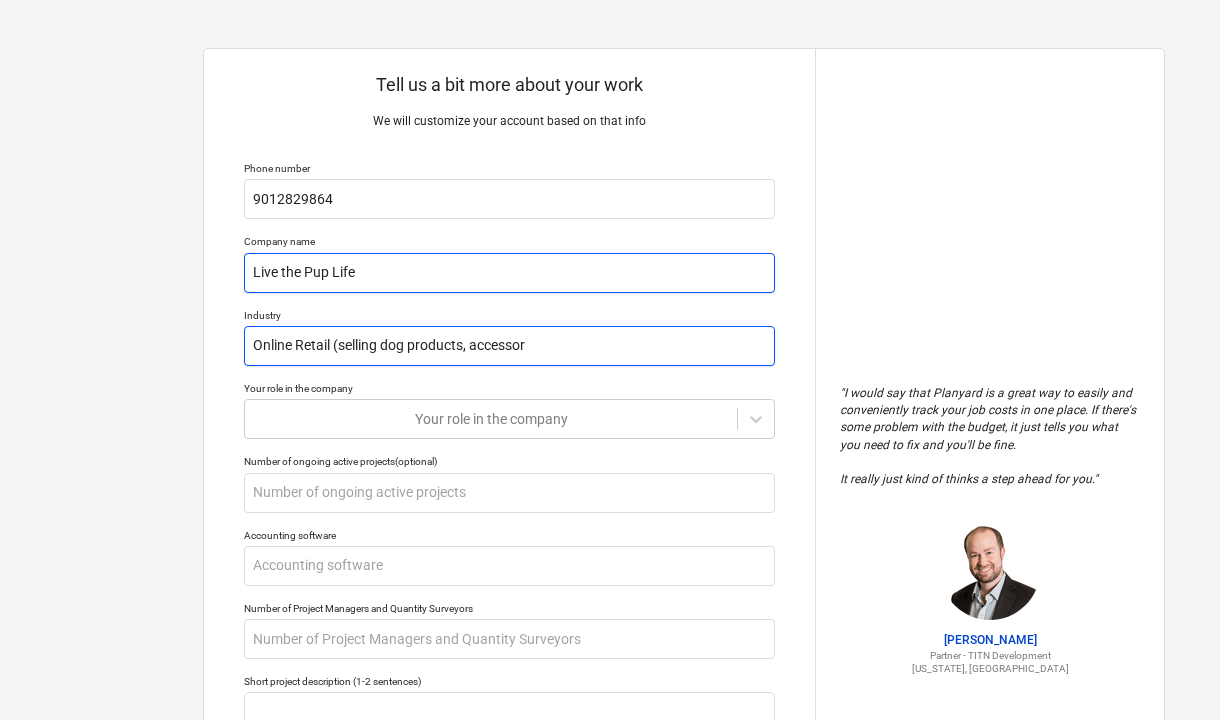 type on "x" 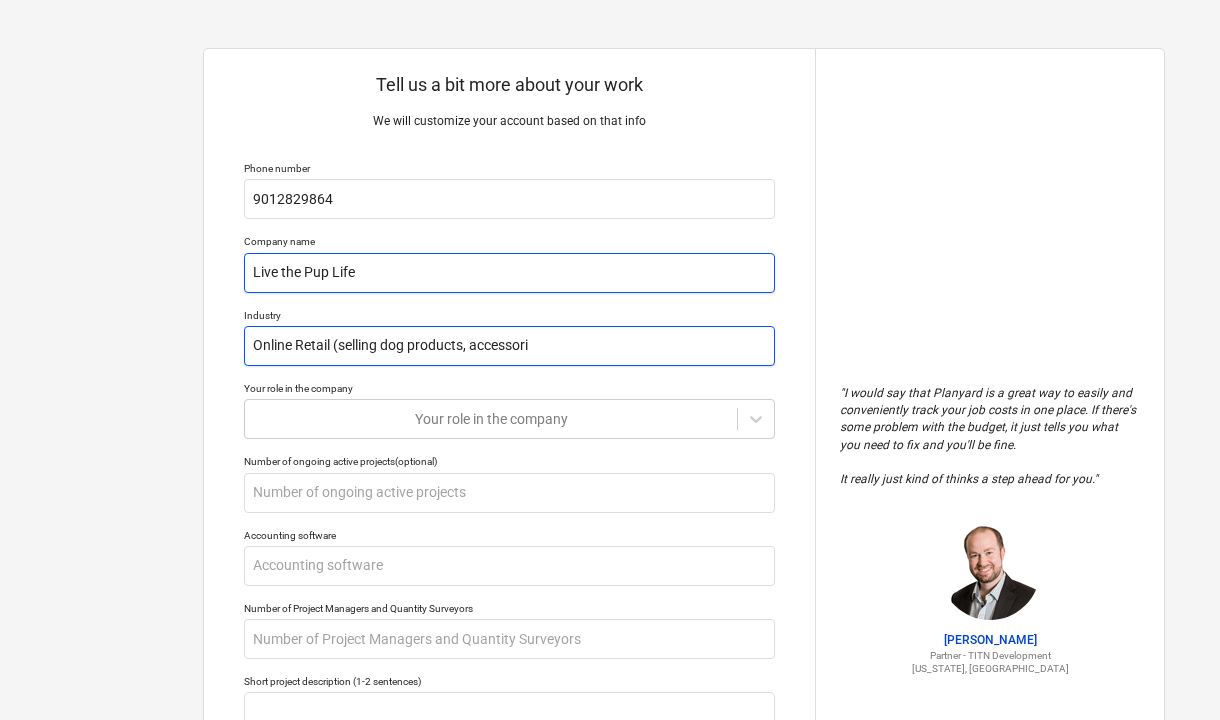 type on "x" 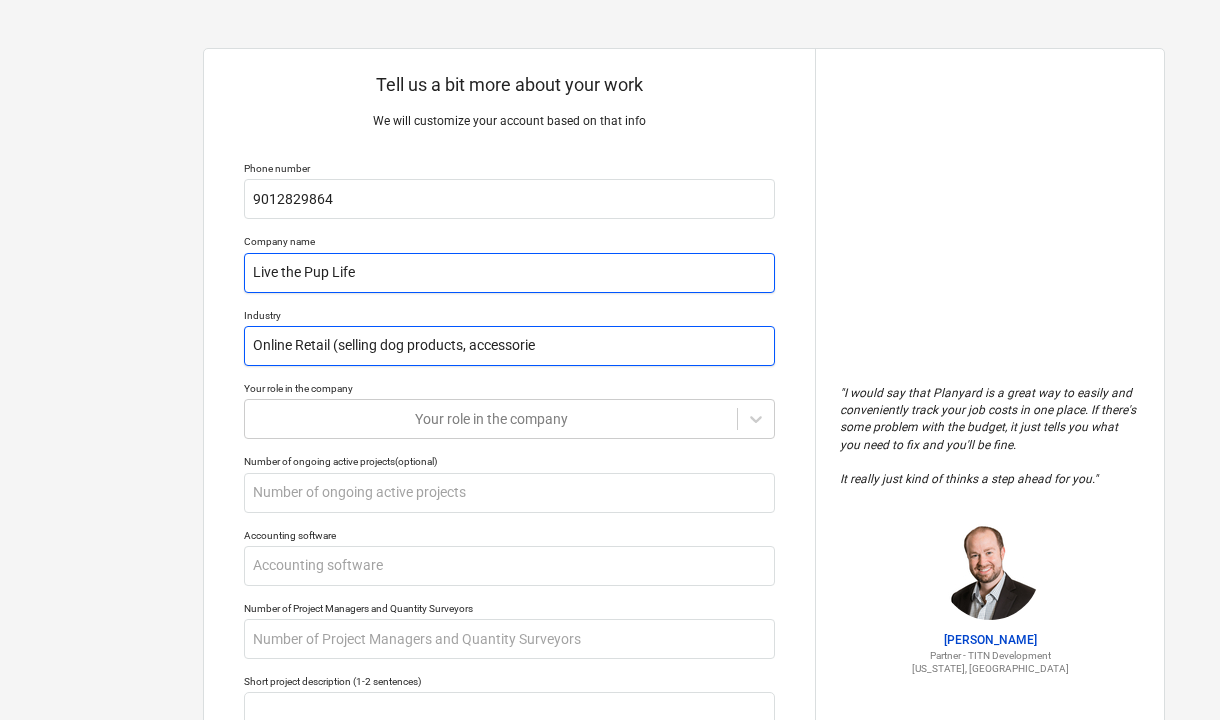 type on "x" 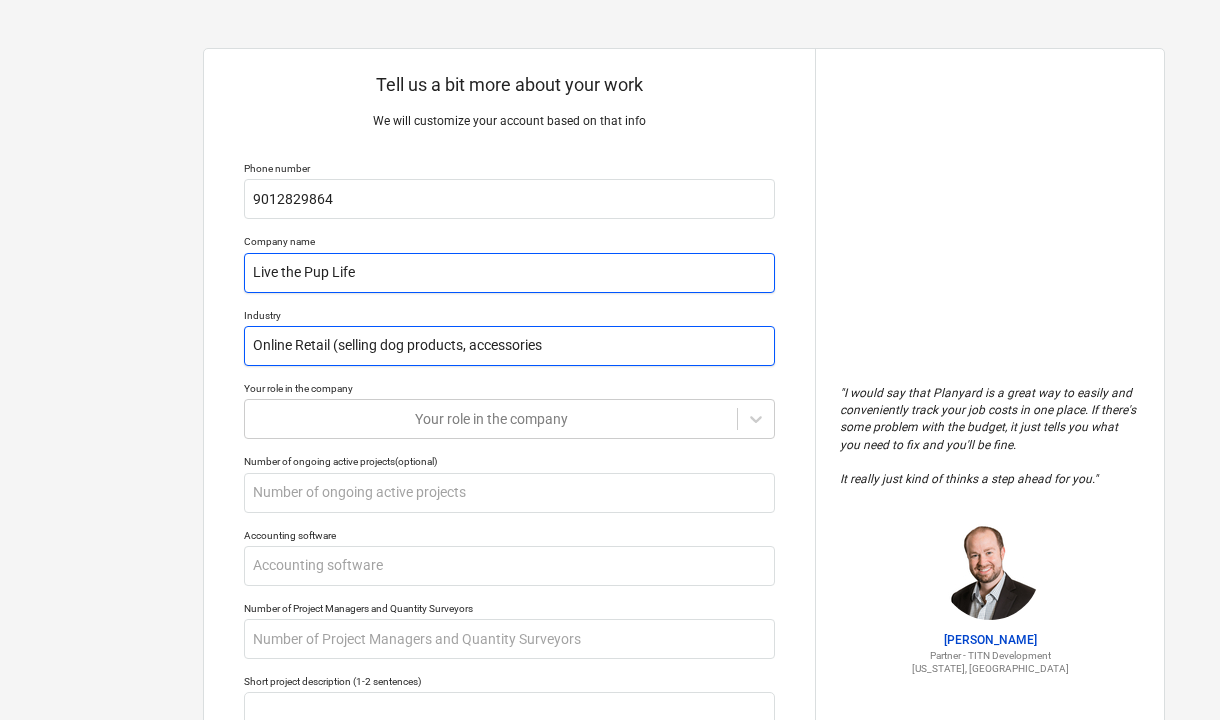 type on "x" 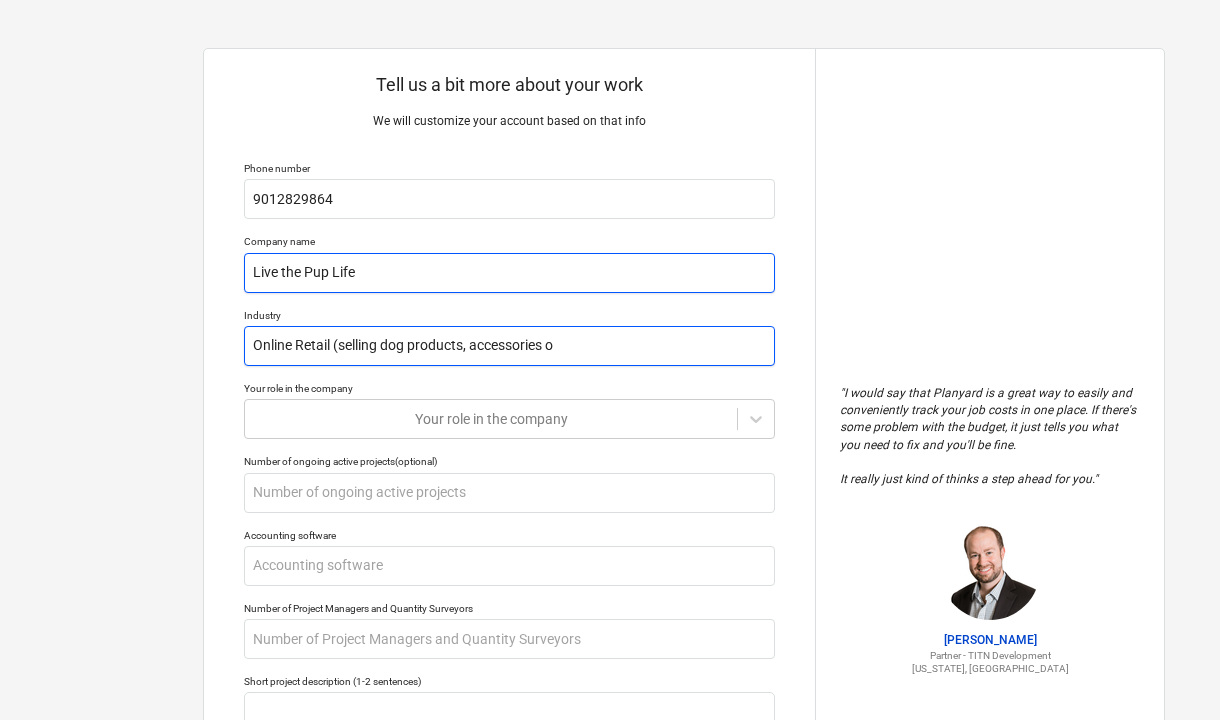 type on "x" 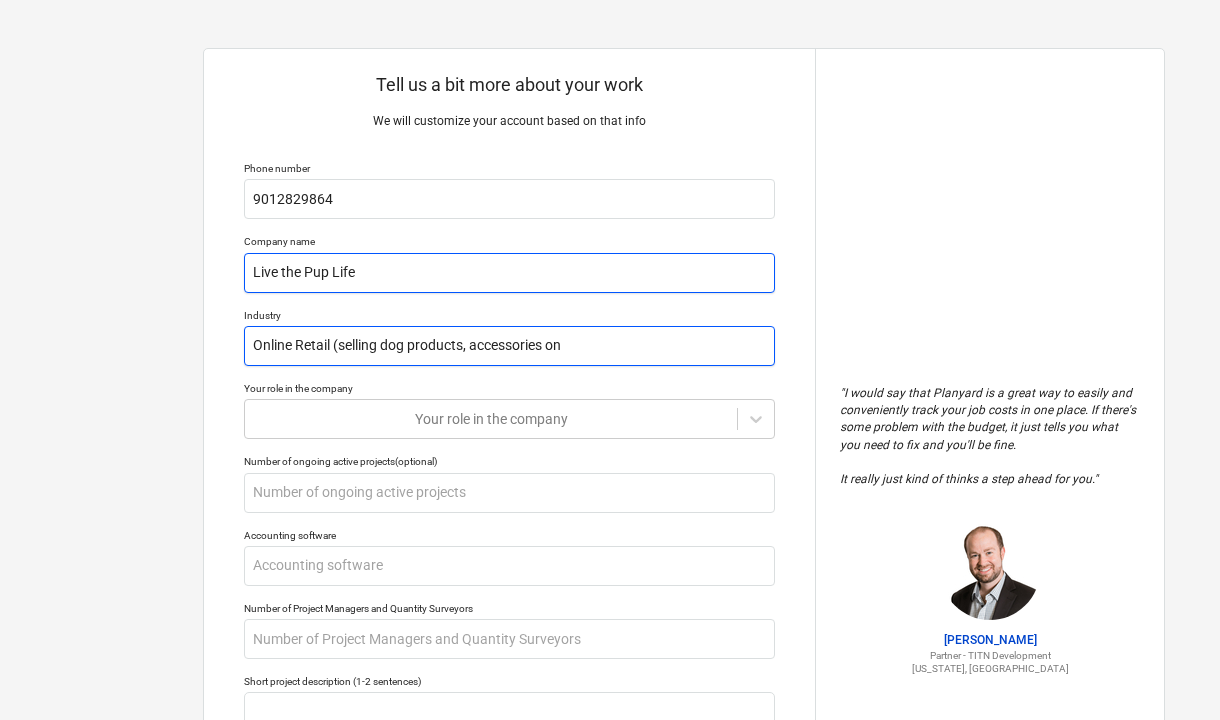 type on "x" 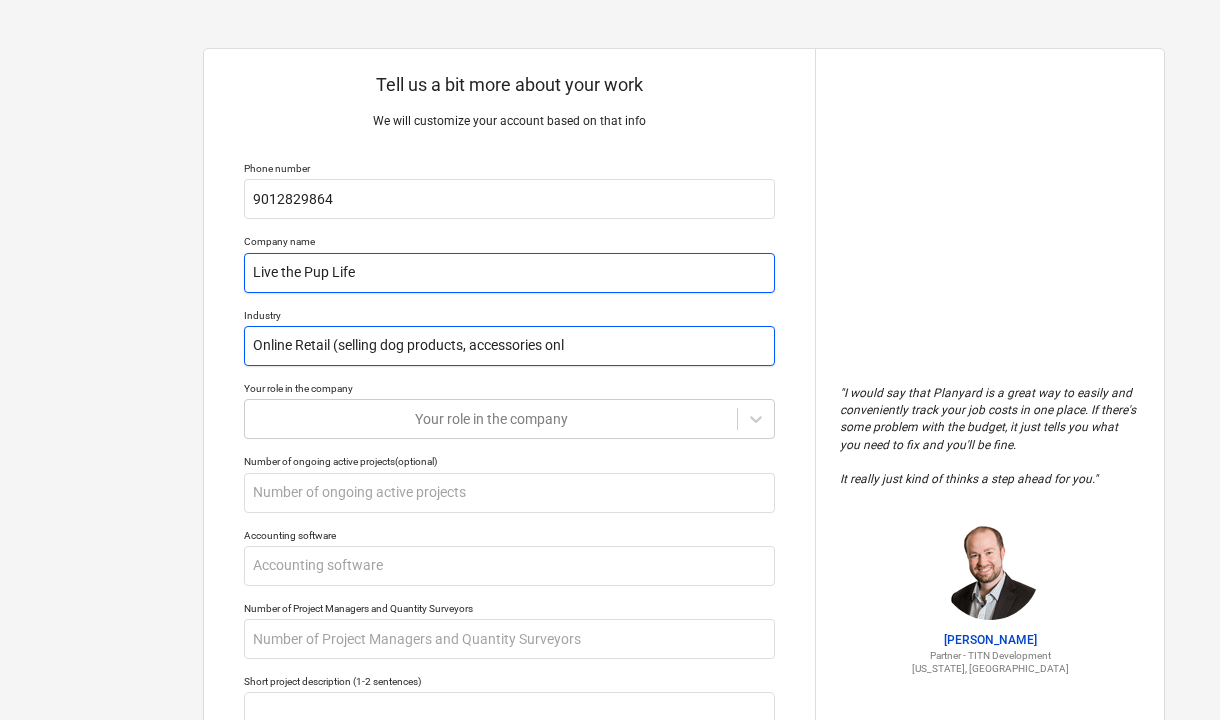 type on "x" 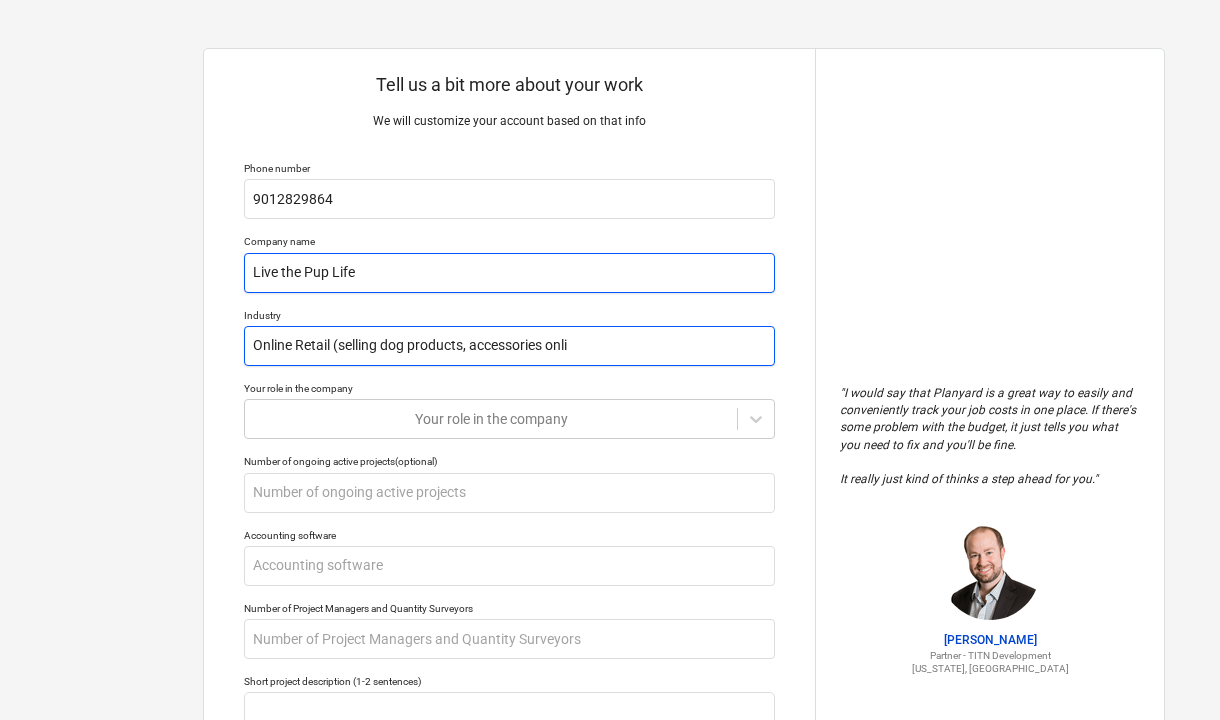 type on "x" 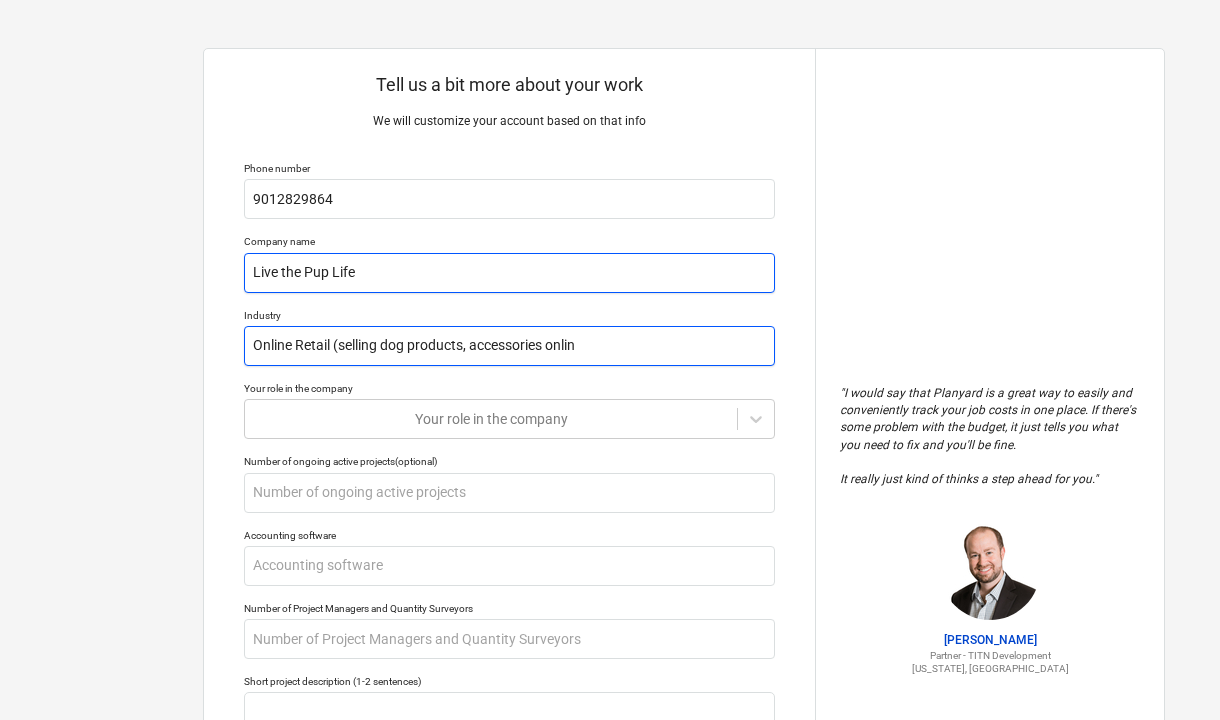 type on "x" 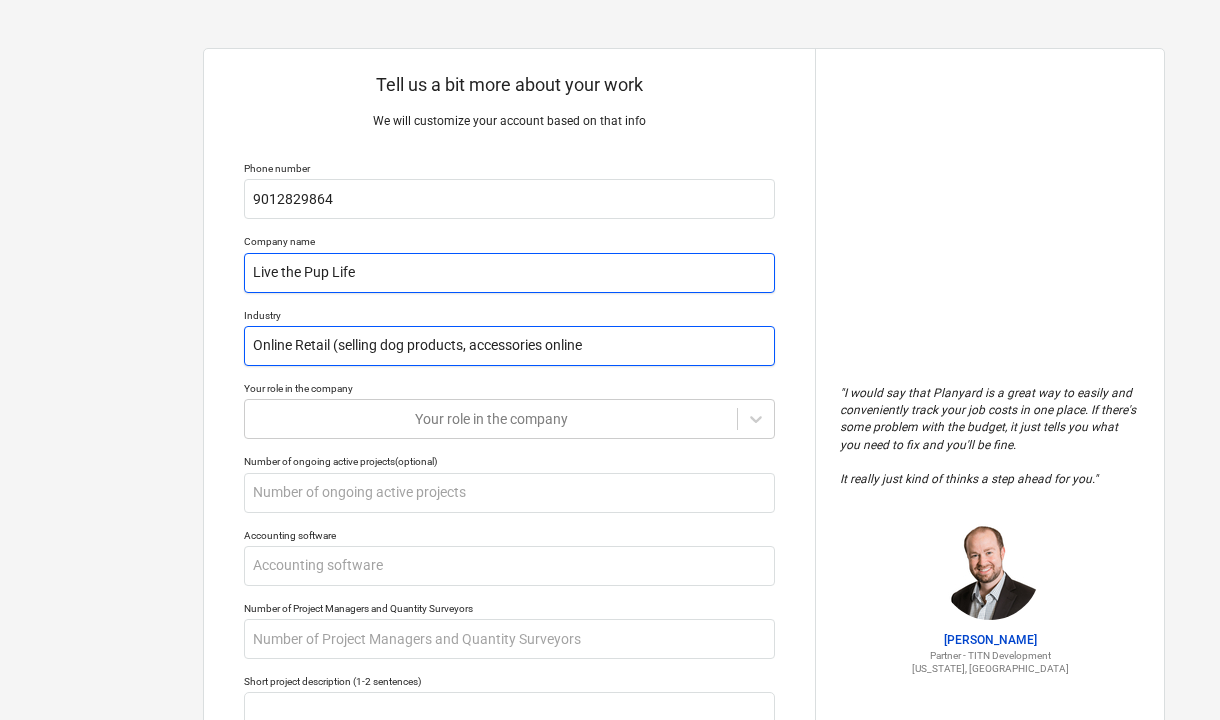 type on "x" 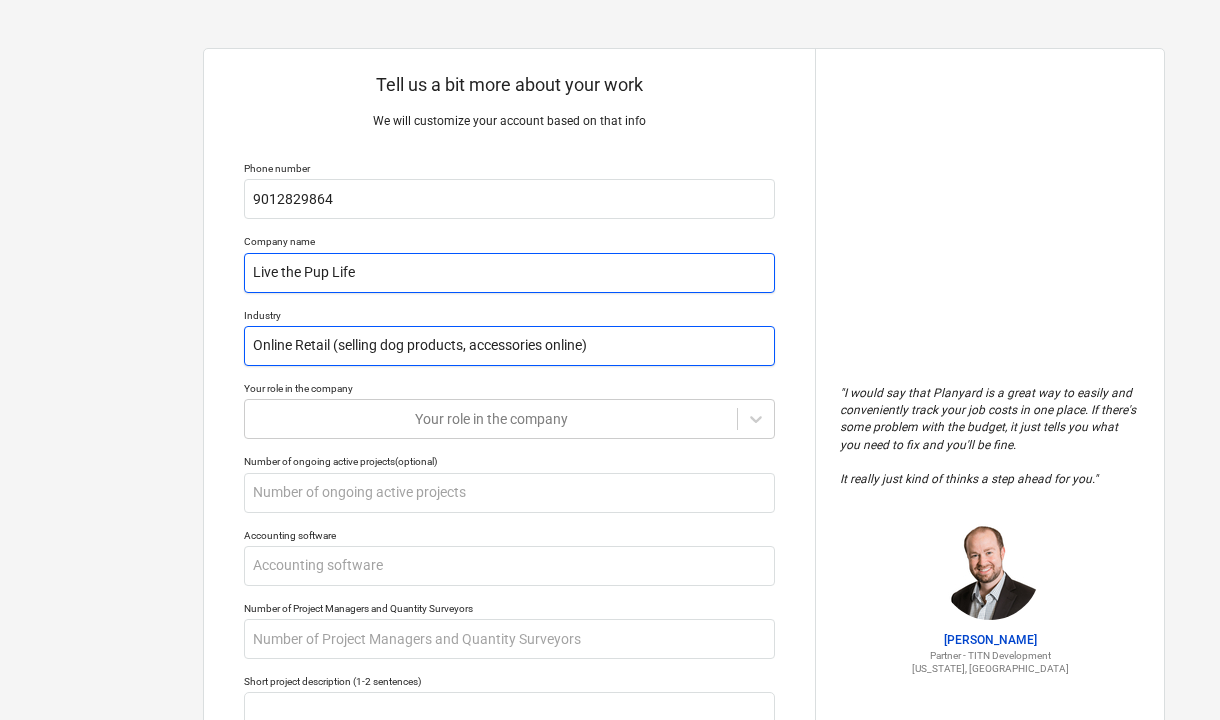 type on "Online Retail (selling dog products, accessories online)" 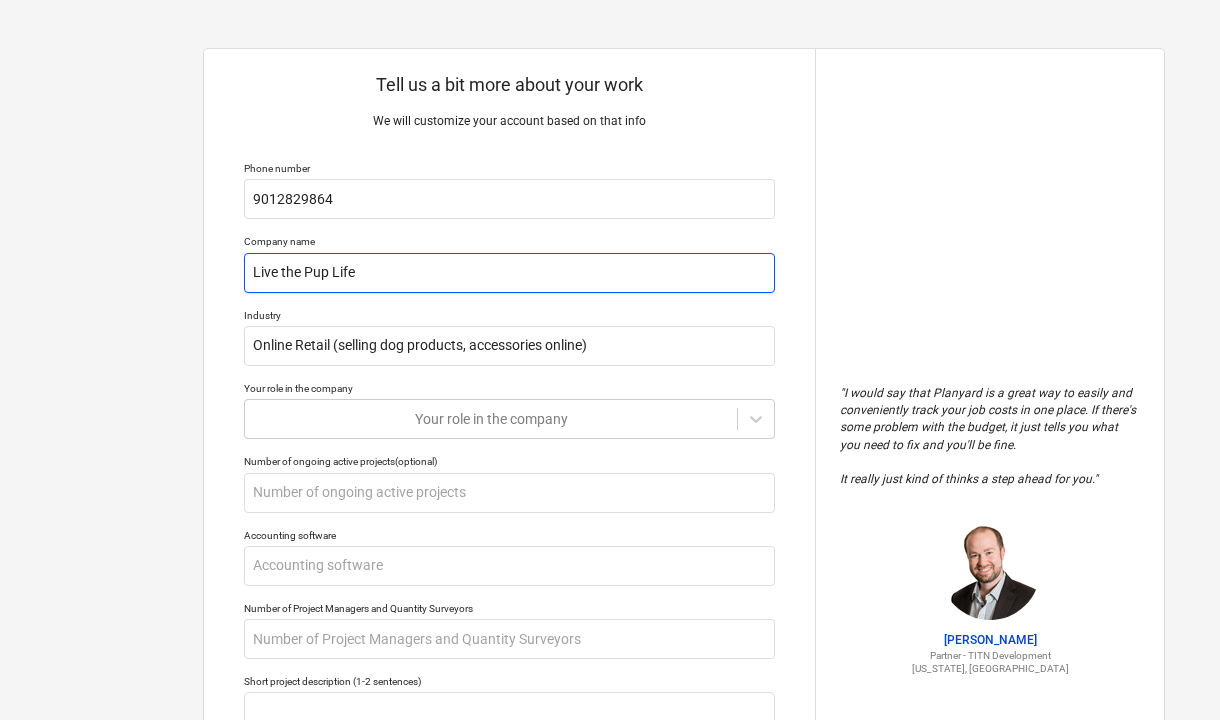 type on "x" 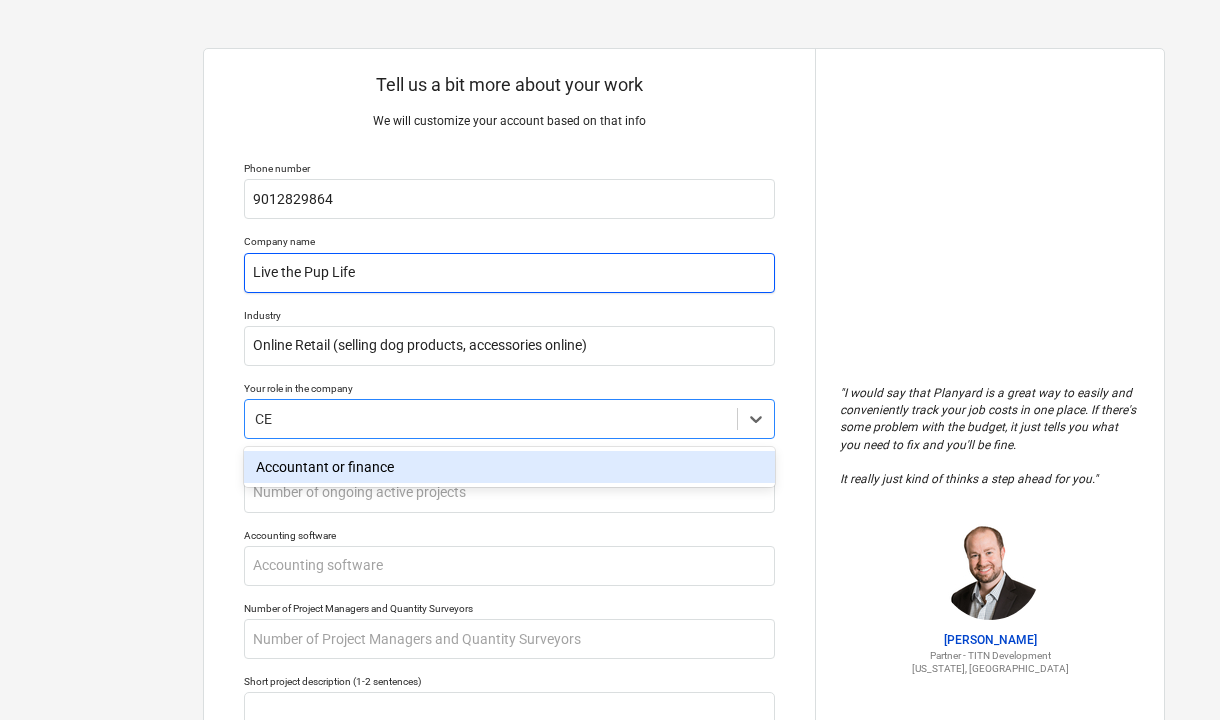type on "C" 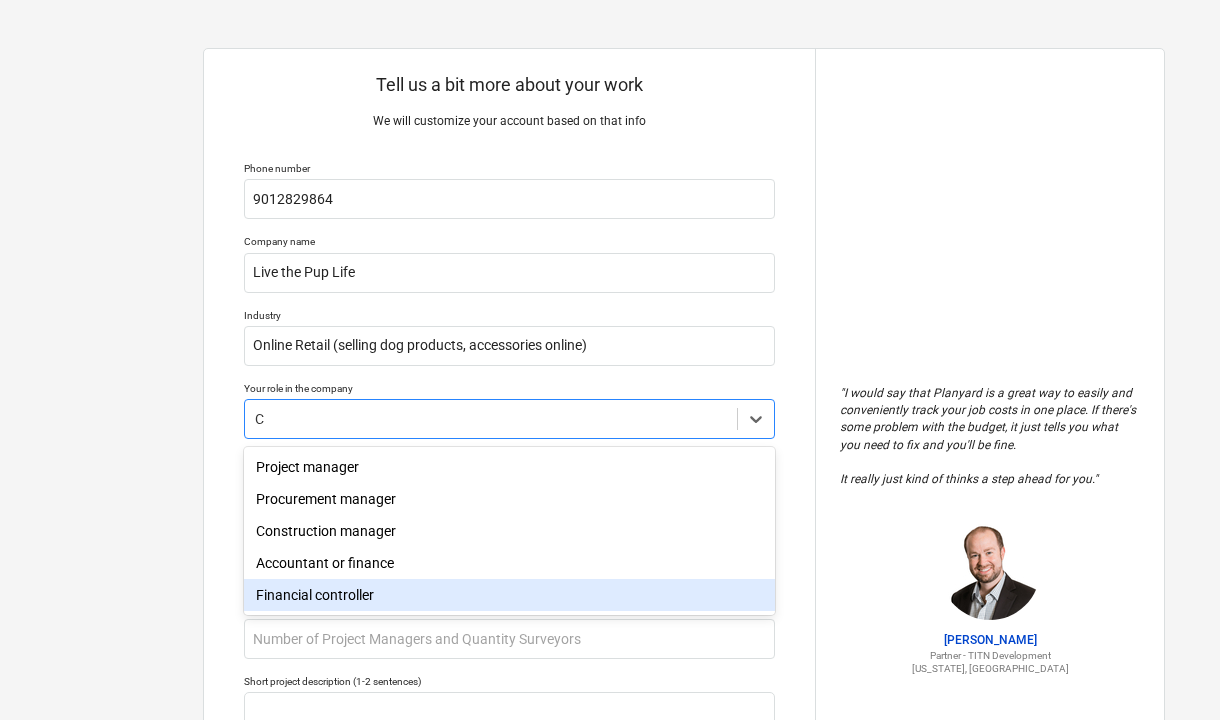 click on "Financial controller" at bounding box center [509, 595] 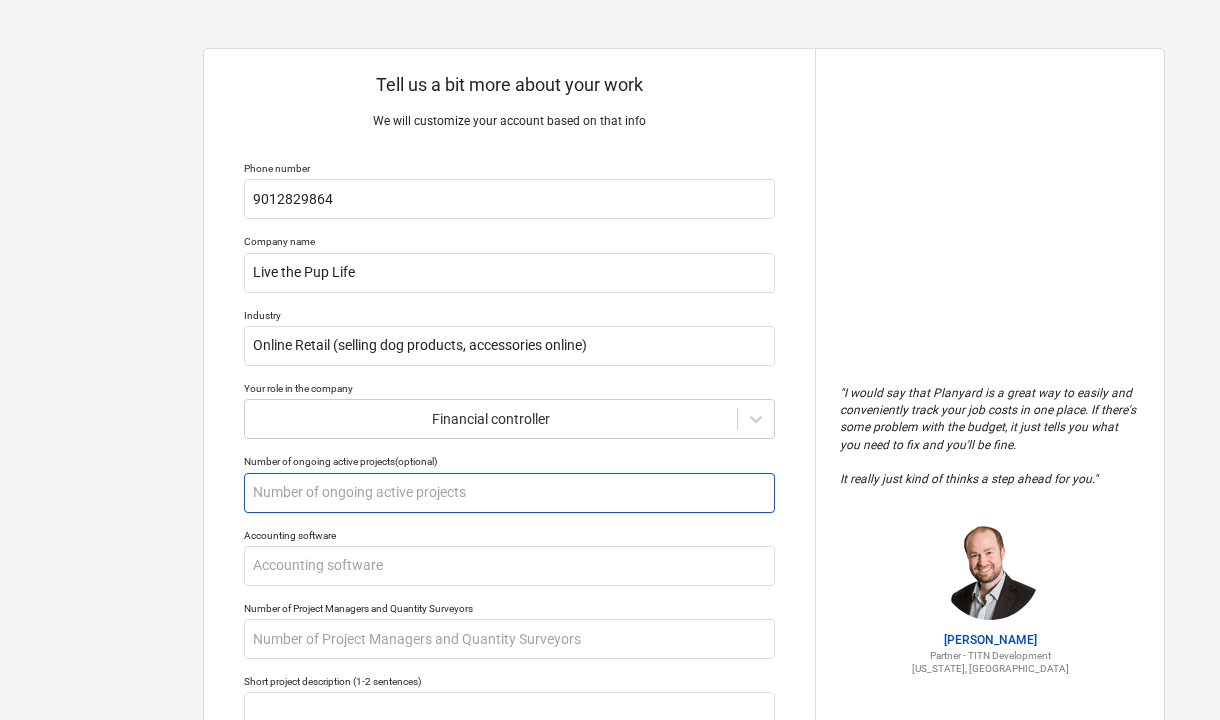 click at bounding box center [509, 493] 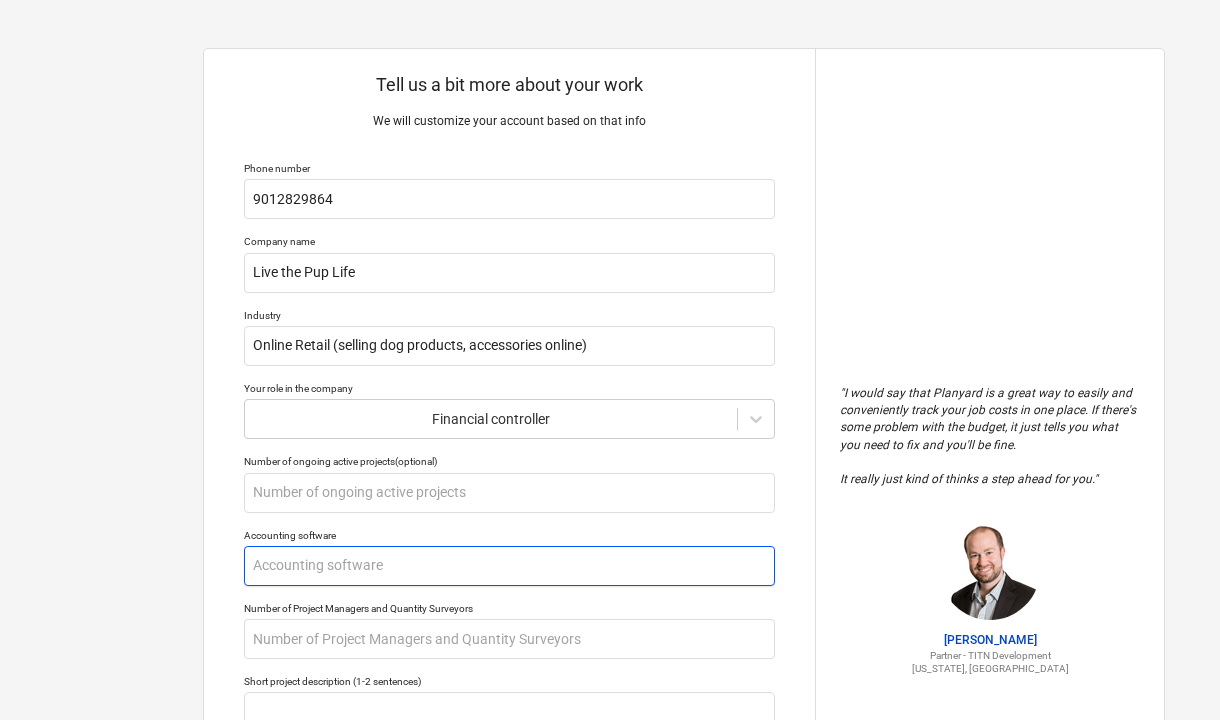 click at bounding box center [509, 566] 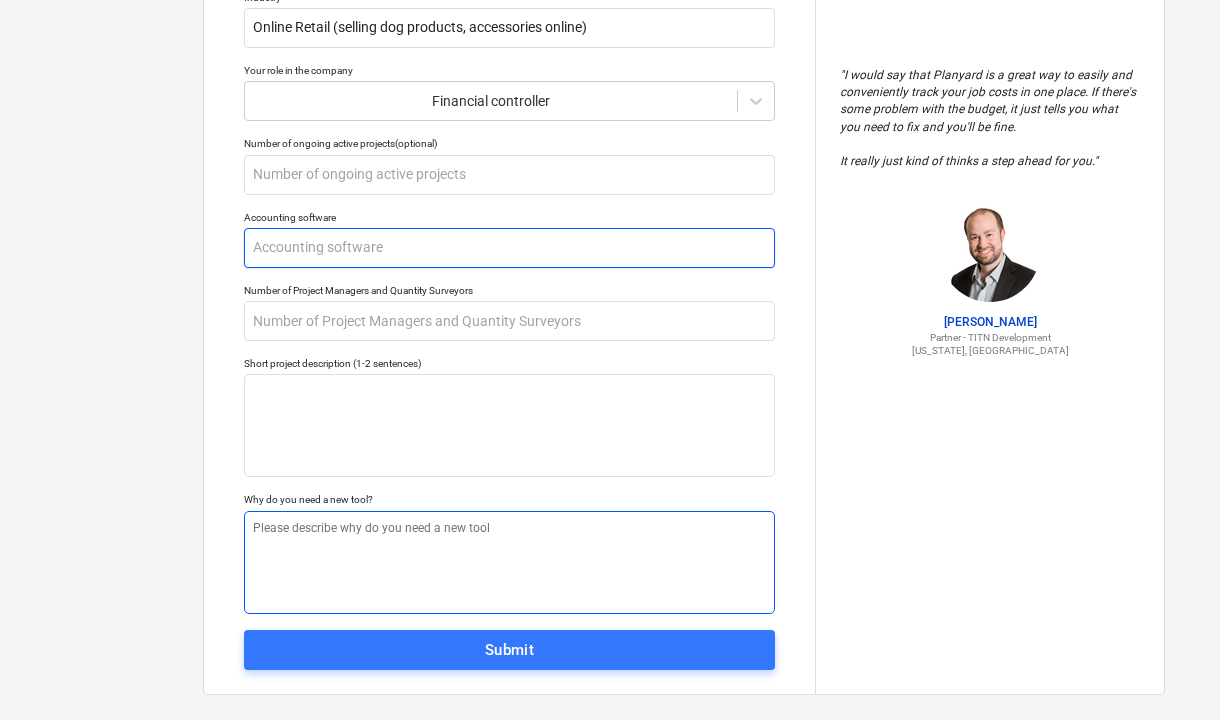 scroll, scrollTop: 319, scrollLeft: 0, axis: vertical 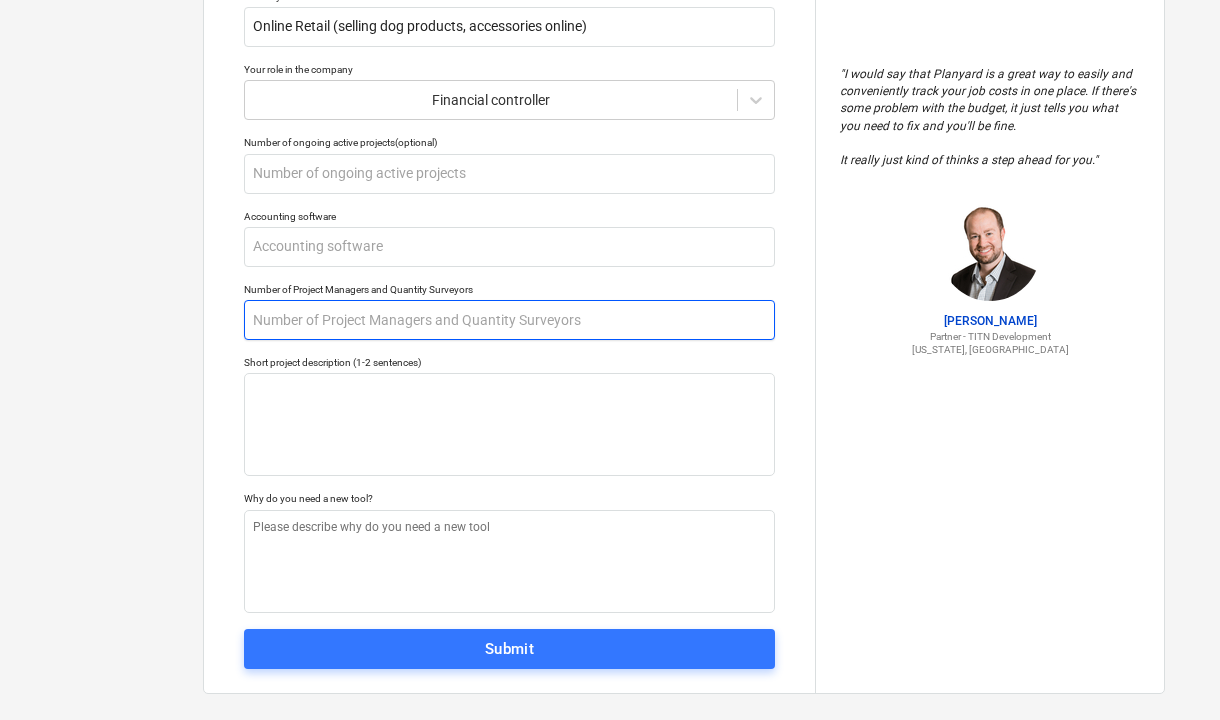 click at bounding box center (509, 320) 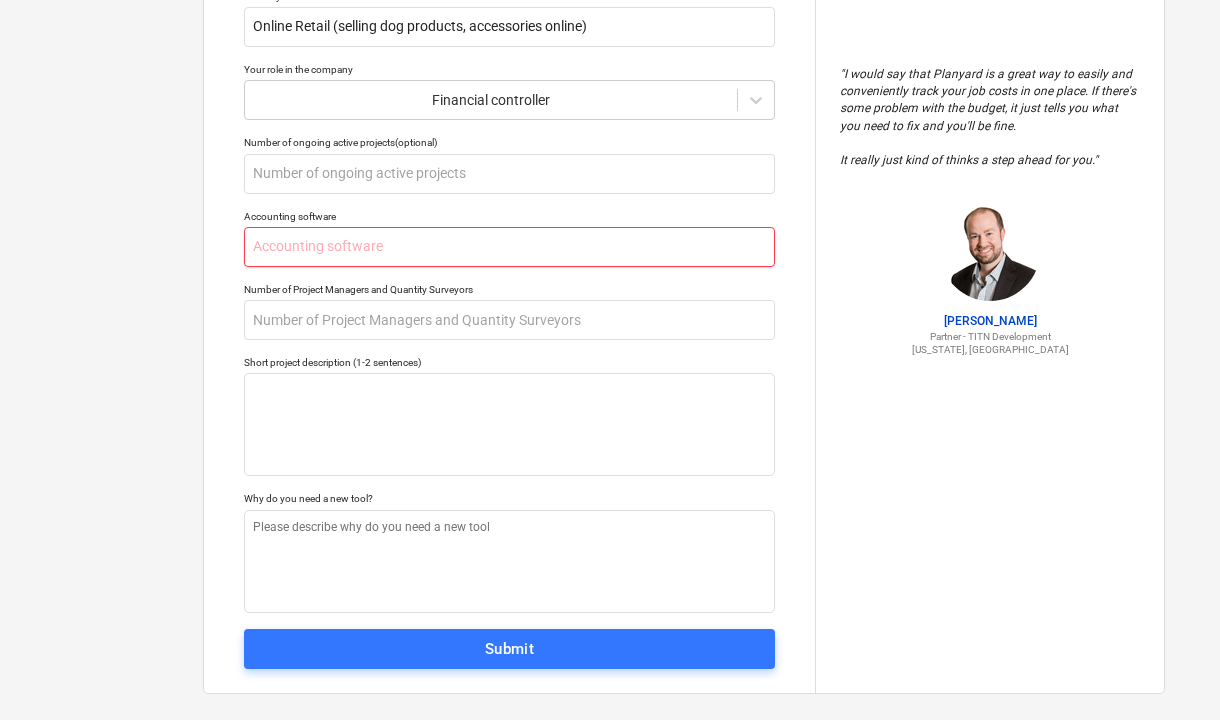 click at bounding box center [509, 247] 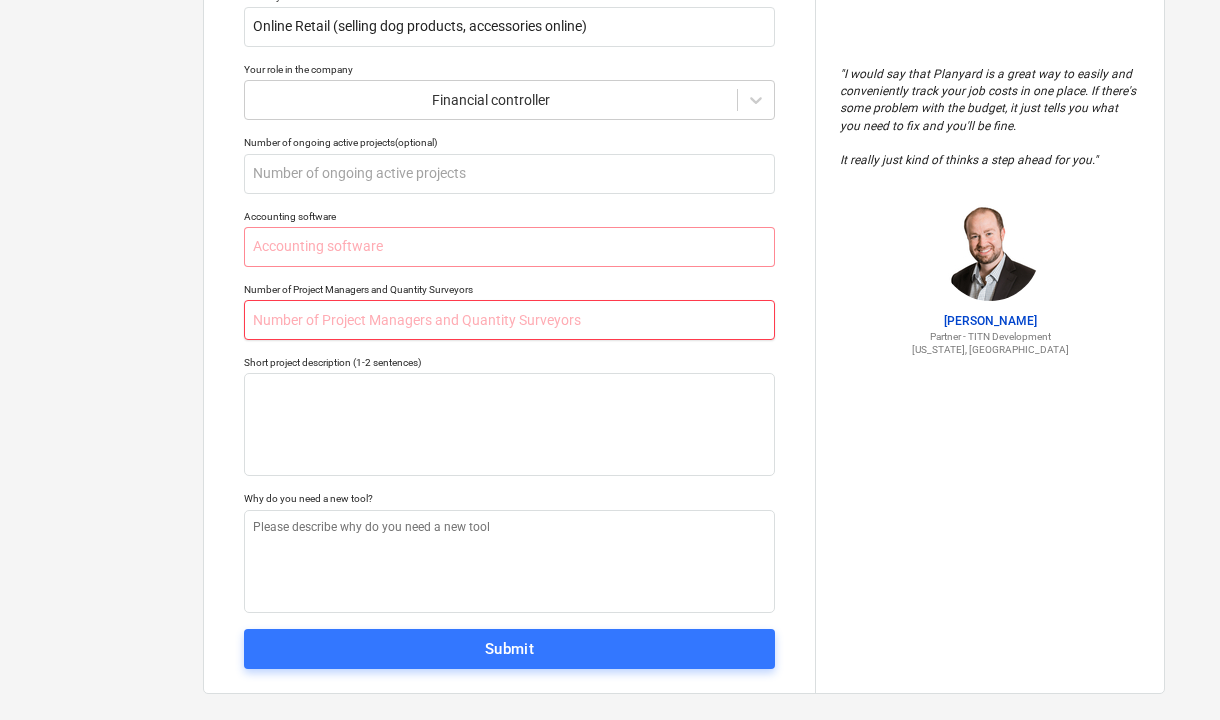 click at bounding box center [509, 320] 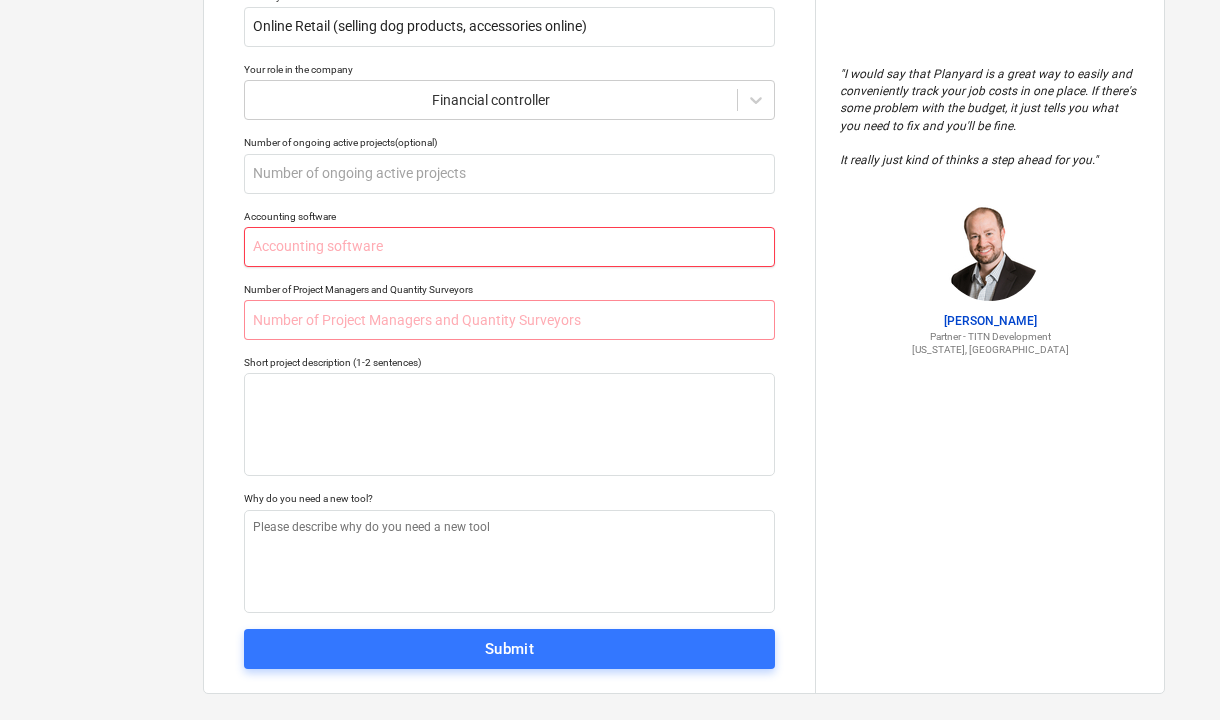 click at bounding box center (509, 247) 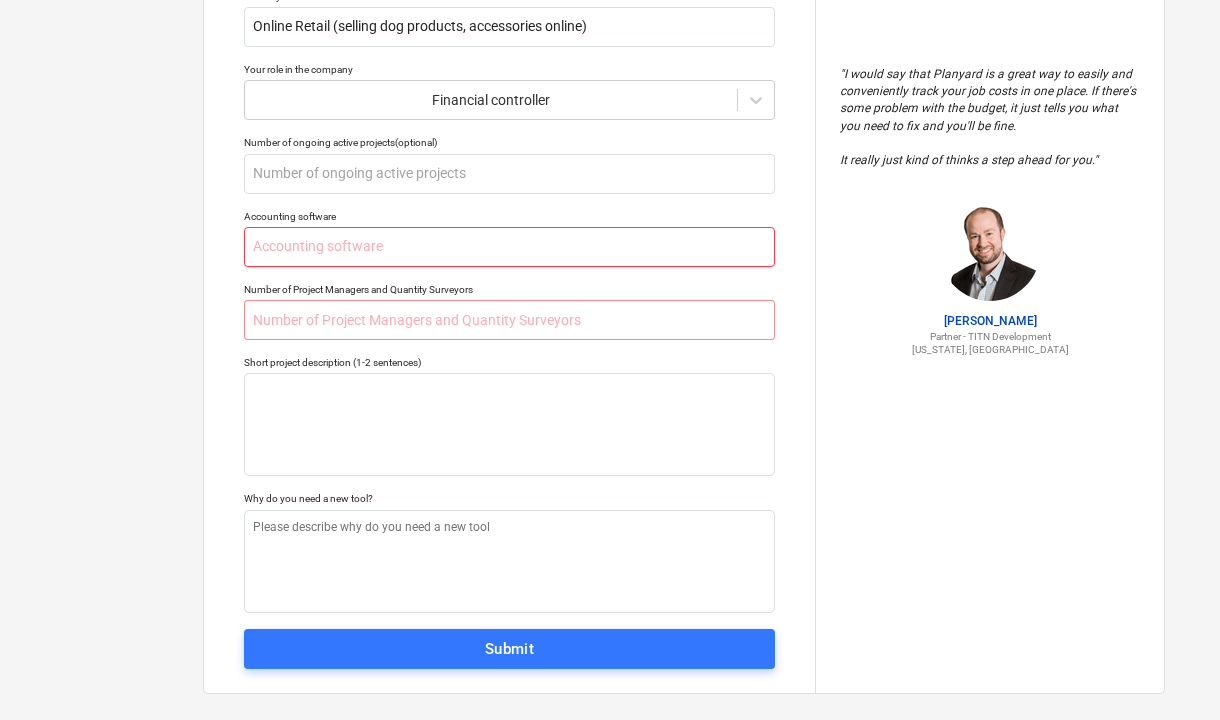 type on "x" 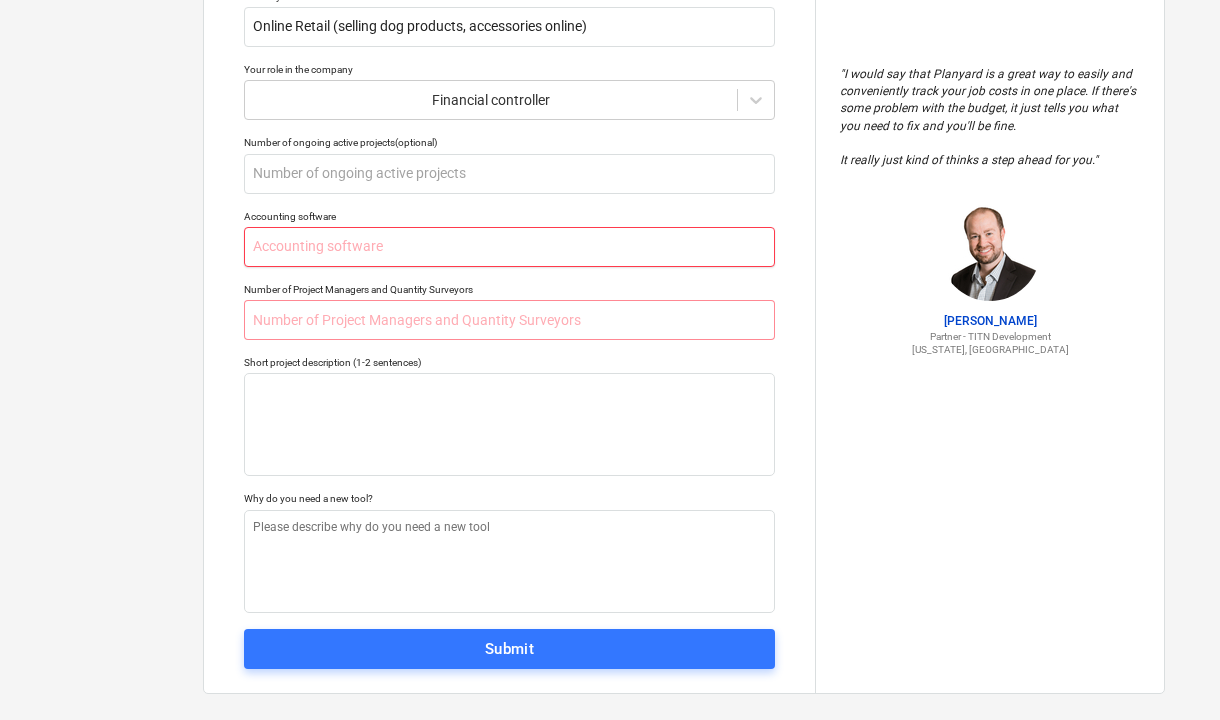 type on "n" 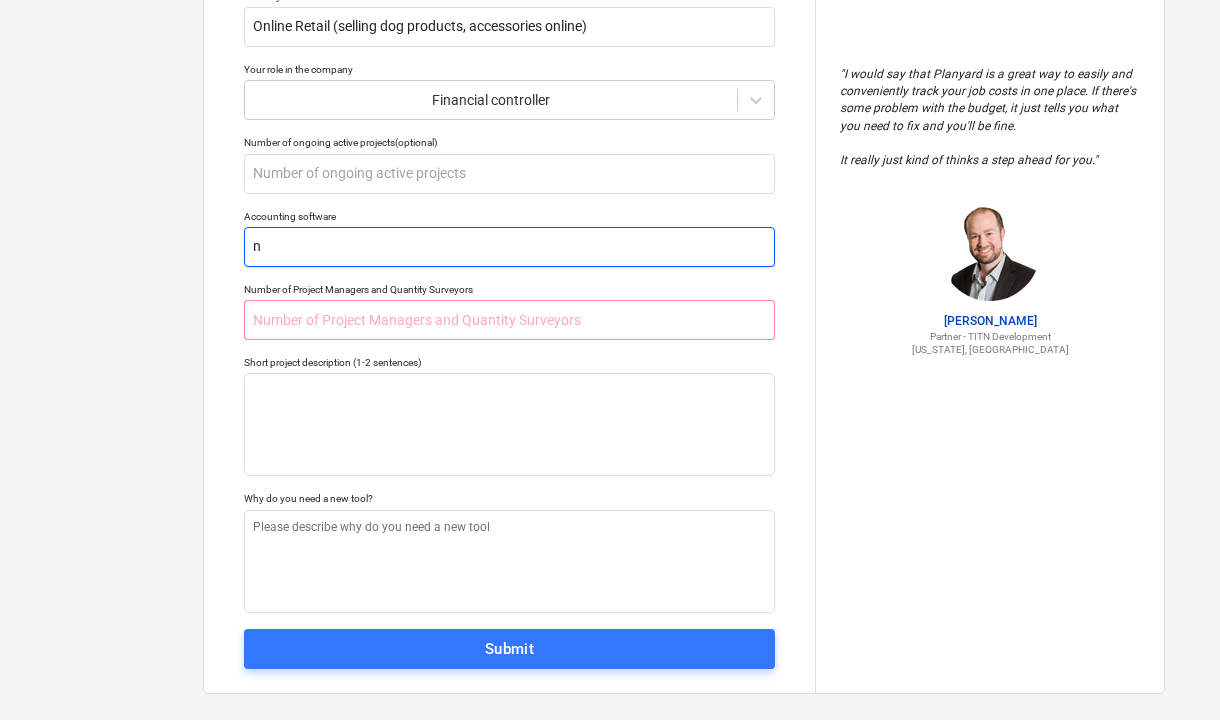 type on "x" 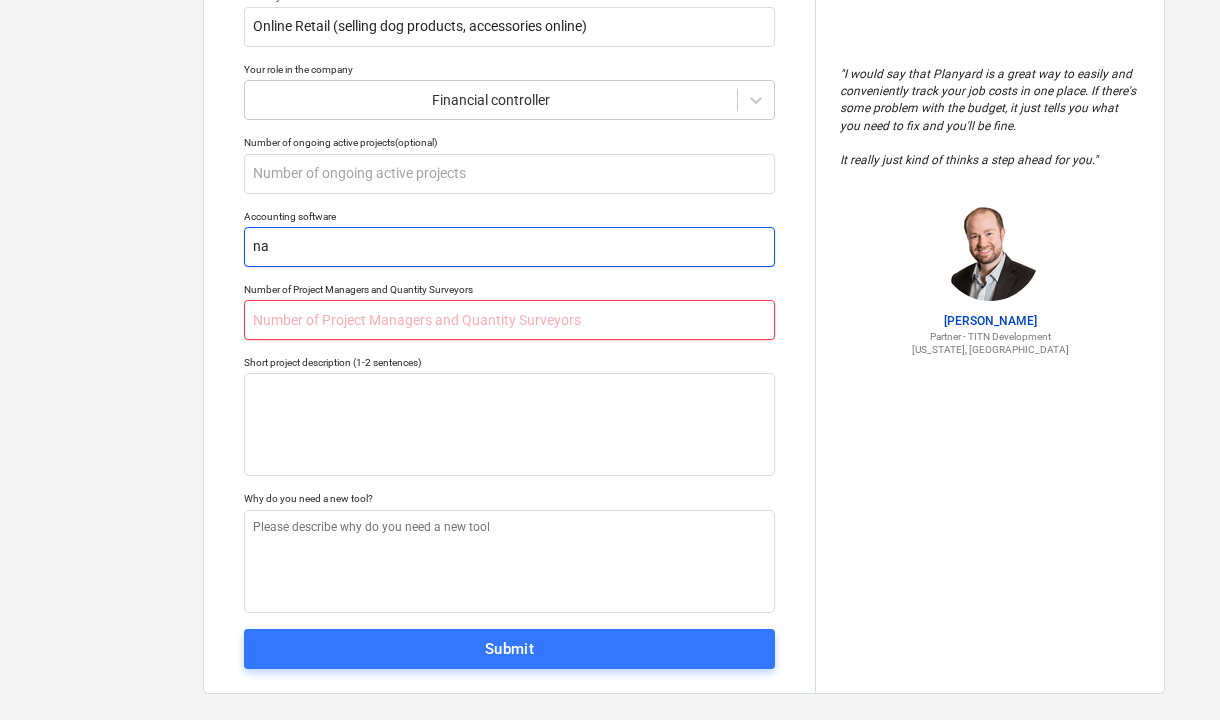 type on "na" 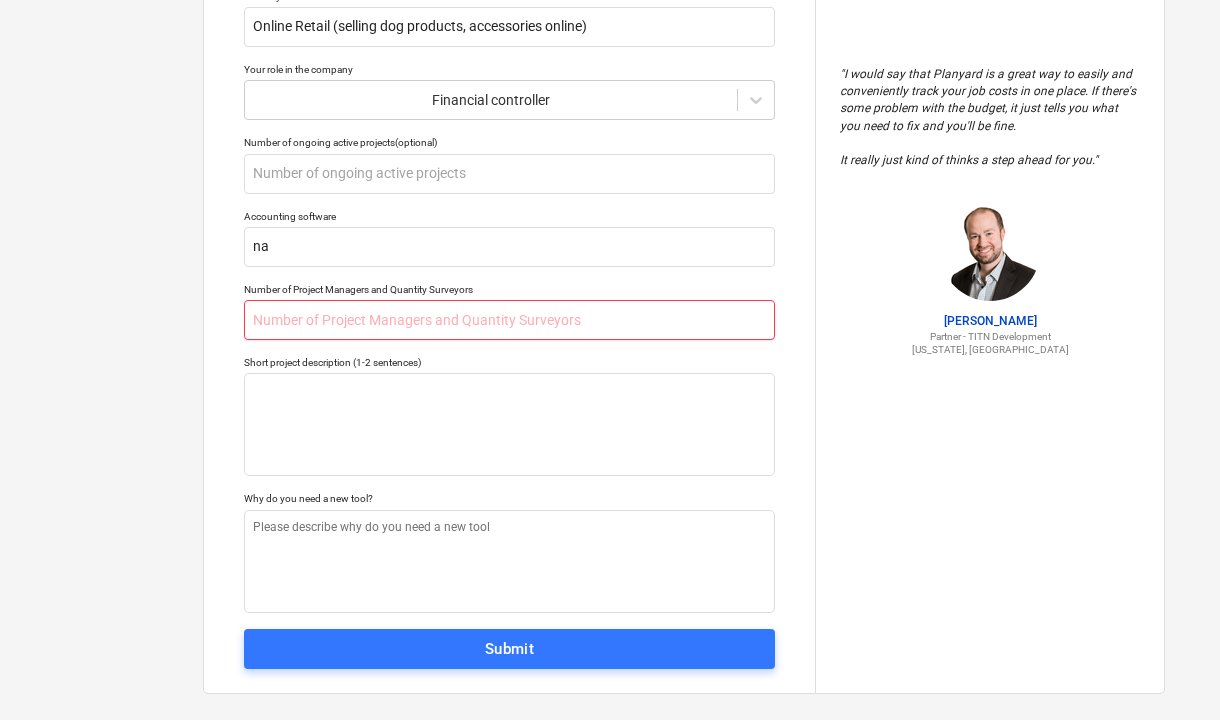 click at bounding box center [509, 320] 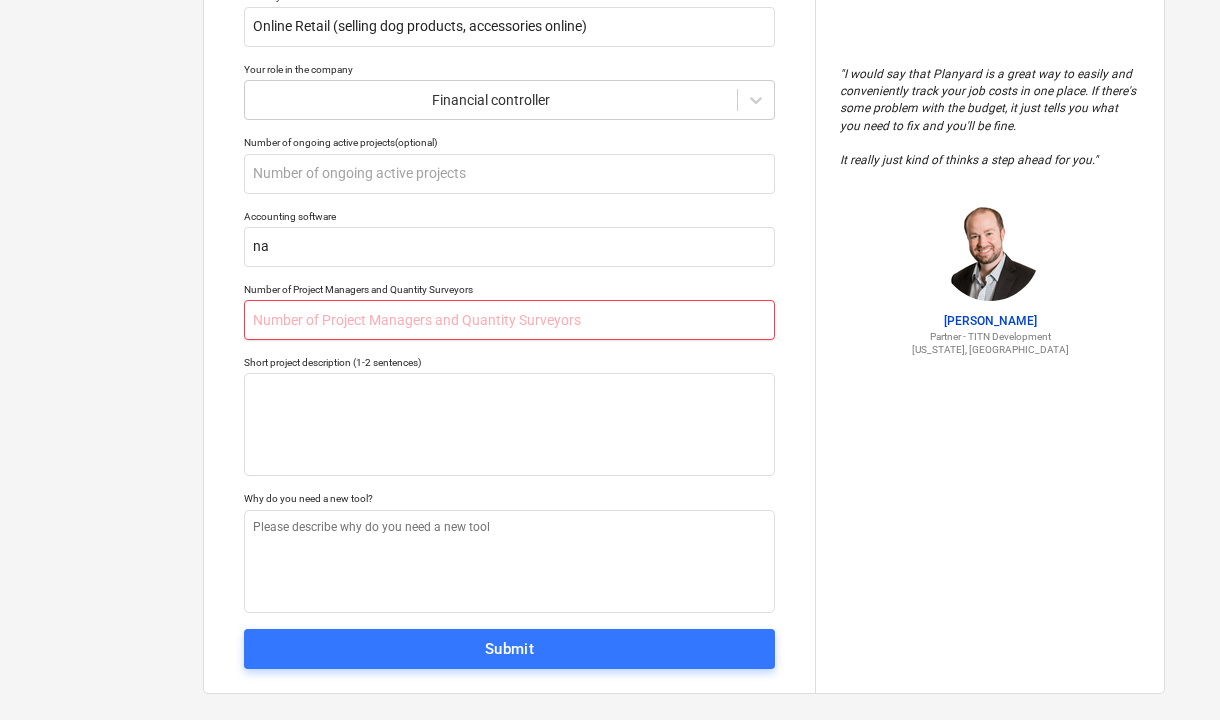 type on "x" 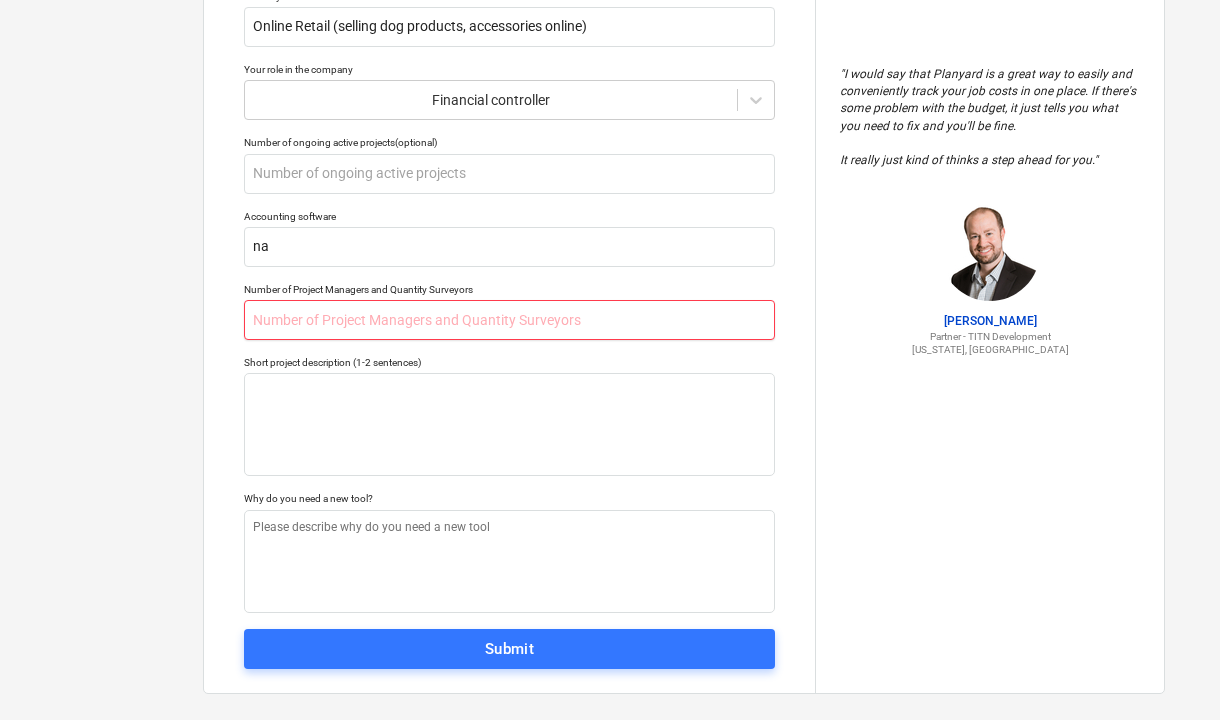 type on "n" 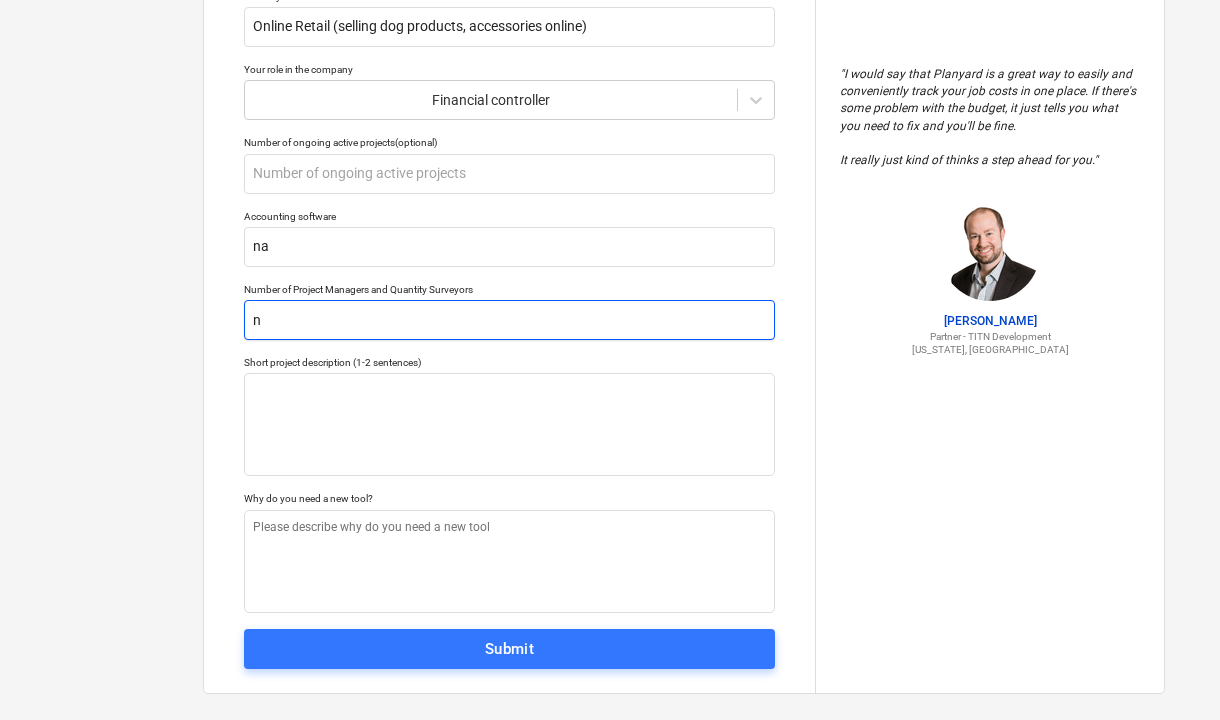 type on "x" 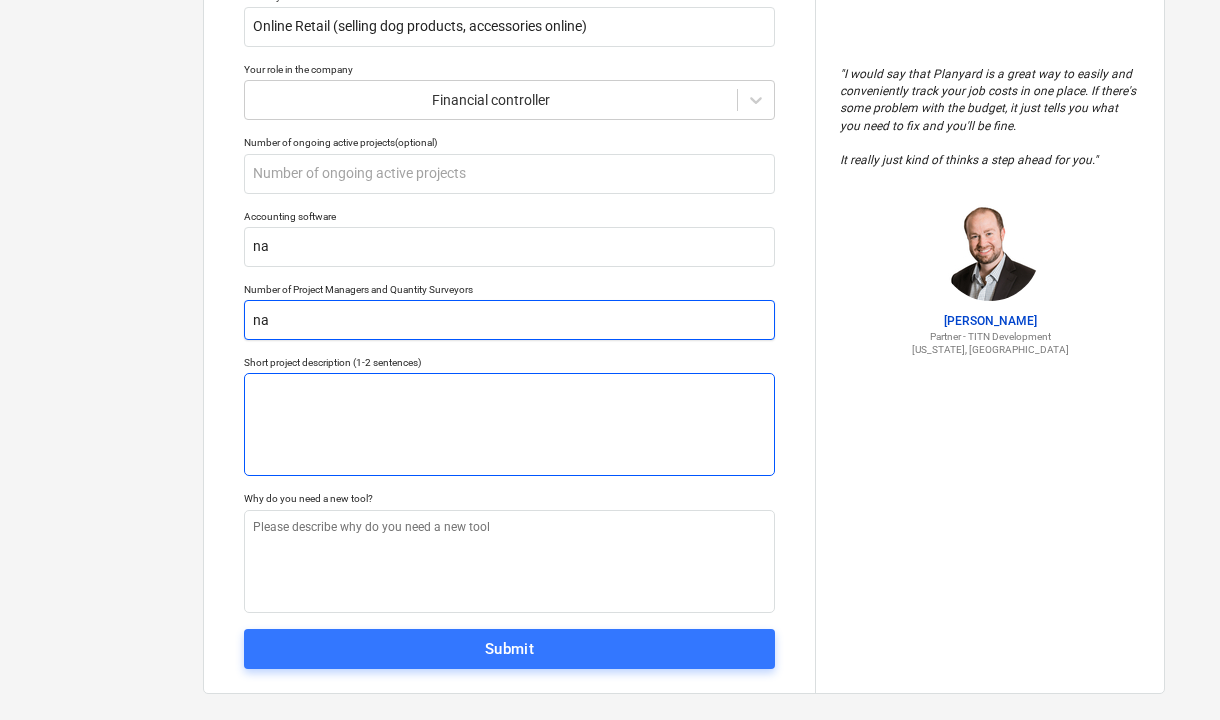type on "na" 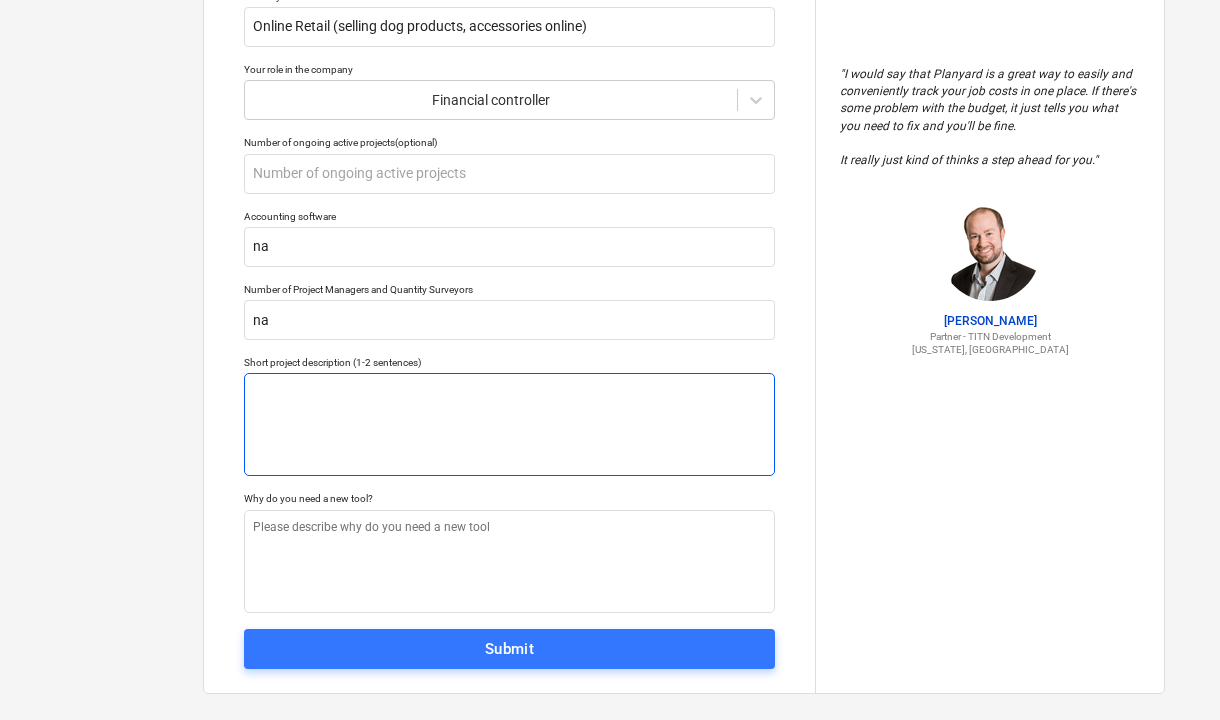 click at bounding box center (509, 424) 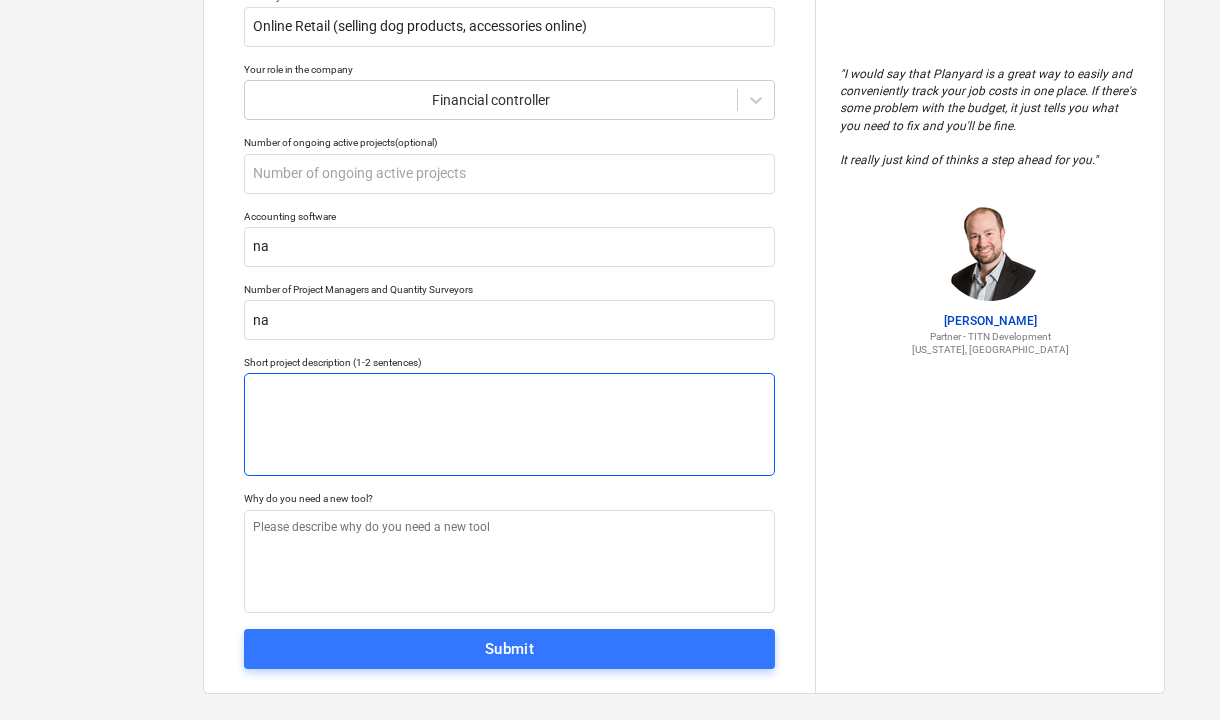 type on "x" 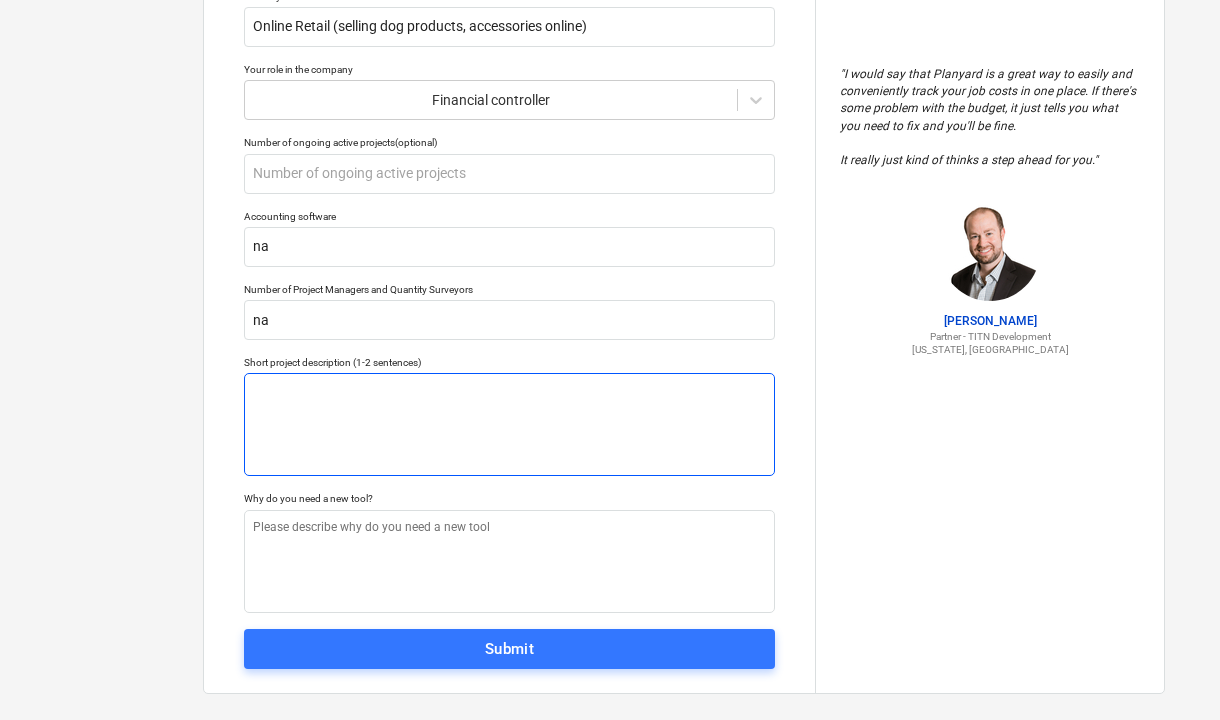 type on "J" 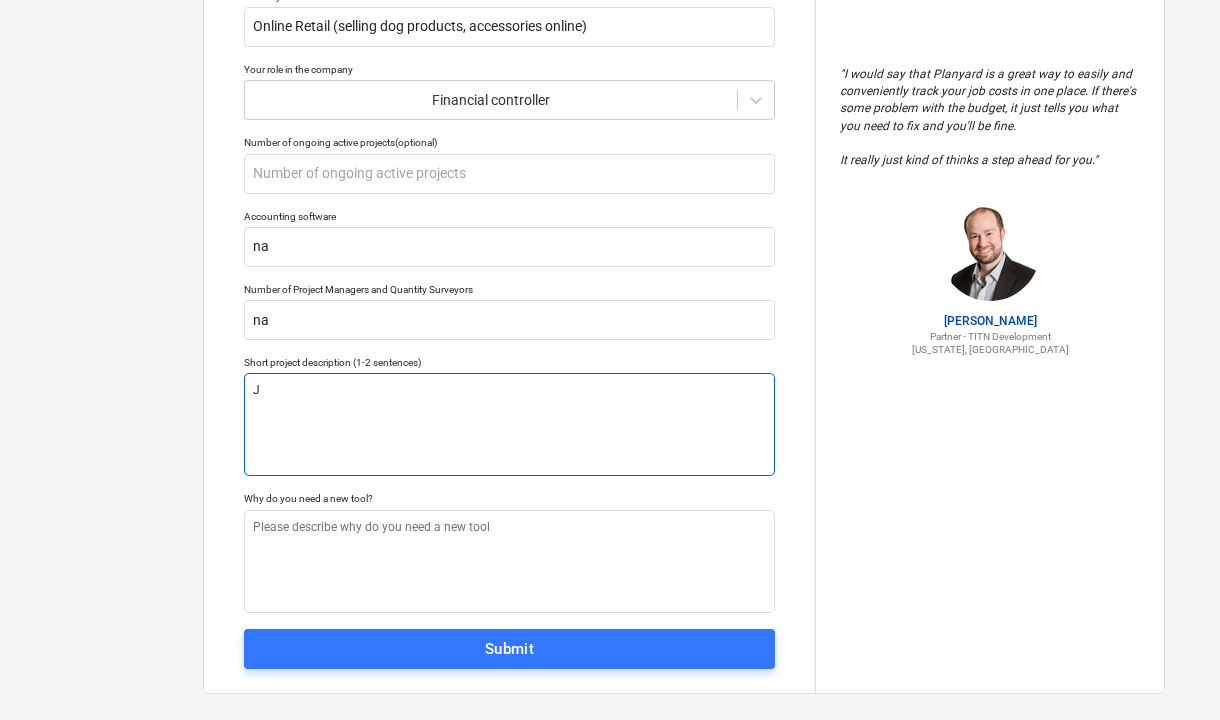 type on "x" 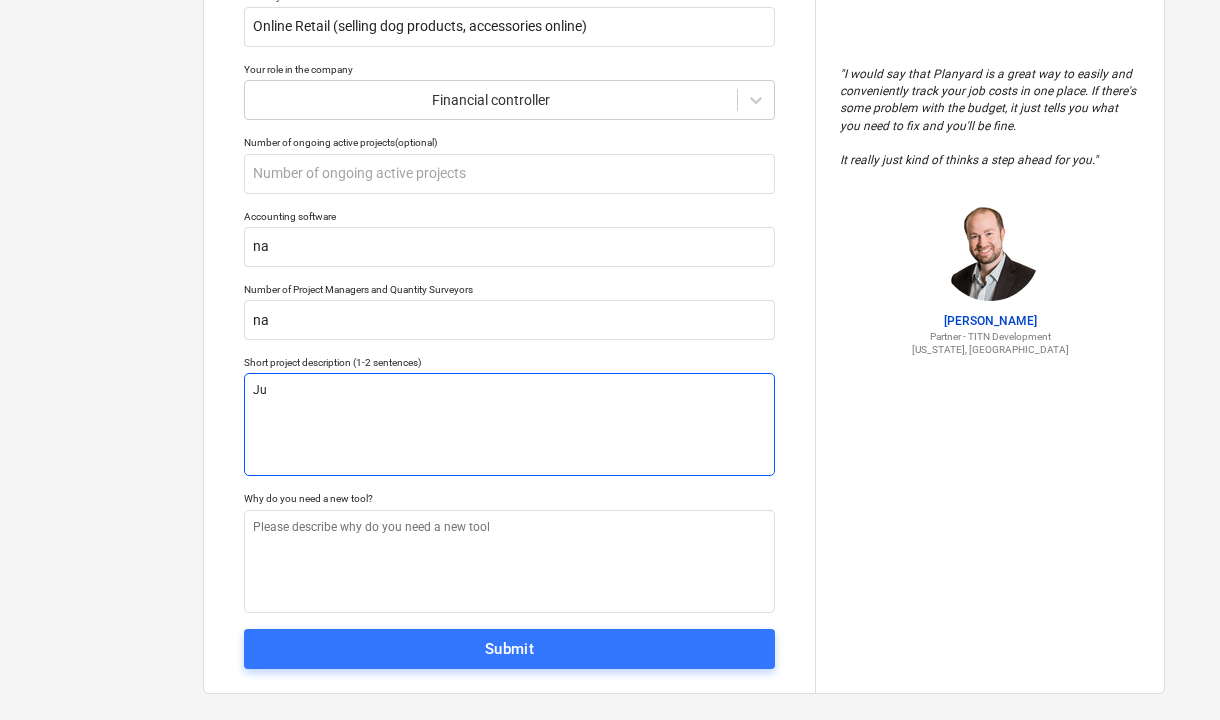 type on "x" 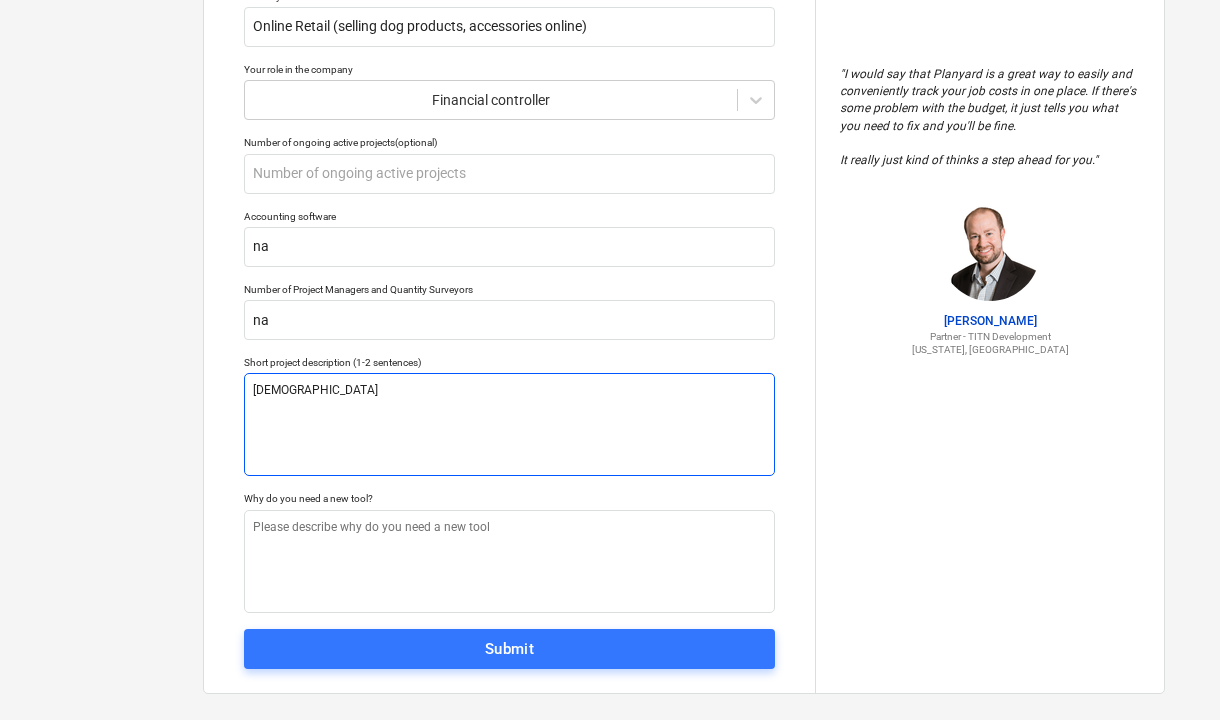 type on "Just" 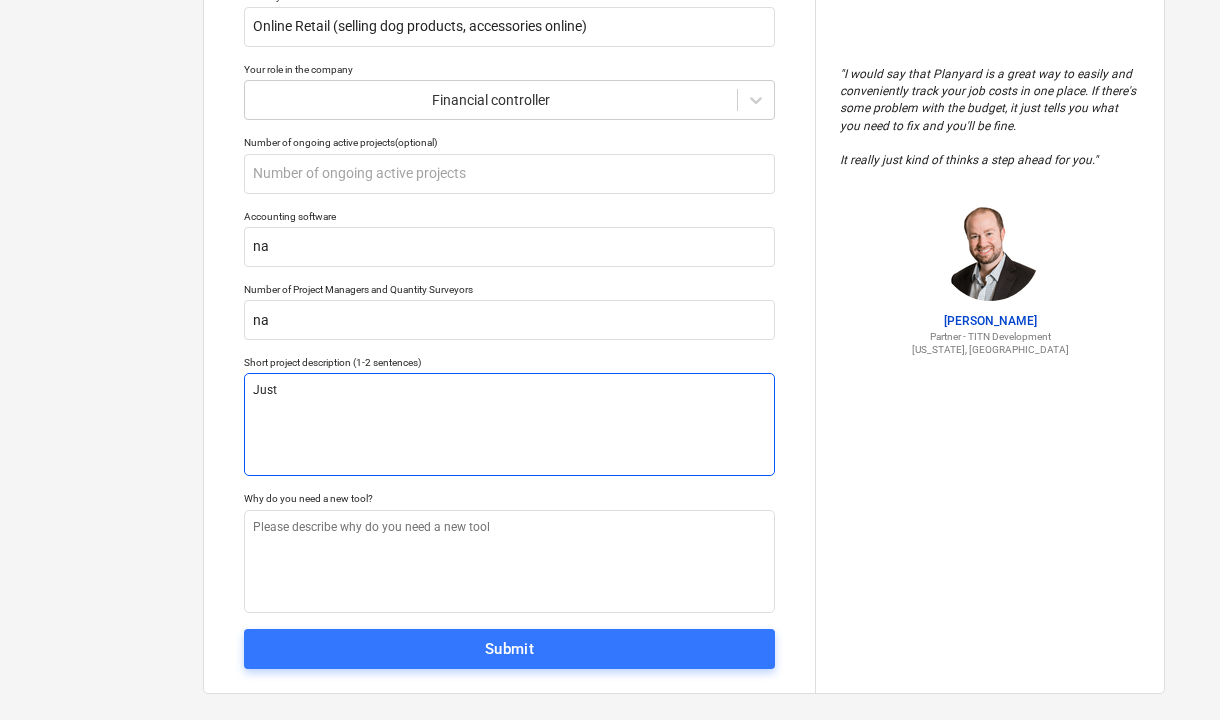 type 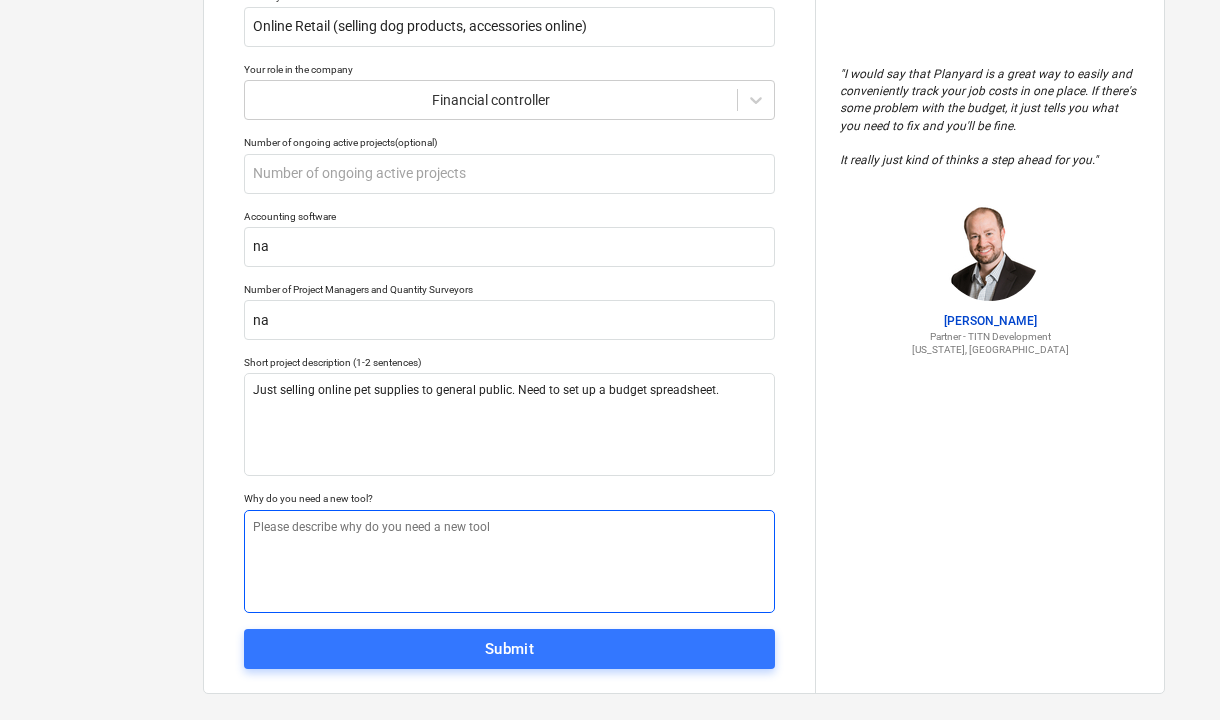 click at bounding box center (509, 561) 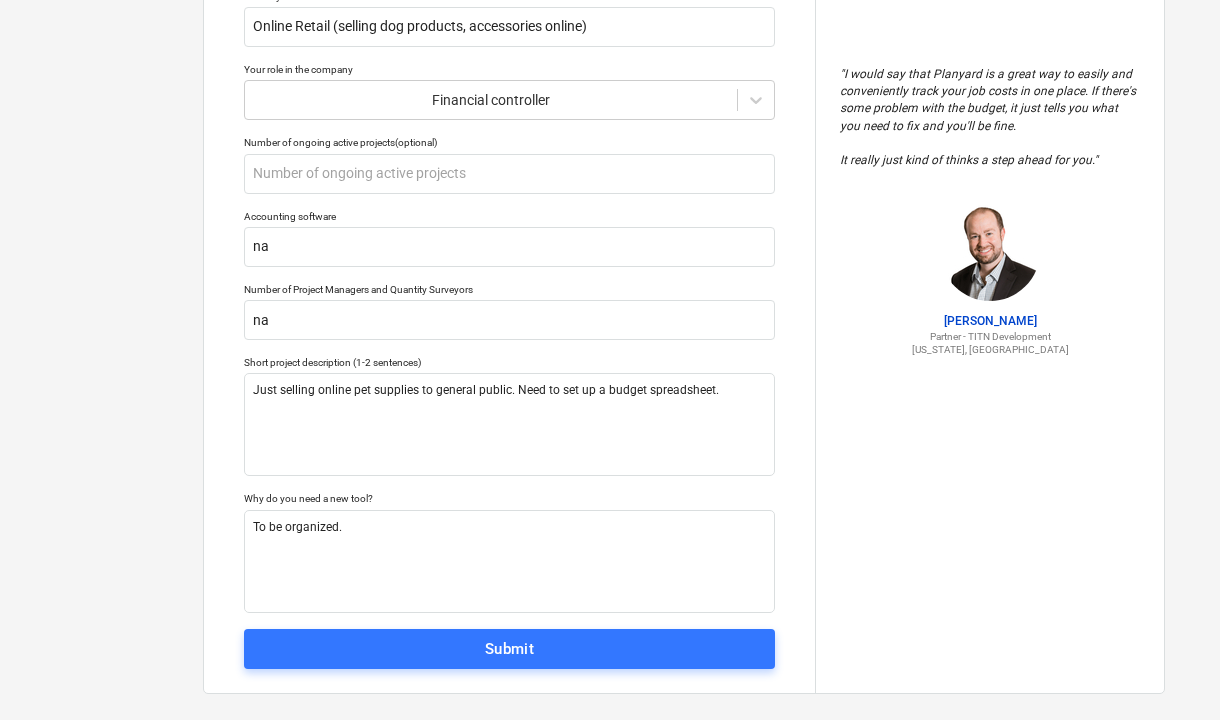 click on "Submit" at bounding box center (509, 649) 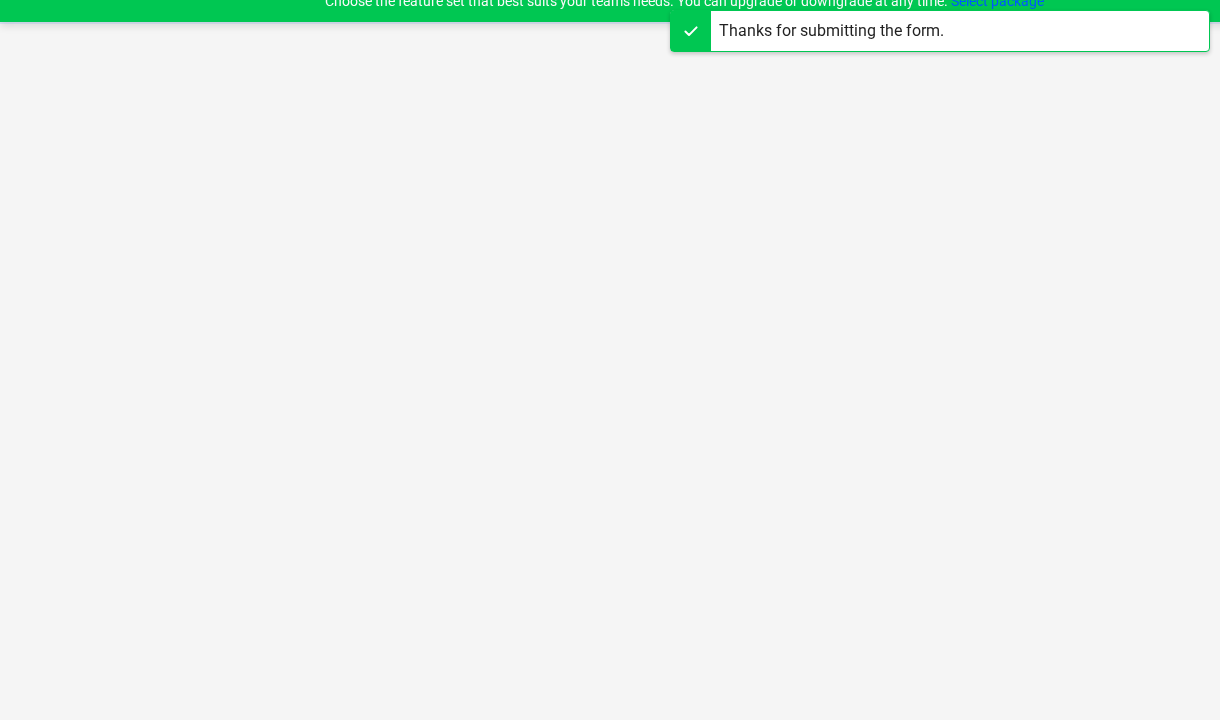 scroll, scrollTop: 19, scrollLeft: 0, axis: vertical 